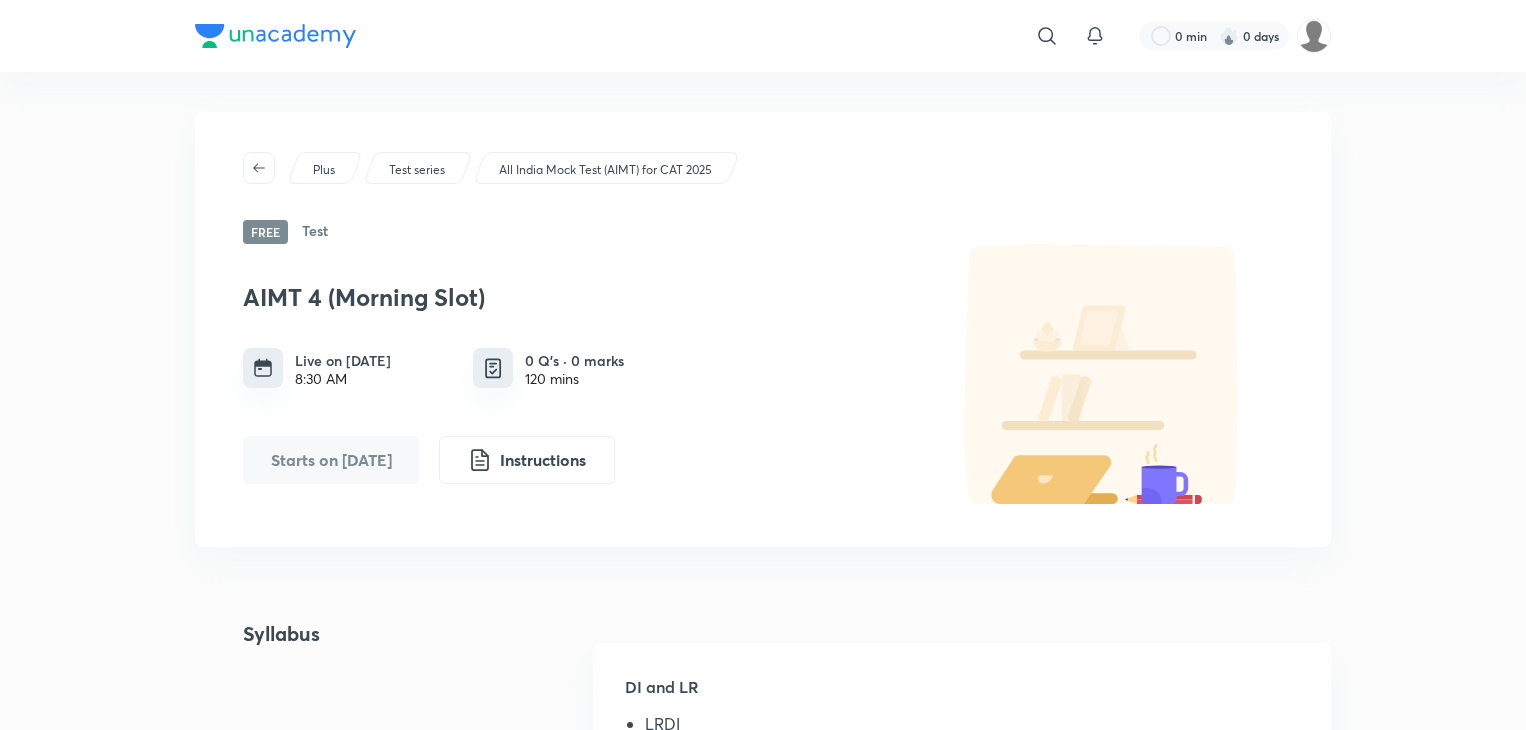 scroll, scrollTop: 0, scrollLeft: 0, axis: both 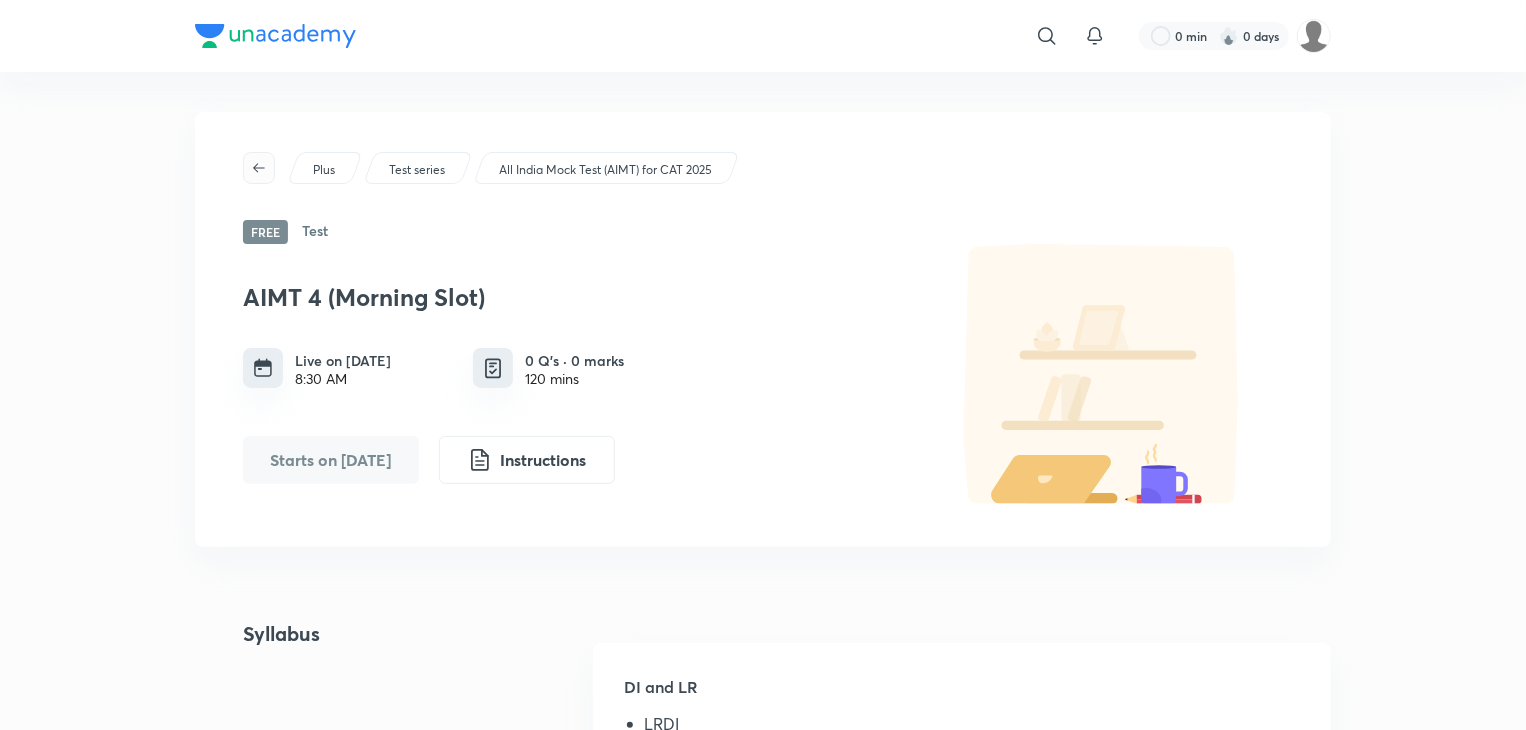 click 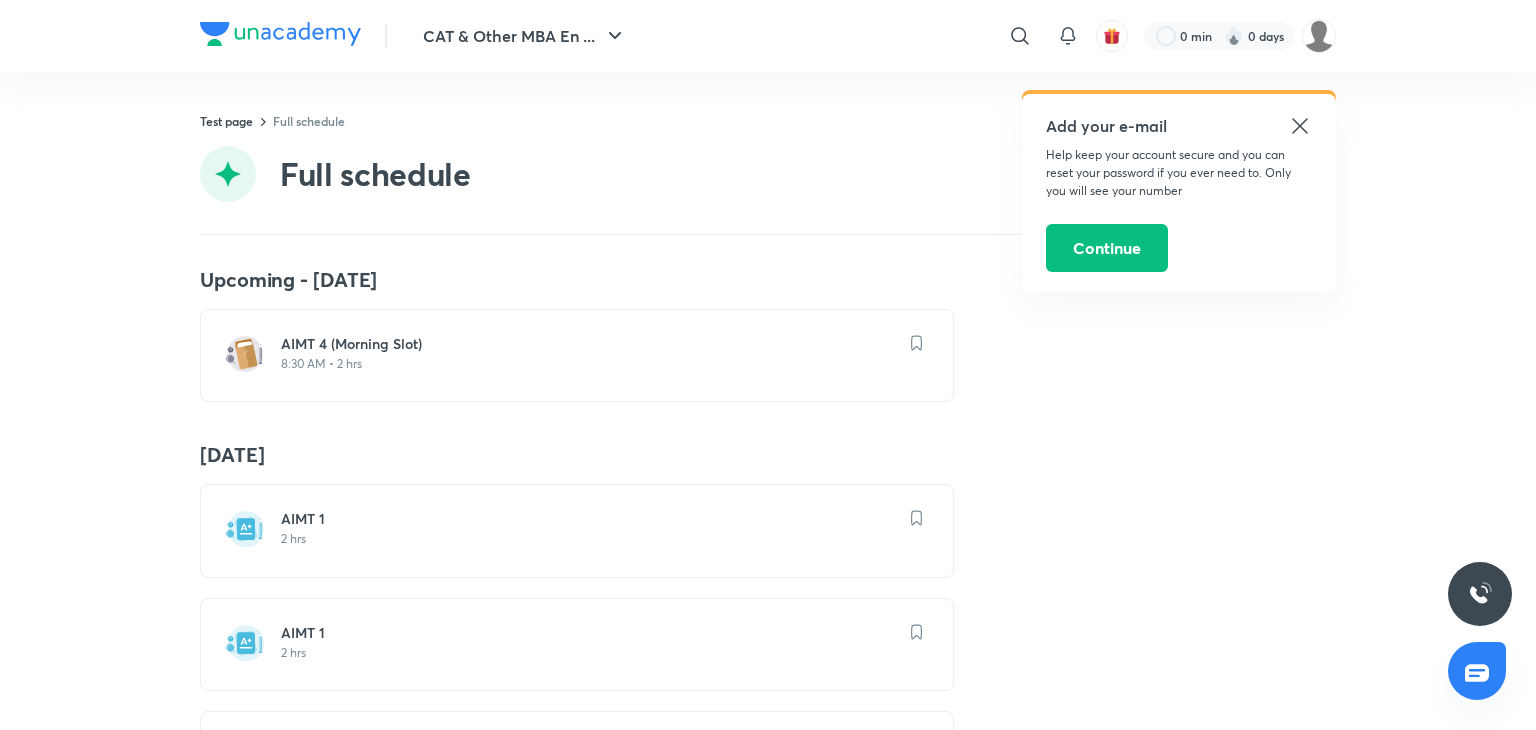 scroll, scrollTop: 0, scrollLeft: 0, axis: both 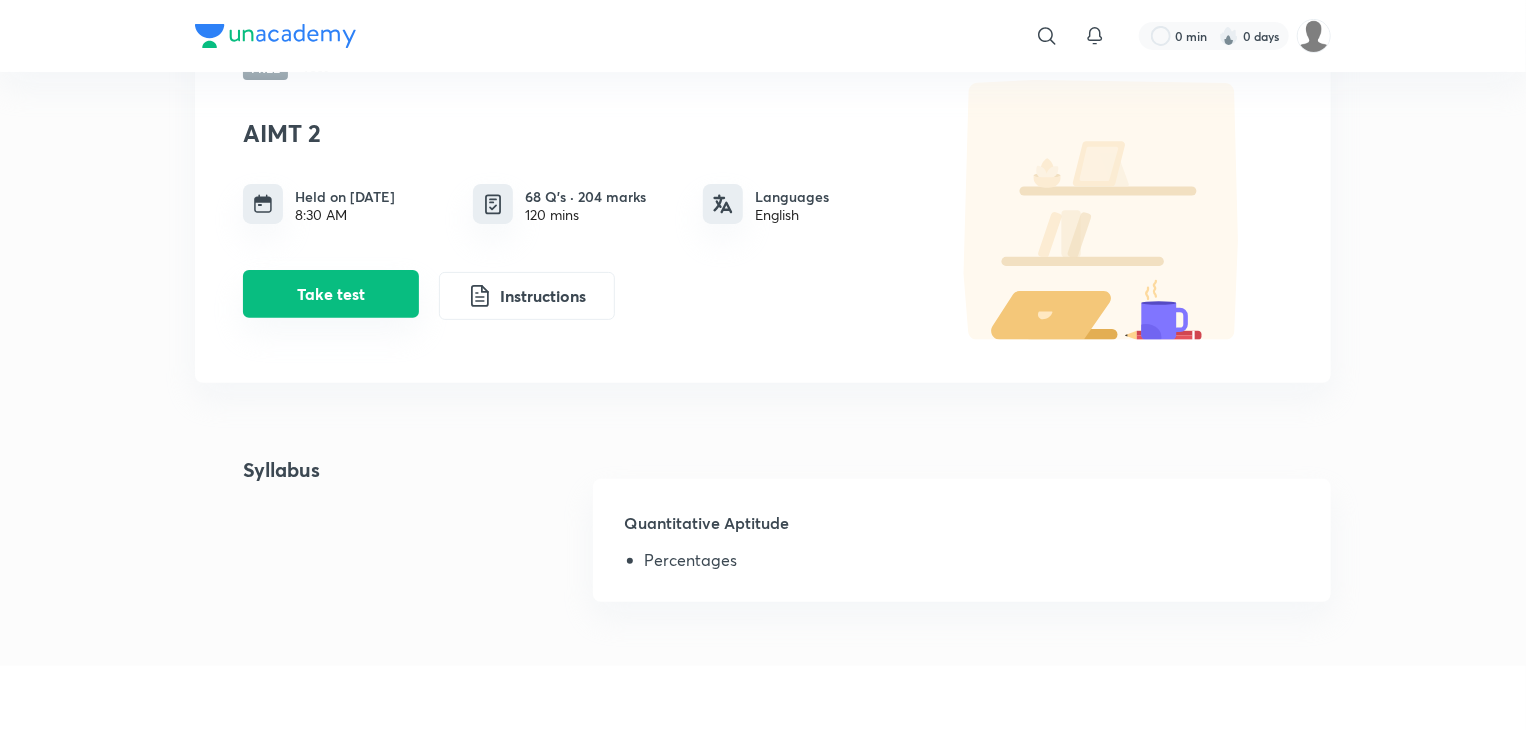 click on "Take test" at bounding box center [331, 294] 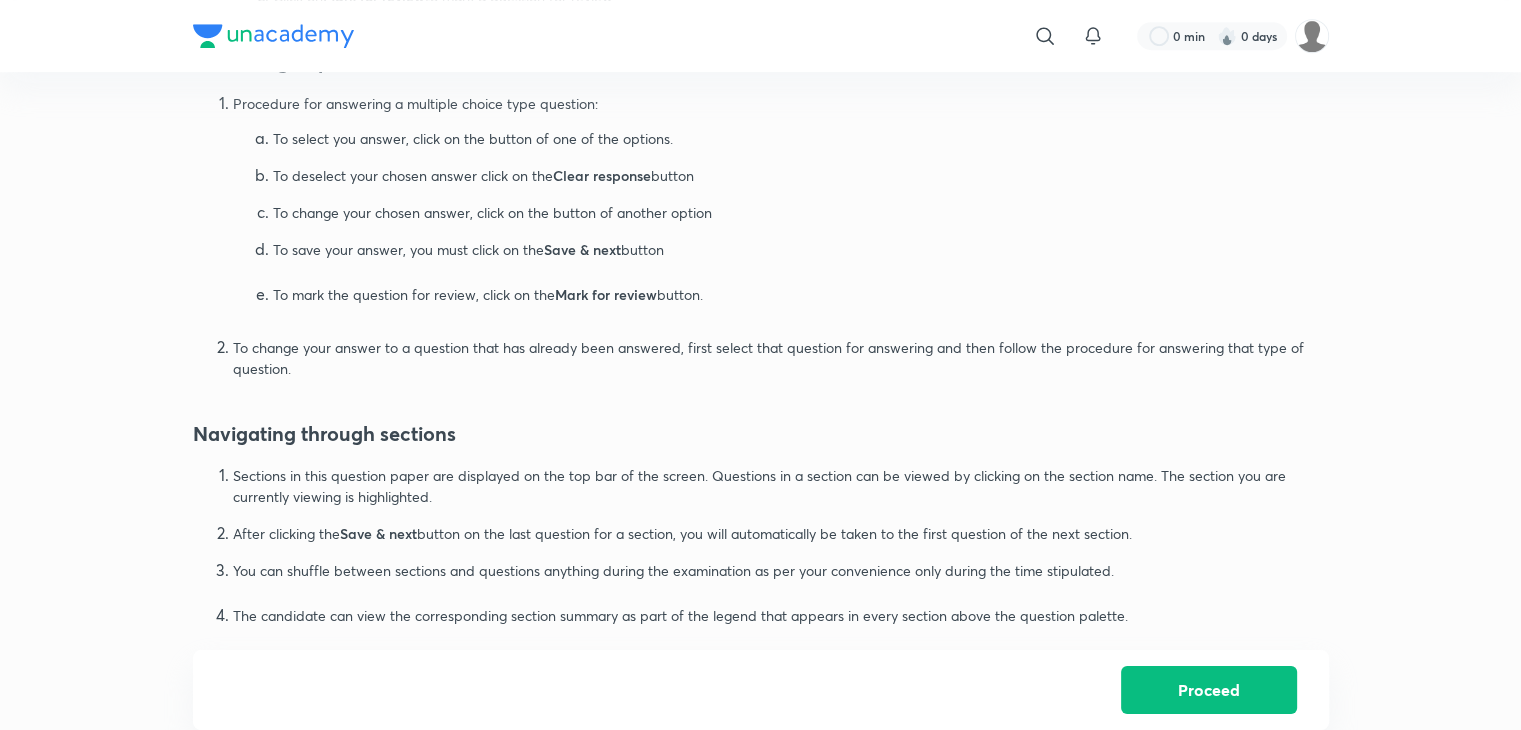 scroll, scrollTop: 957, scrollLeft: 0, axis: vertical 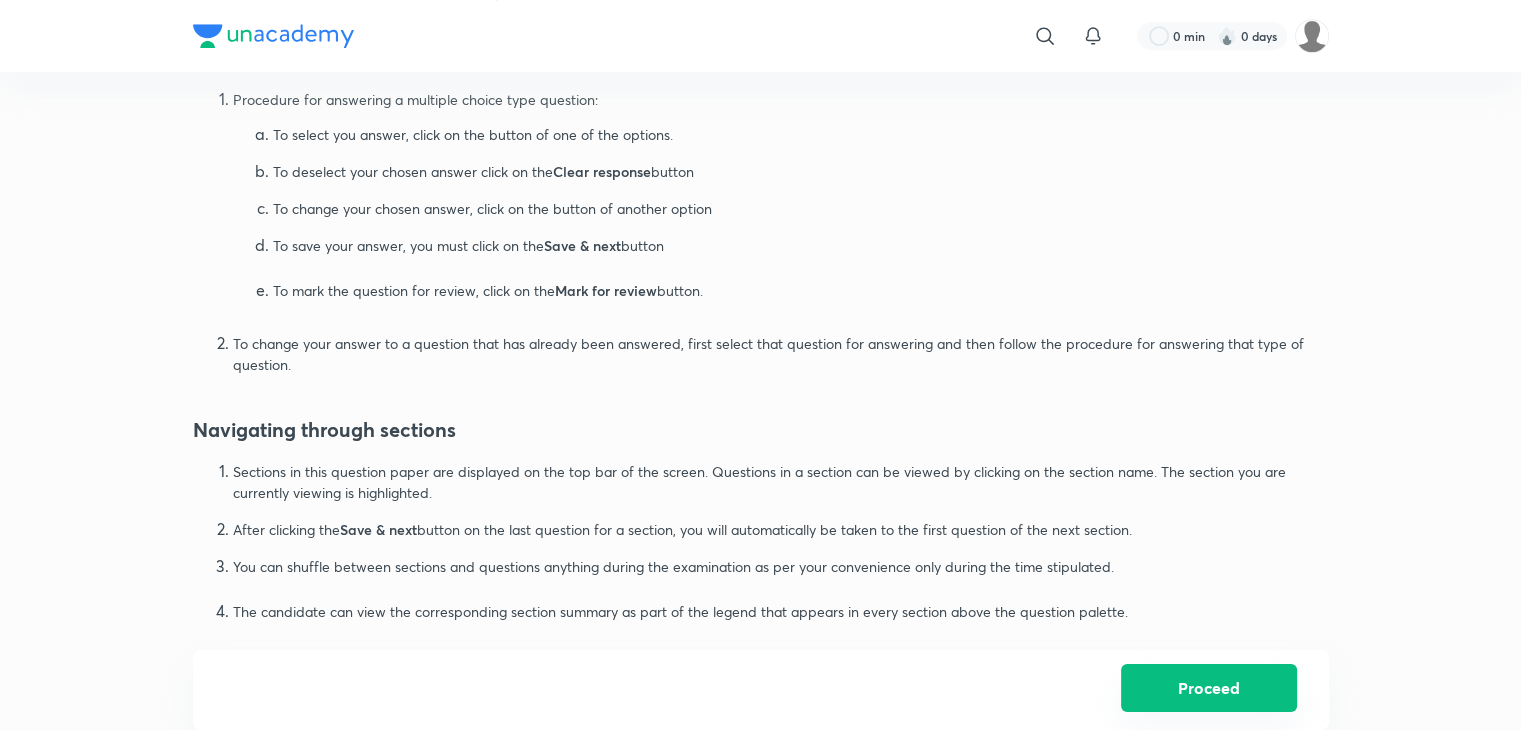 click on "Proceed" at bounding box center [1209, 688] 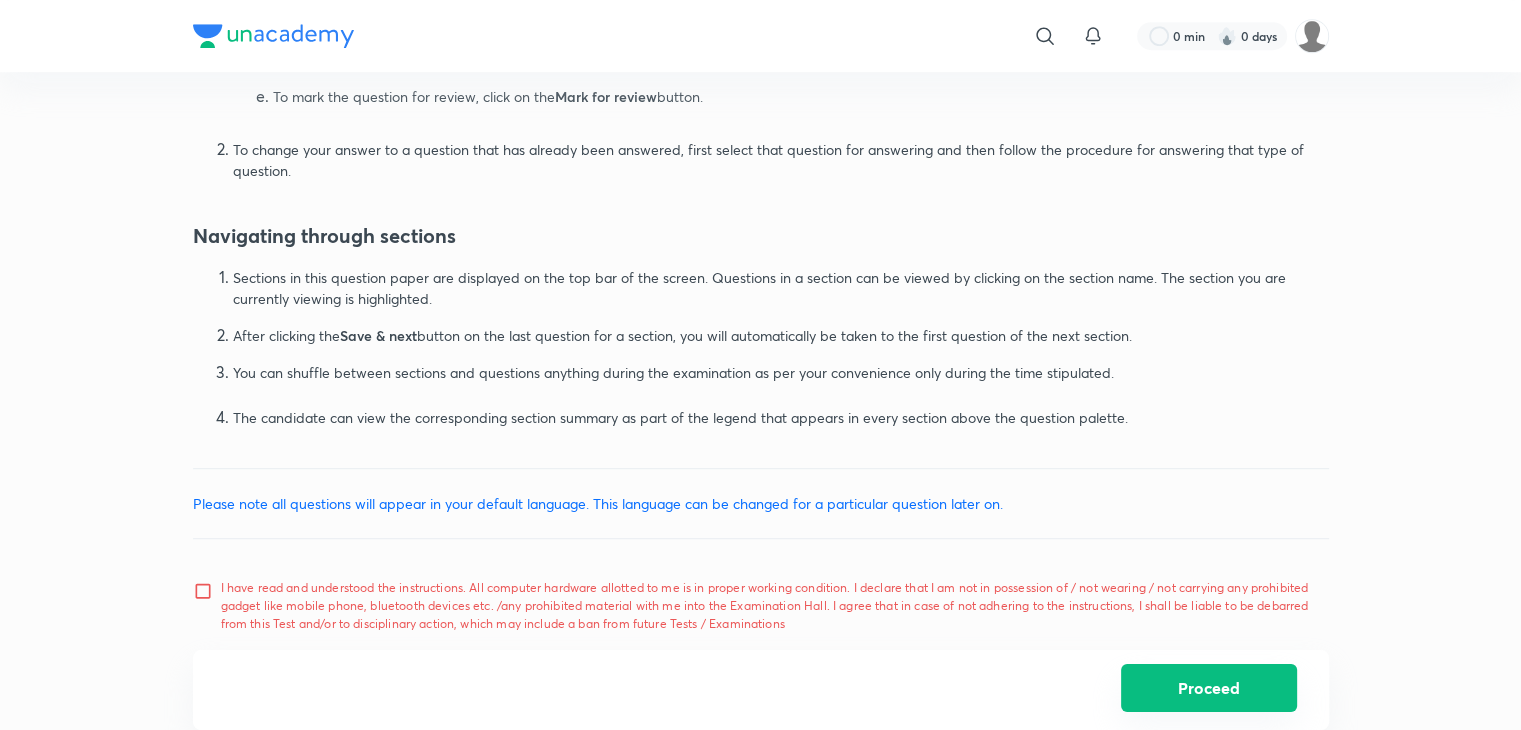 scroll, scrollTop: 1199, scrollLeft: 0, axis: vertical 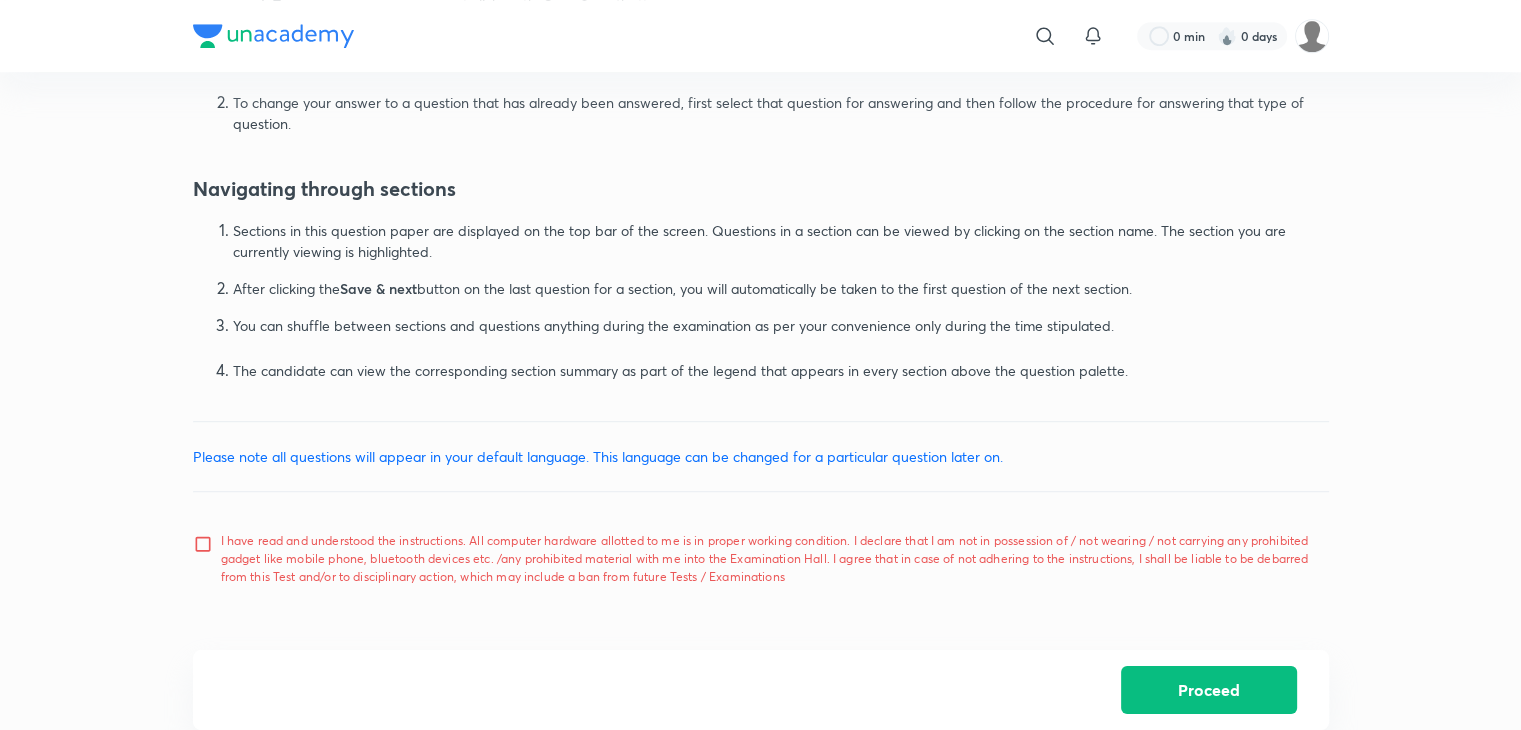 click on "I have read and understood the instructions. All computer hardware allotted to me is in proper working condition. I declare that I am not in possession of / not wearing / not carrying any prohibited gadget like mobile phone, bluetooth devices etc. /any prohibited material with me into the Examination Hall. I agree that in case of not adhering to the instructions, I shall be liable to be debarred from this Test and/or to disciplinary action, which may include a ban from future Tests / Examinations" at bounding box center (207, 559) 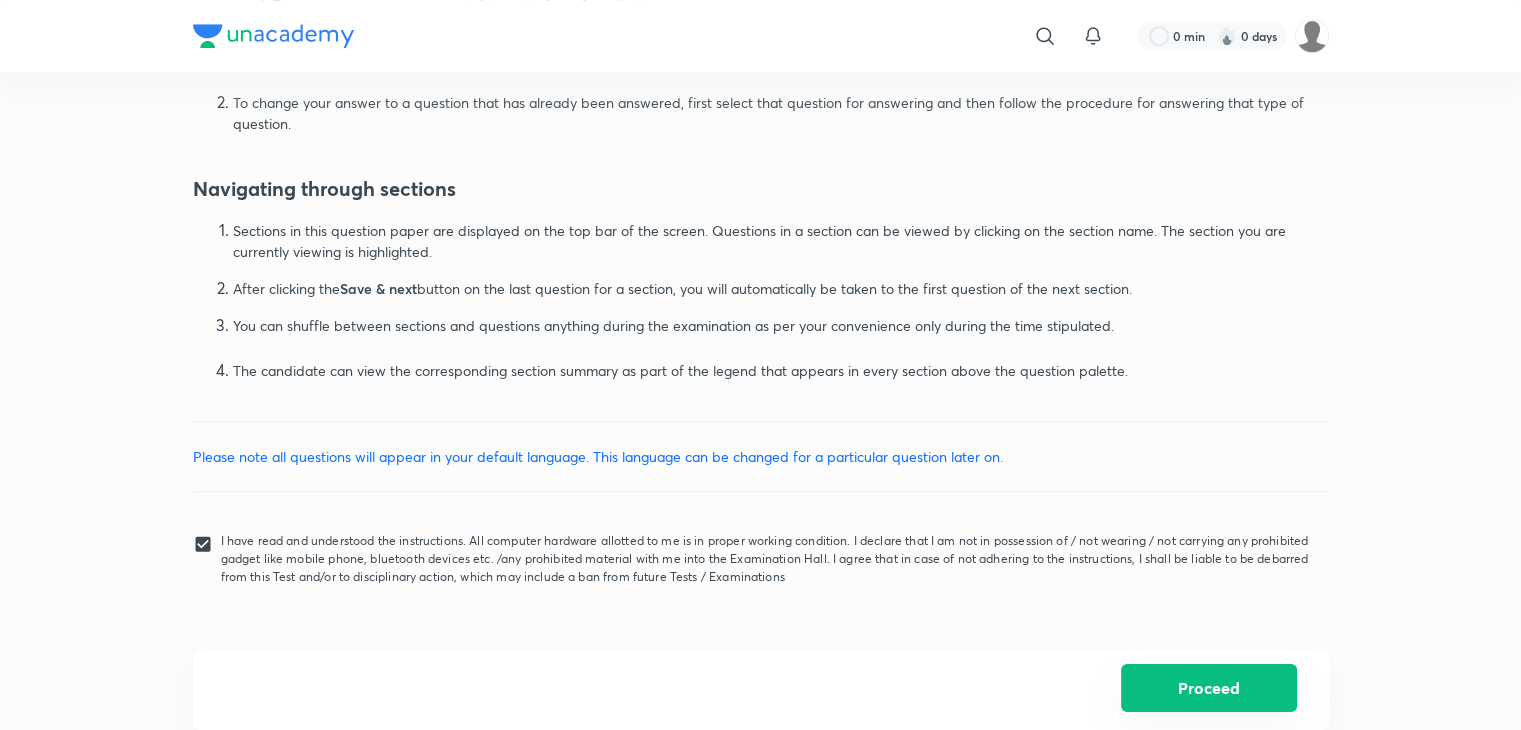 click on "Proceed" at bounding box center (1209, 688) 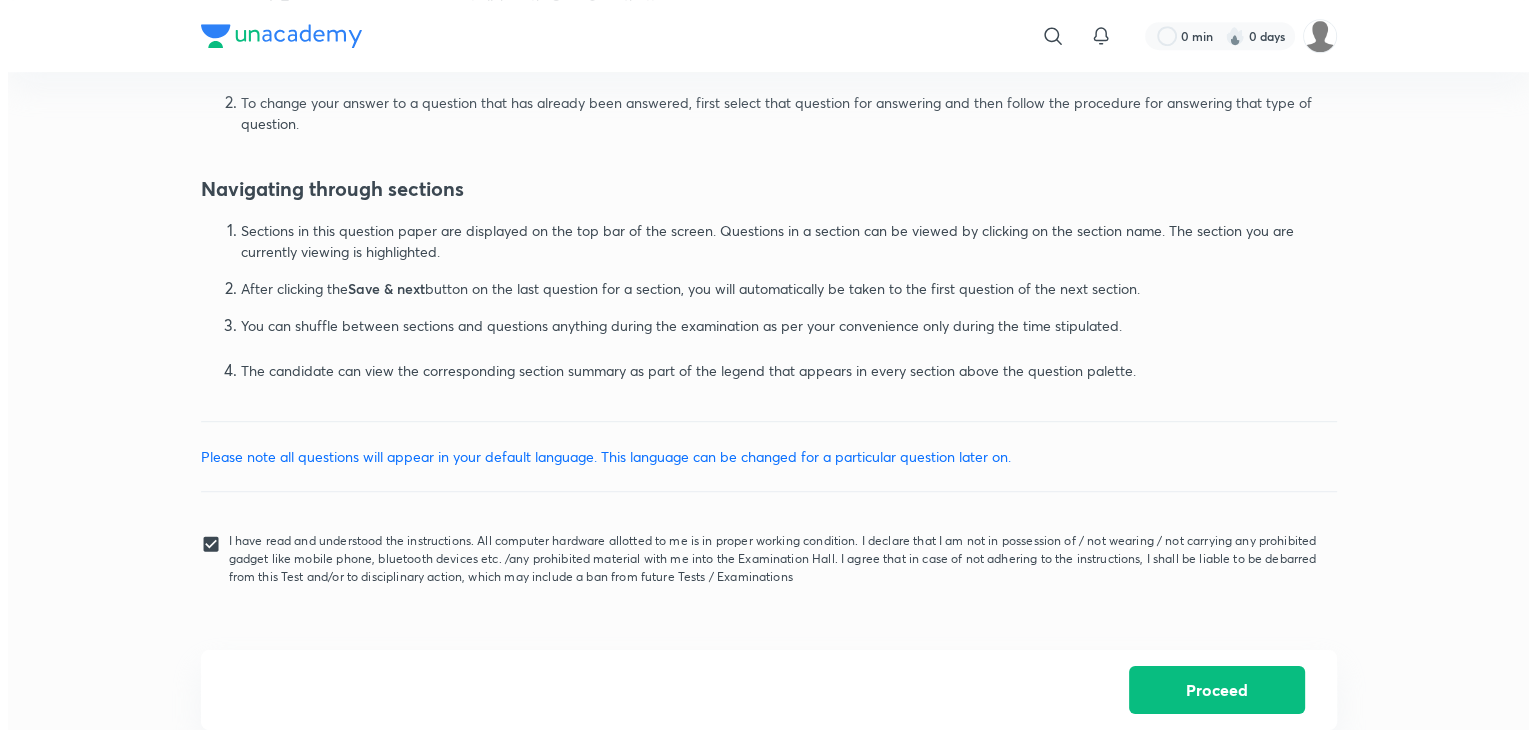 scroll, scrollTop: 0, scrollLeft: 0, axis: both 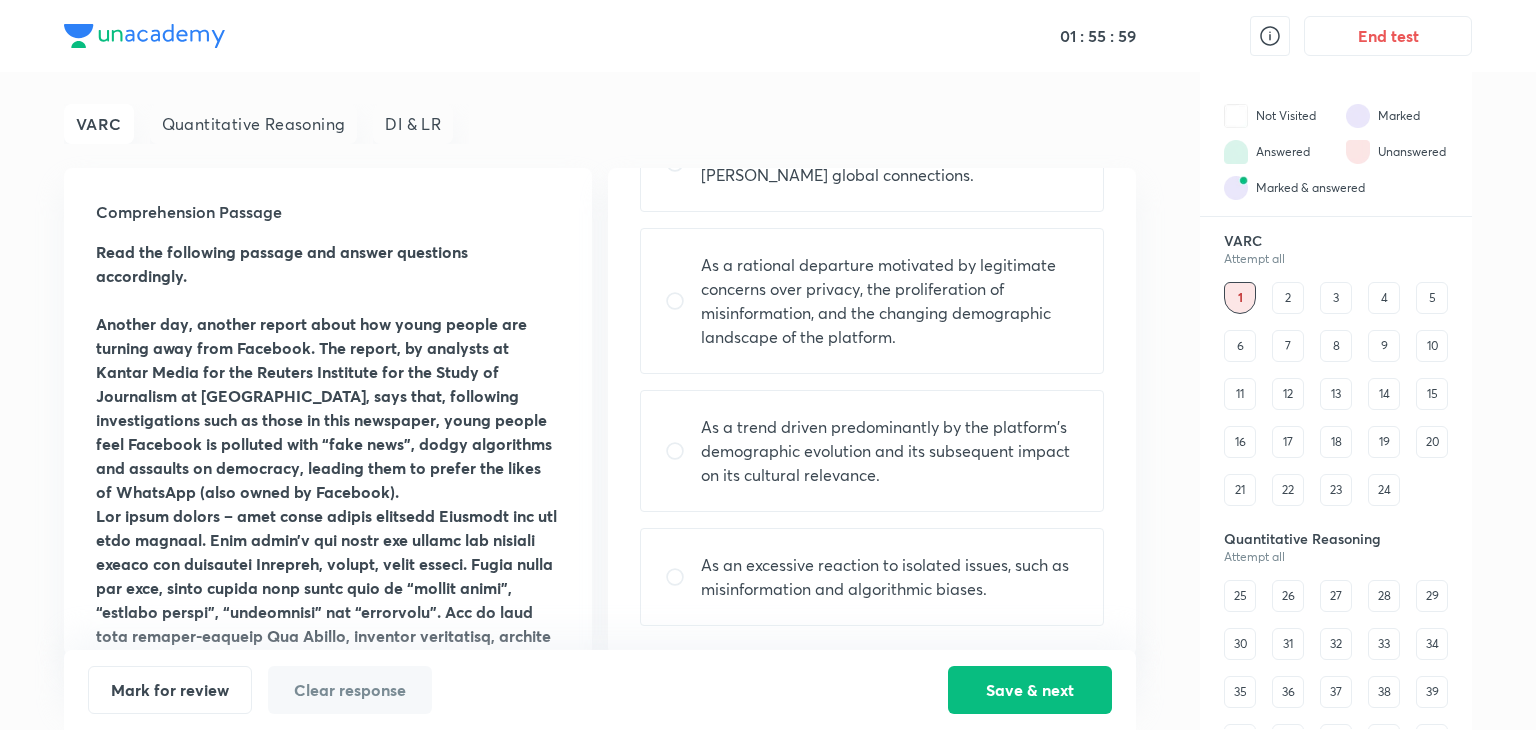 click on "As an excessive reaction to isolated issues, such as misinformation and algorithmic biases." at bounding box center (890, 577) 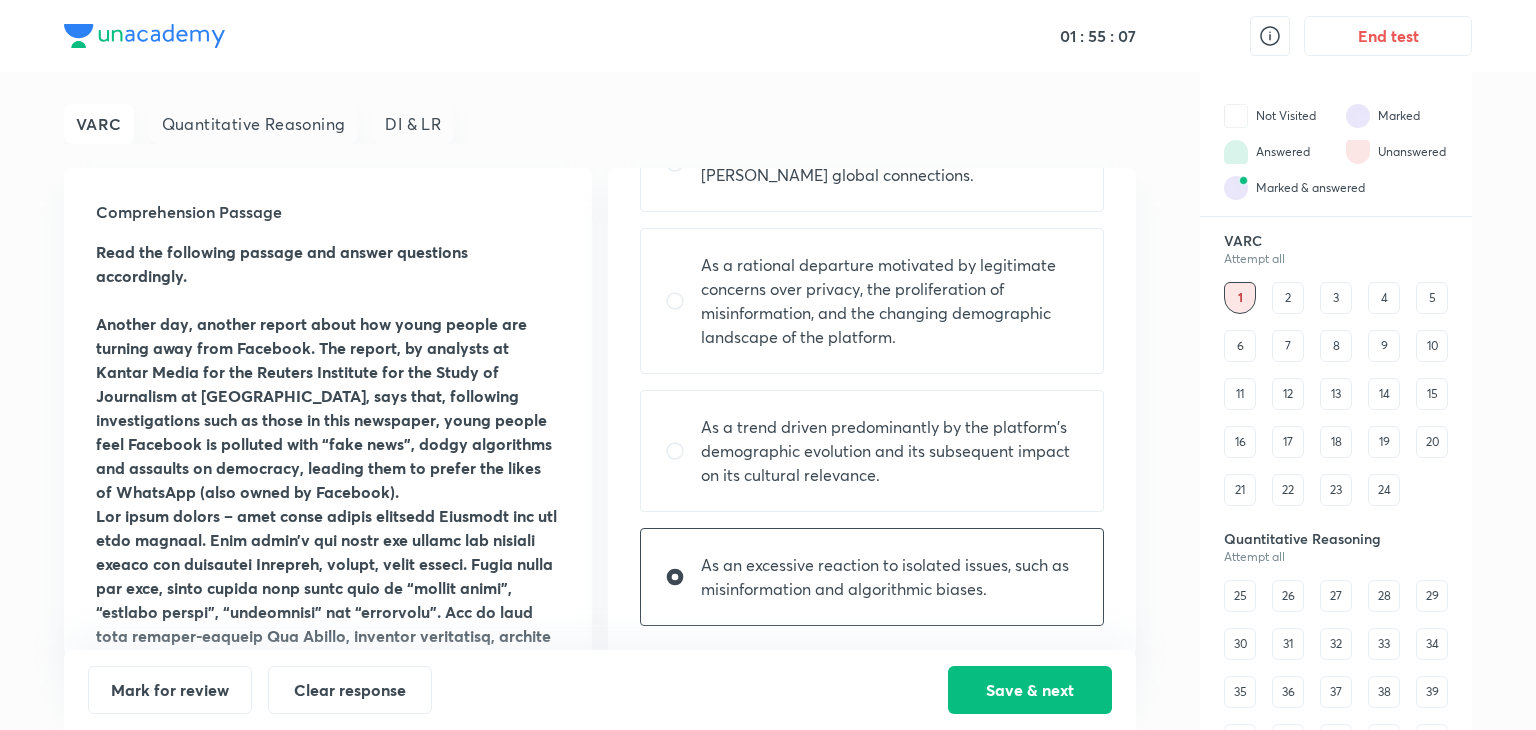 click on "As a rational departure motivated by legitimate concerns over privacy, the proliferation of misinformation, and the changing demographic landscape of the platform." at bounding box center (890, 301) 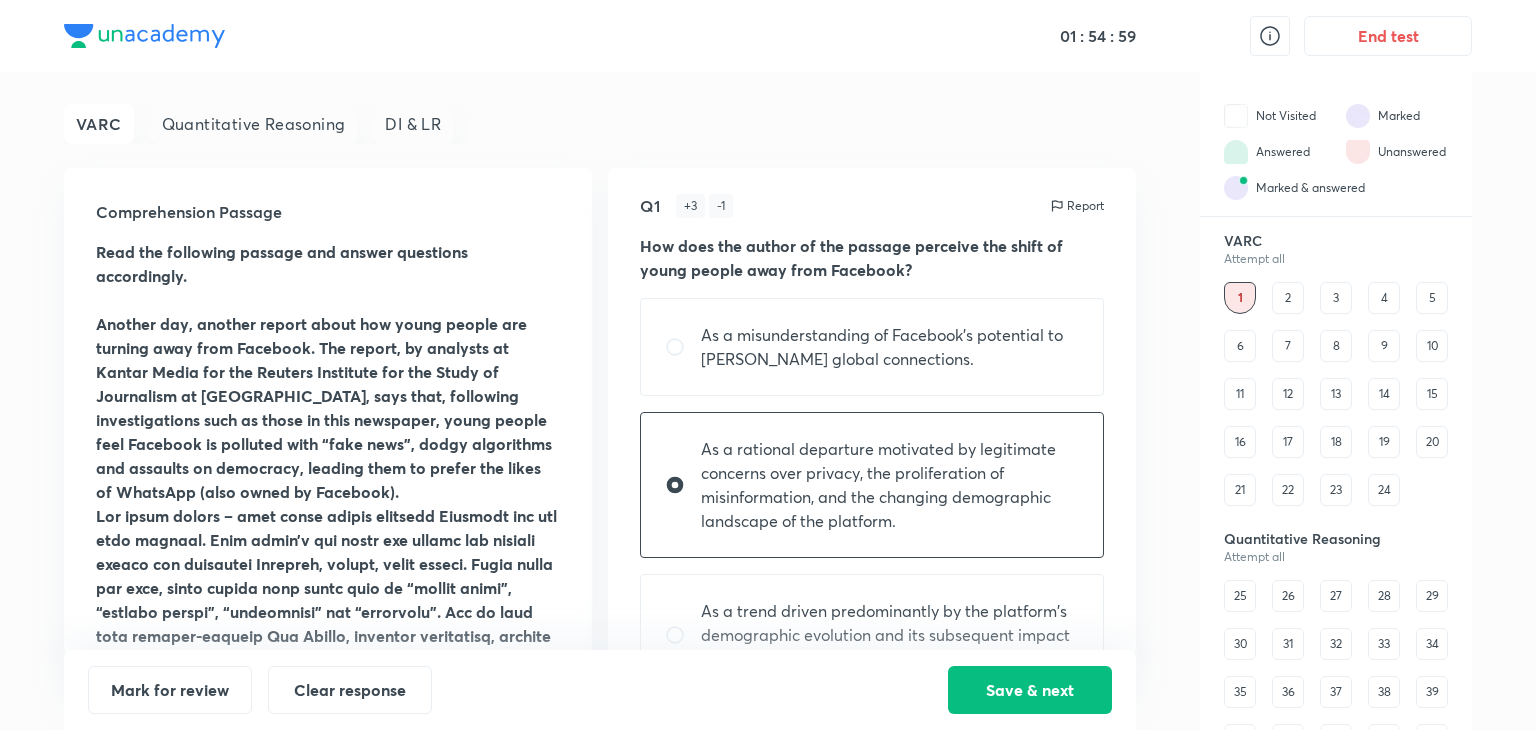 scroll, scrollTop: 3, scrollLeft: 0, axis: vertical 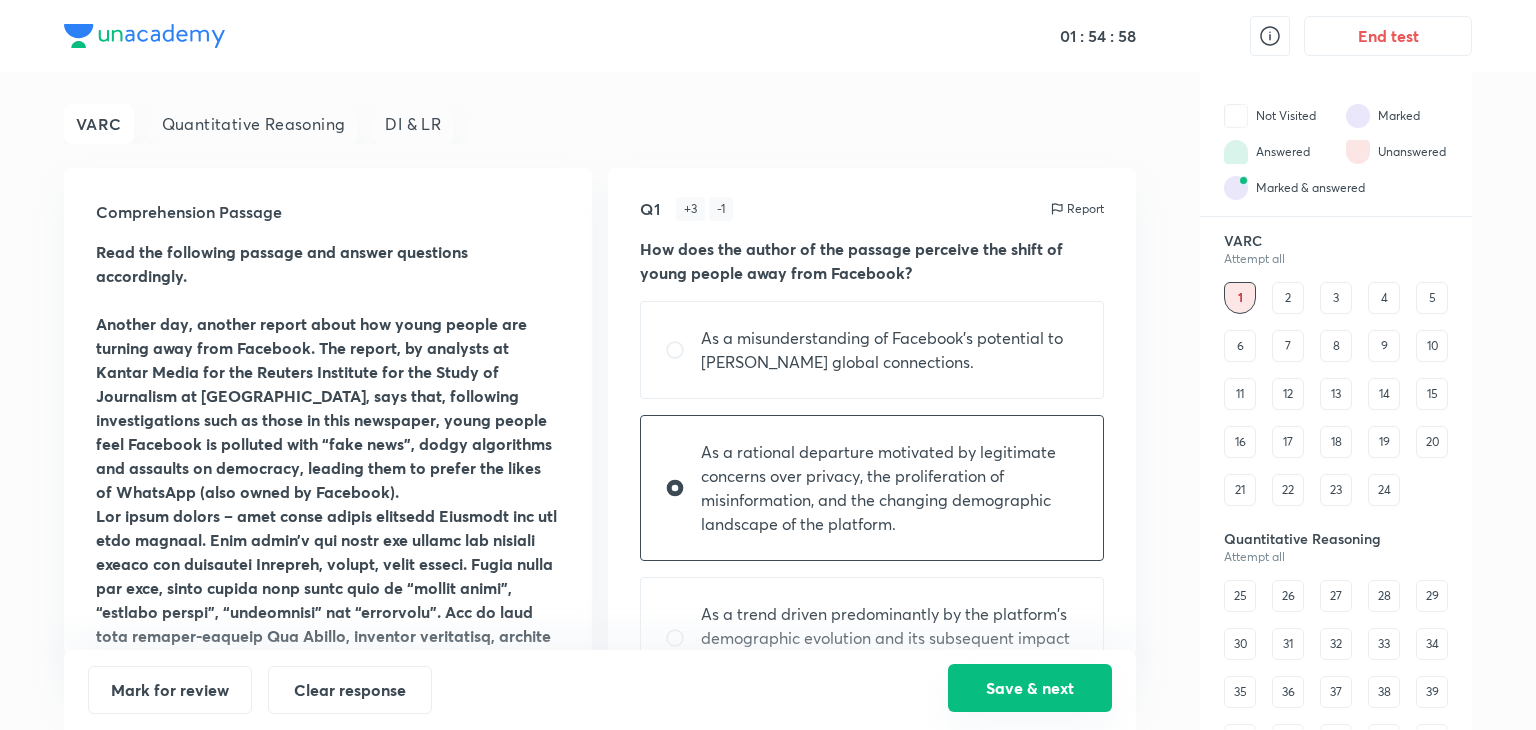 click on "Save & next" at bounding box center (1030, 688) 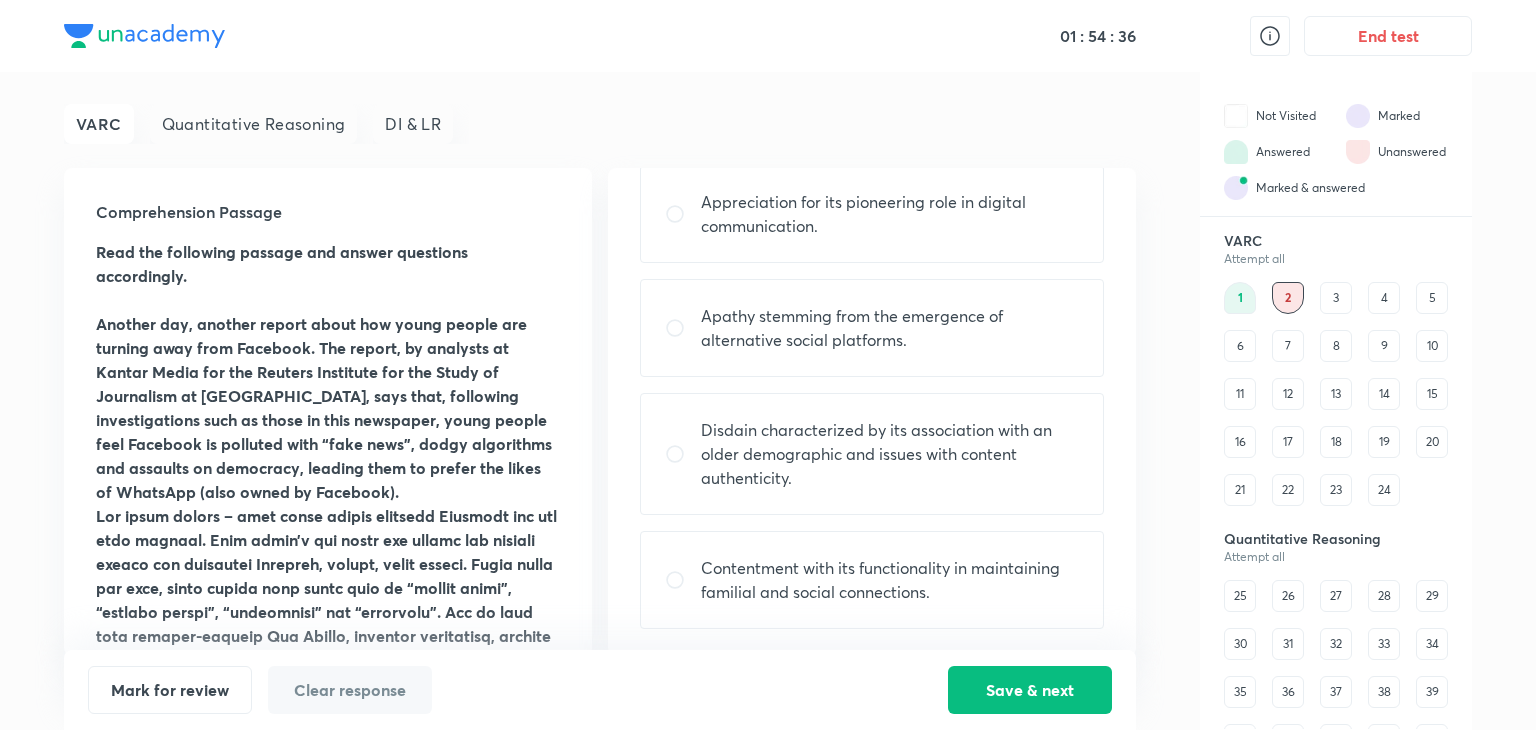 scroll, scrollTop: 142, scrollLeft: 0, axis: vertical 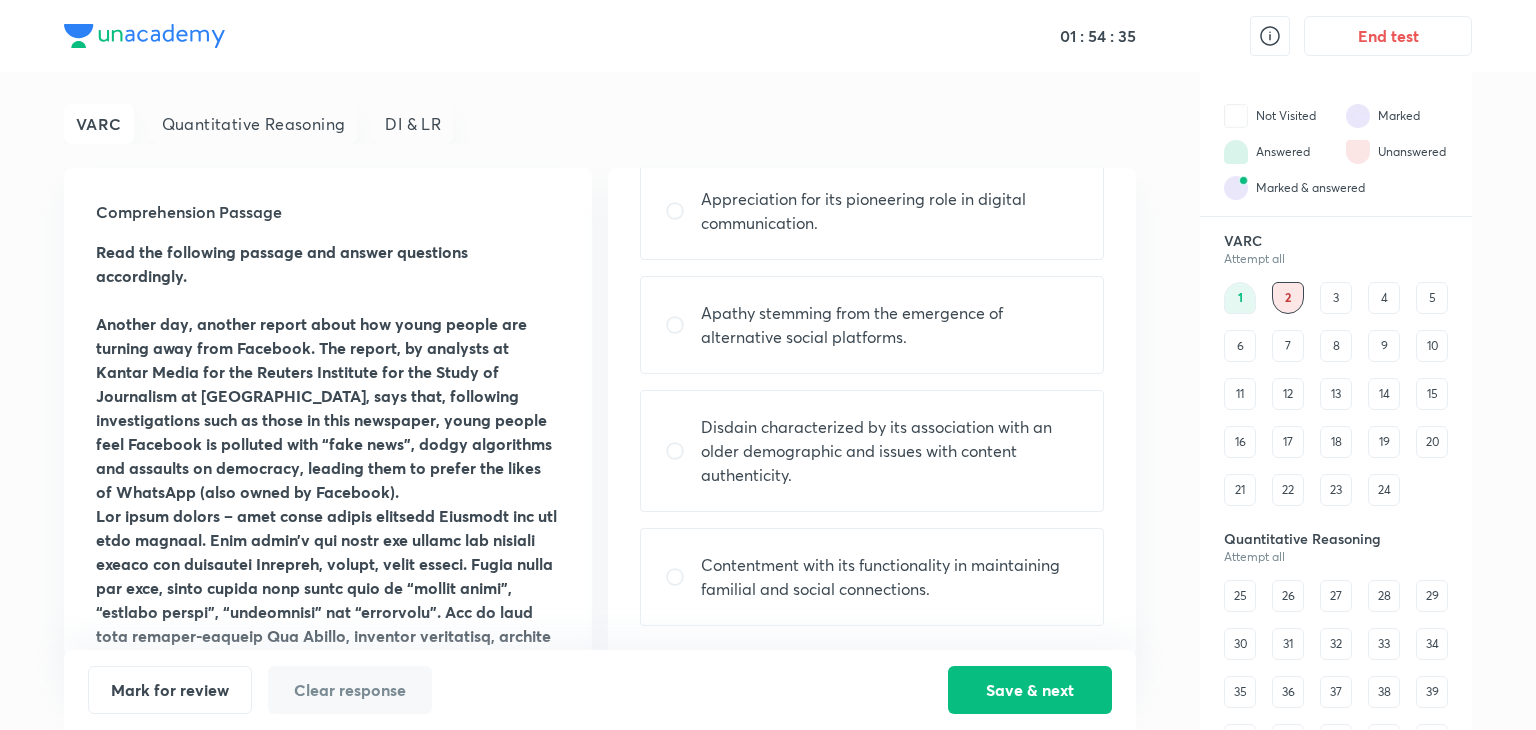 click on "Disdain characterized by its association with an older demographic and issues with content authenticity." at bounding box center [890, 451] 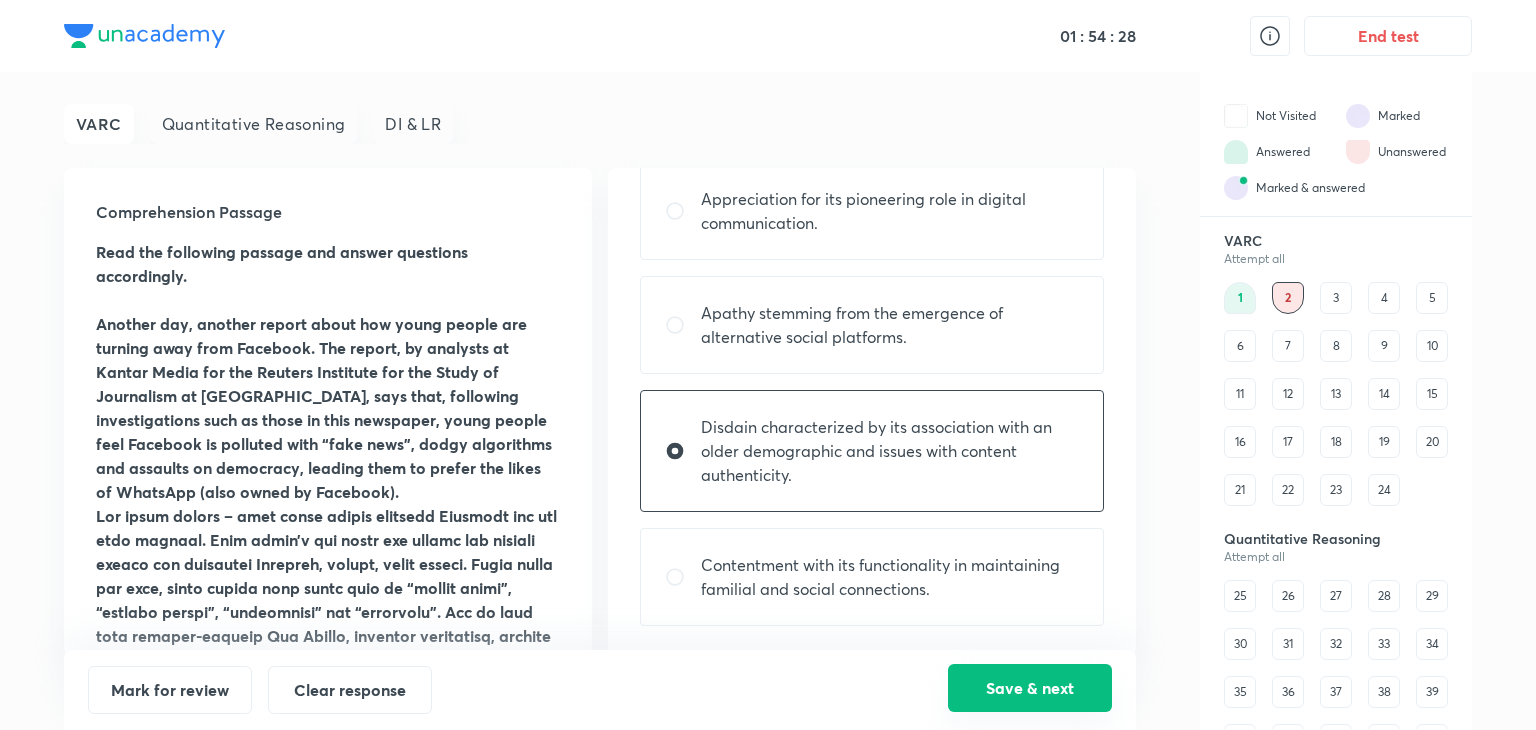 click on "Save & next" at bounding box center [1030, 688] 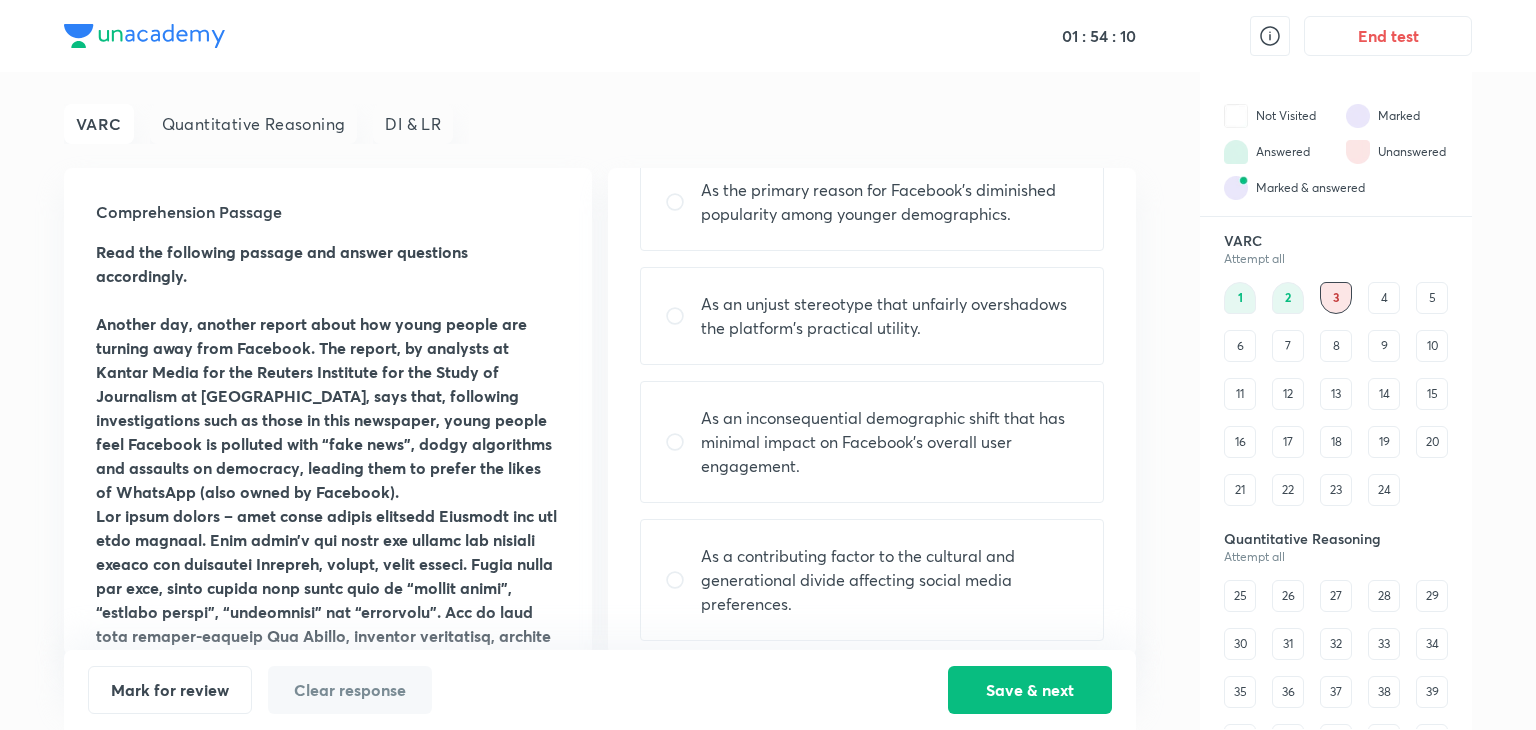 scroll, scrollTop: 156, scrollLeft: 0, axis: vertical 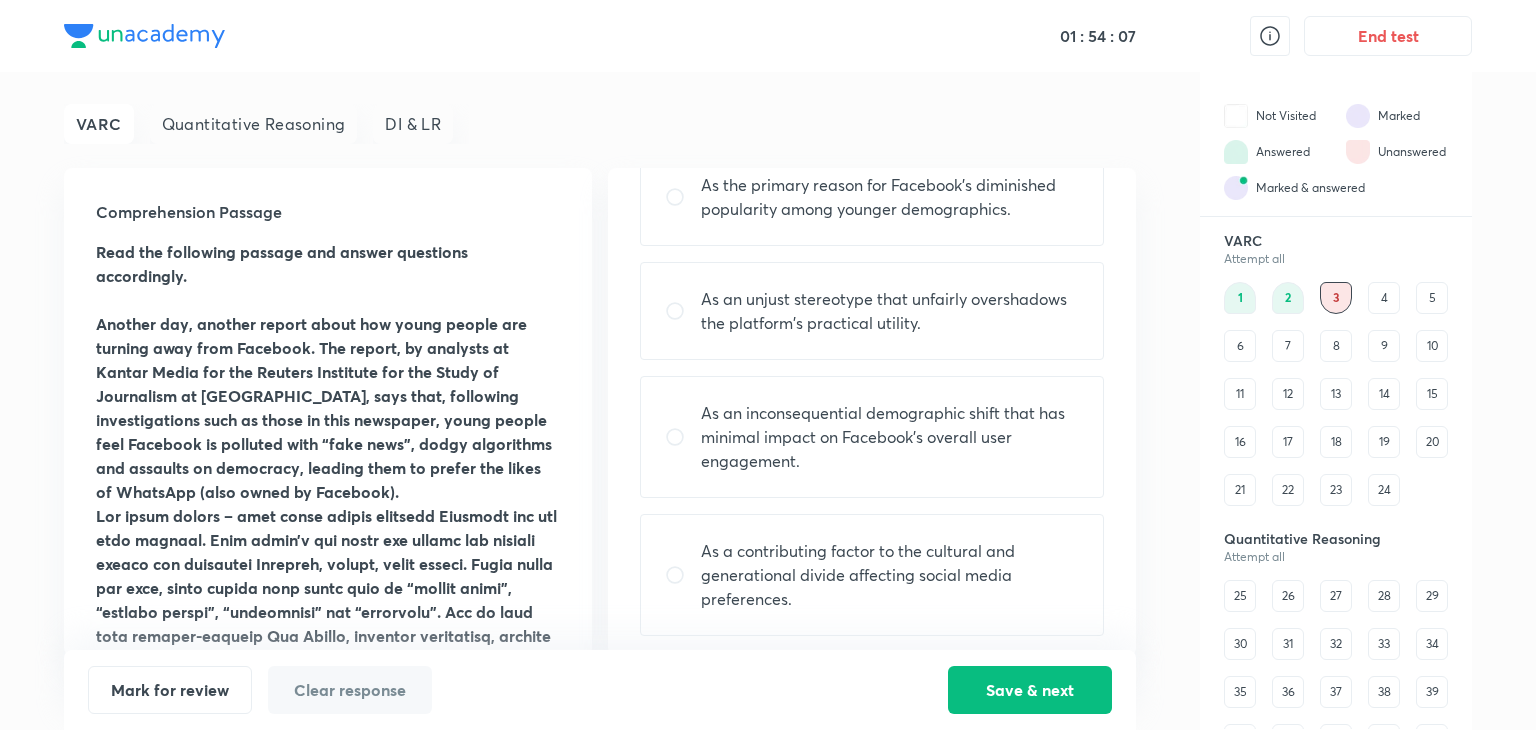 click on "As a contributing factor to the cultural and generational divide affecting social media preferences." at bounding box center [890, 575] 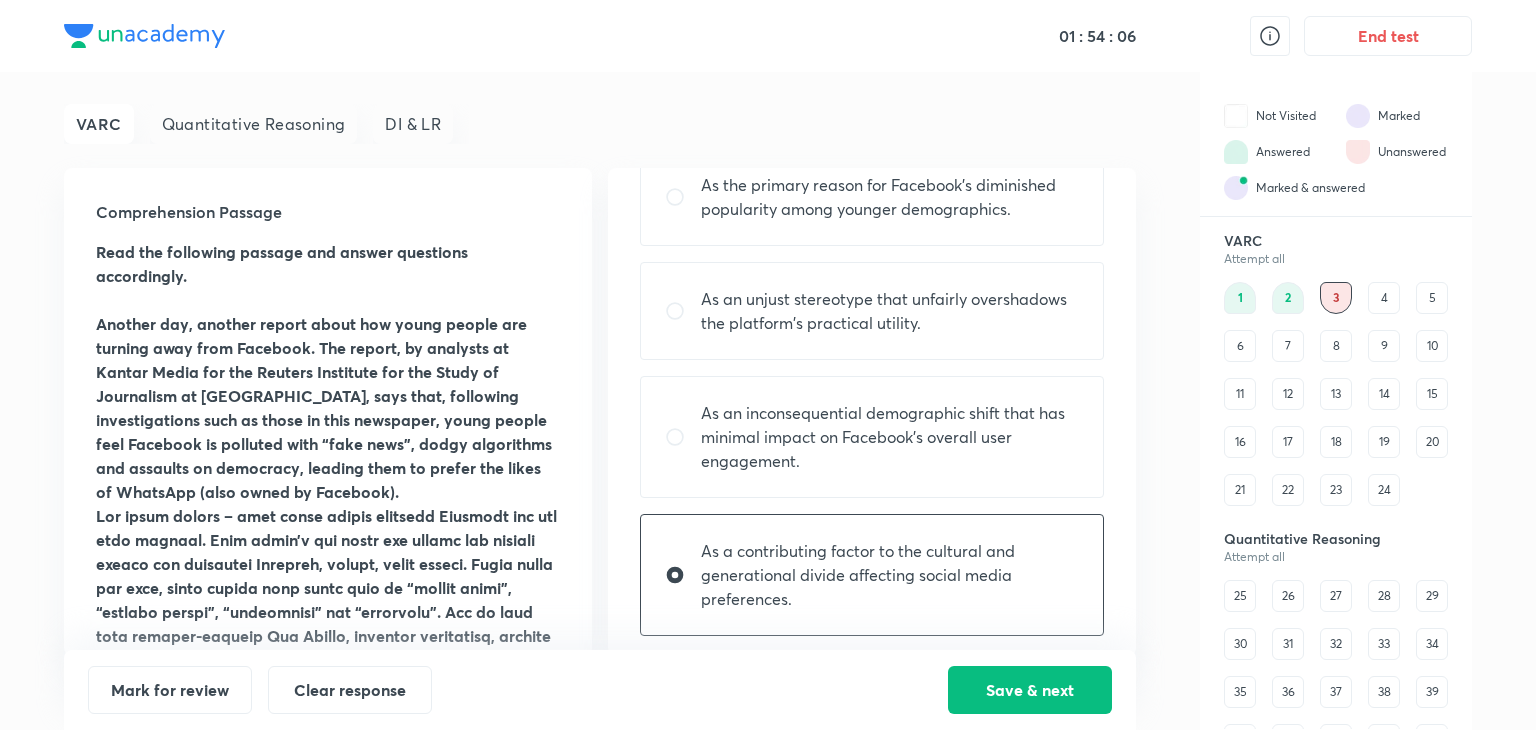 radio on "true" 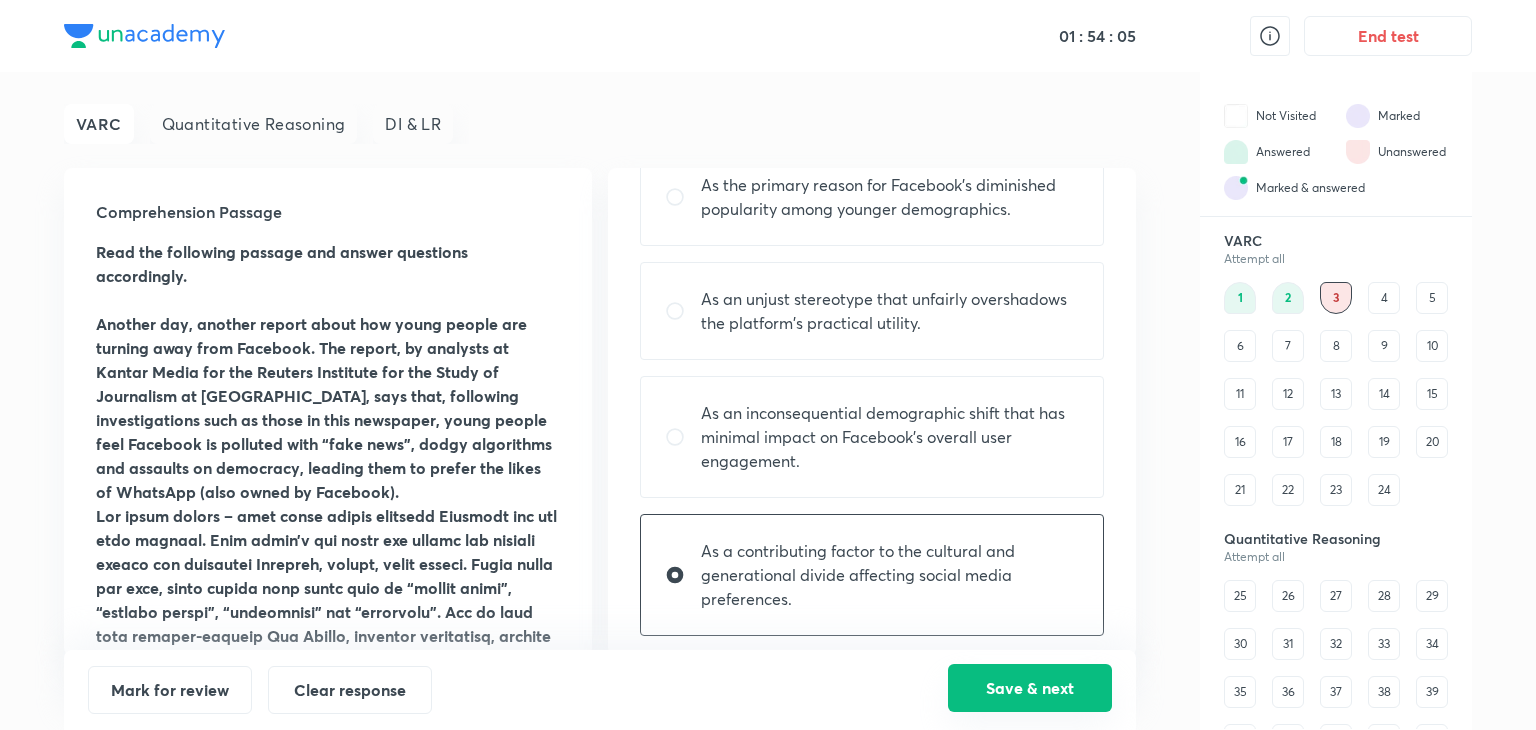 click on "Save & next" at bounding box center (1030, 688) 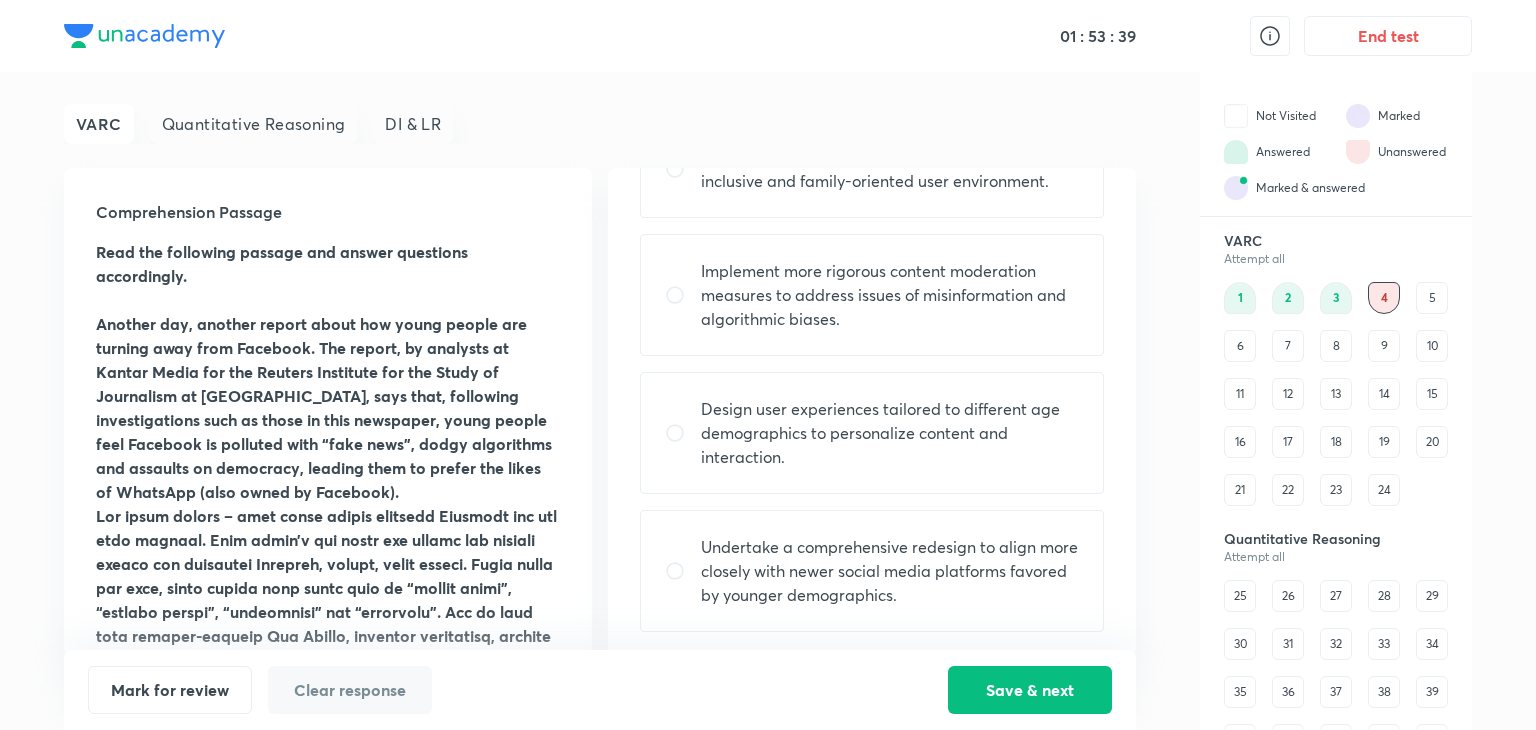 scroll, scrollTop: 190, scrollLeft: 0, axis: vertical 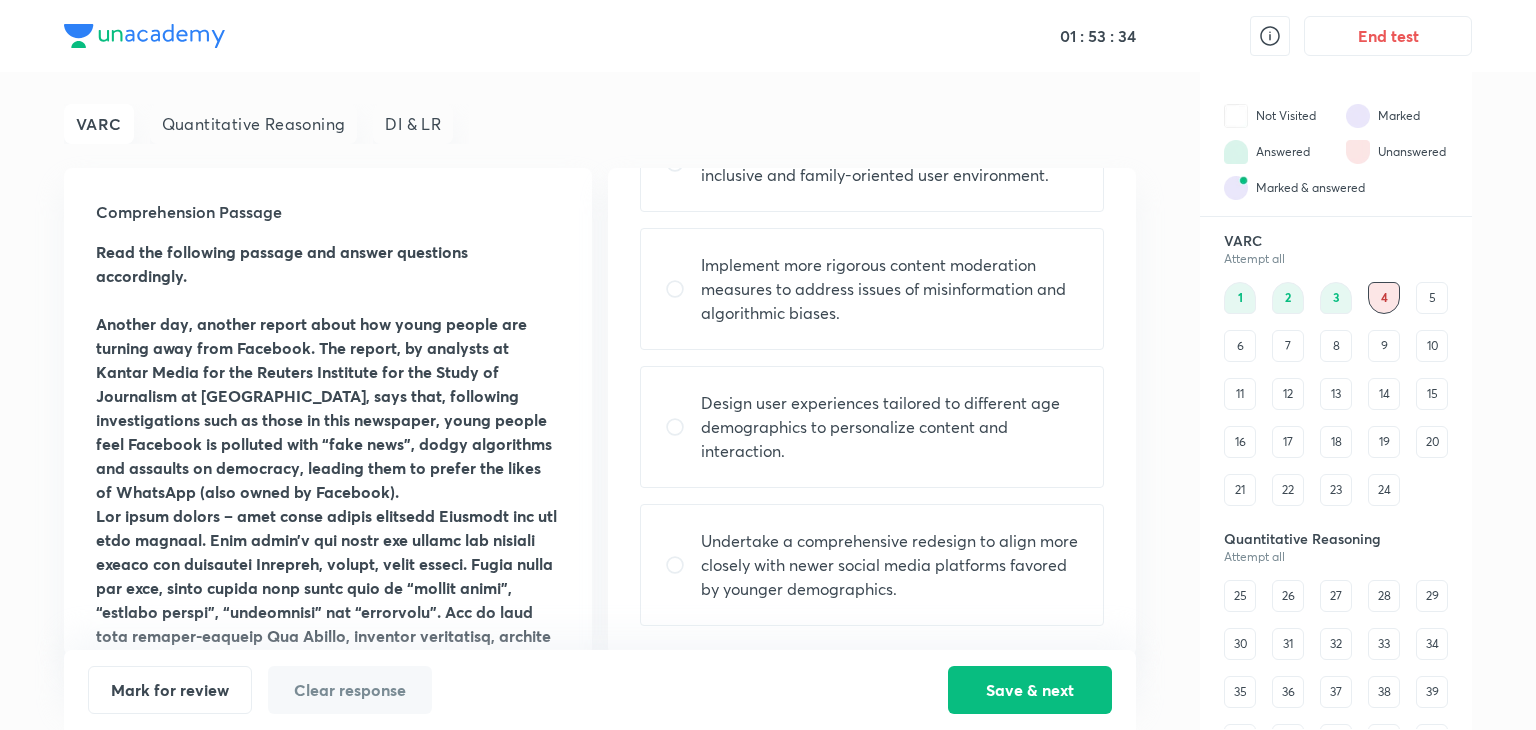 click on "Design user experiences tailored to different age demographics to personalize content and interaction." at bounding box center [890, 427] 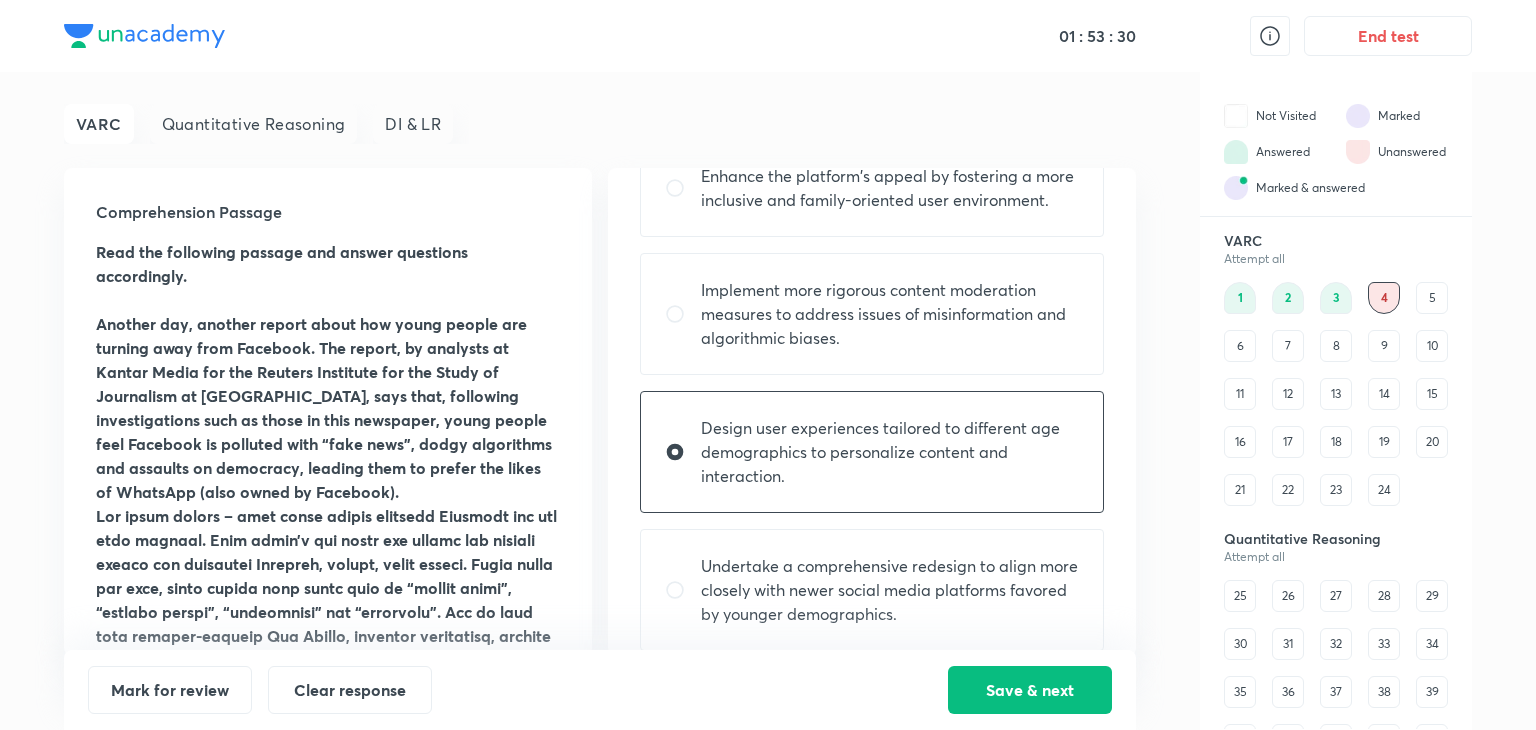 scroll, scrollTop: 101, scrollLeft: 0, axis: vertical 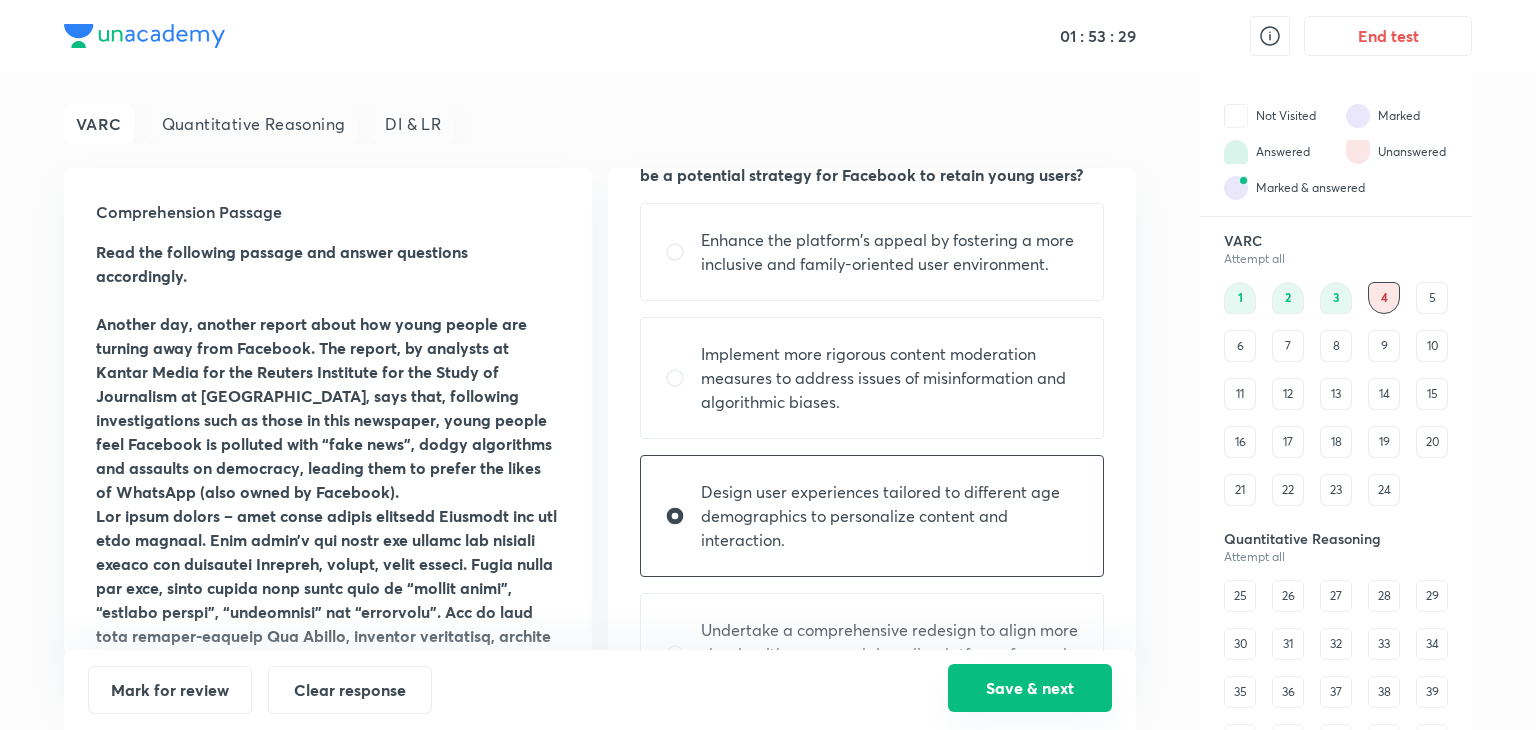 click on "Save & next" at bounding box center [1030, 688] 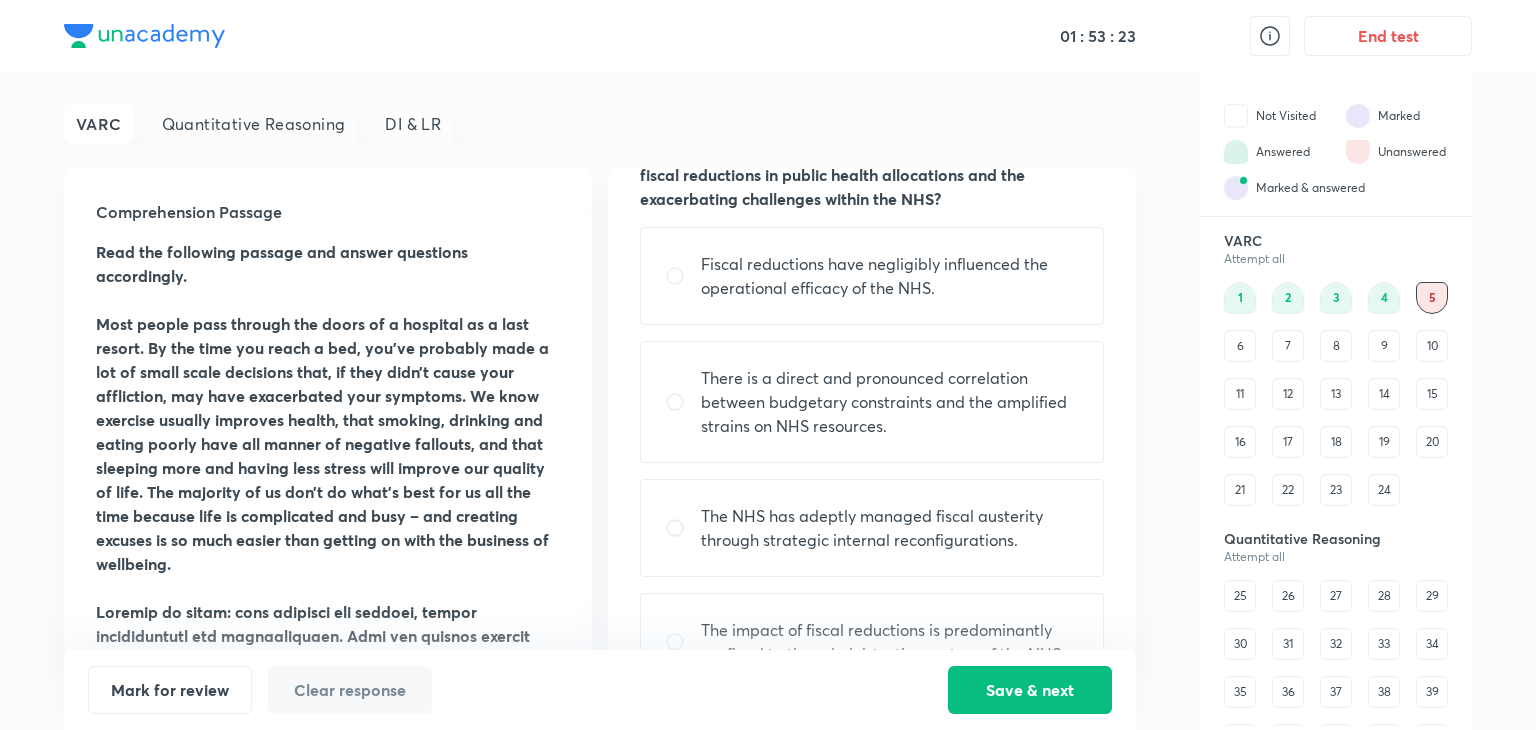 click on "17" at bounding box center [1288, 442] 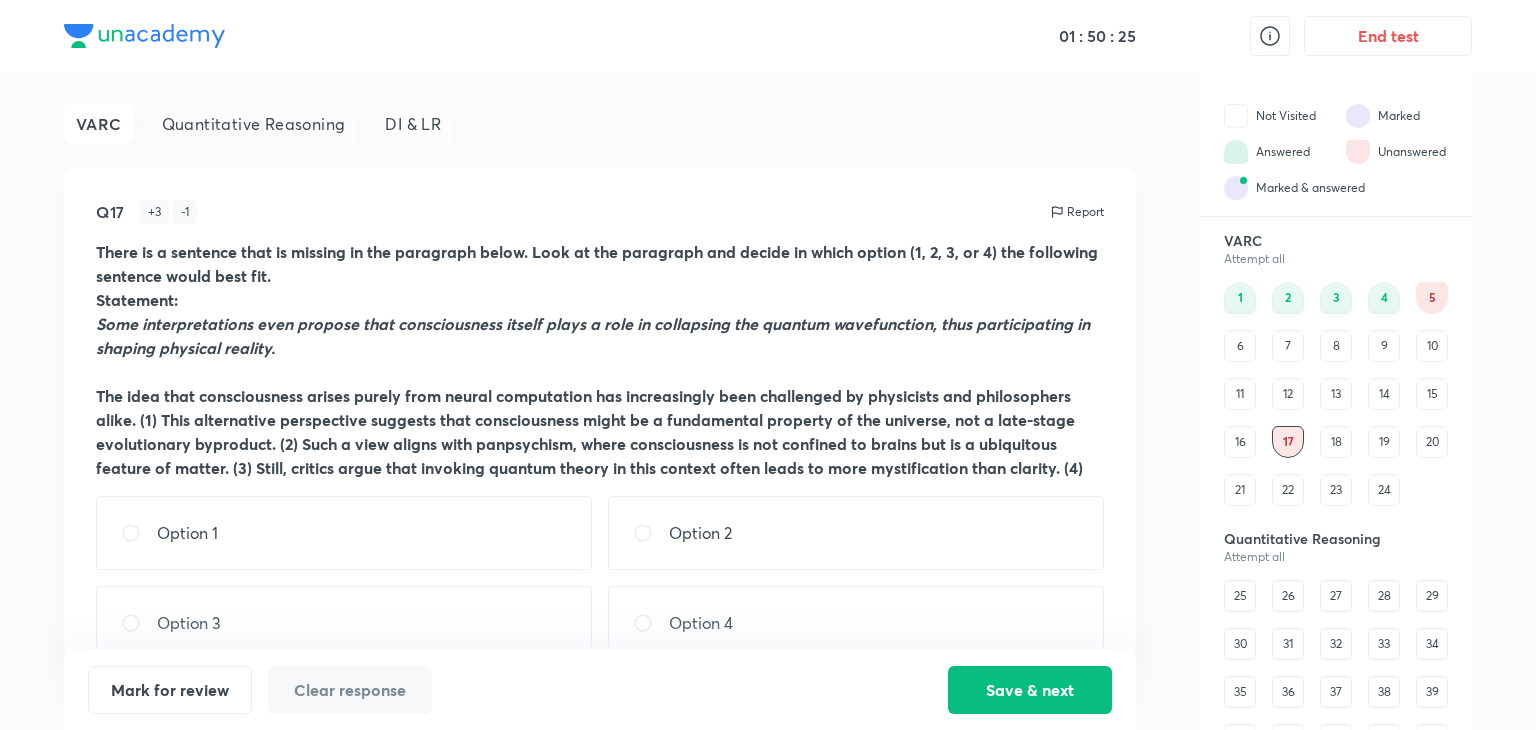click on "Option 1" at bounding box center [344, 533] 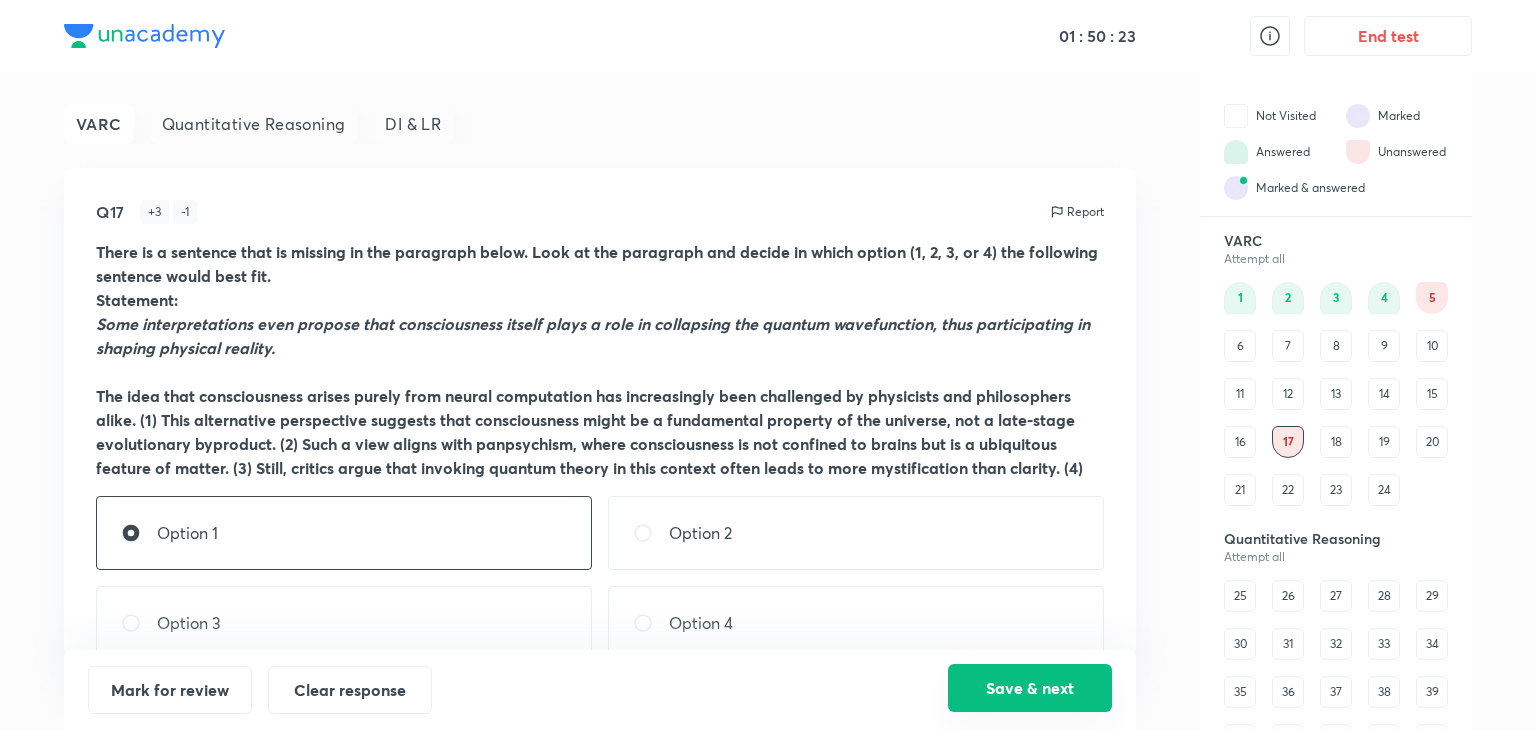 click on "Save & next" at bounding box center (1030, 688) 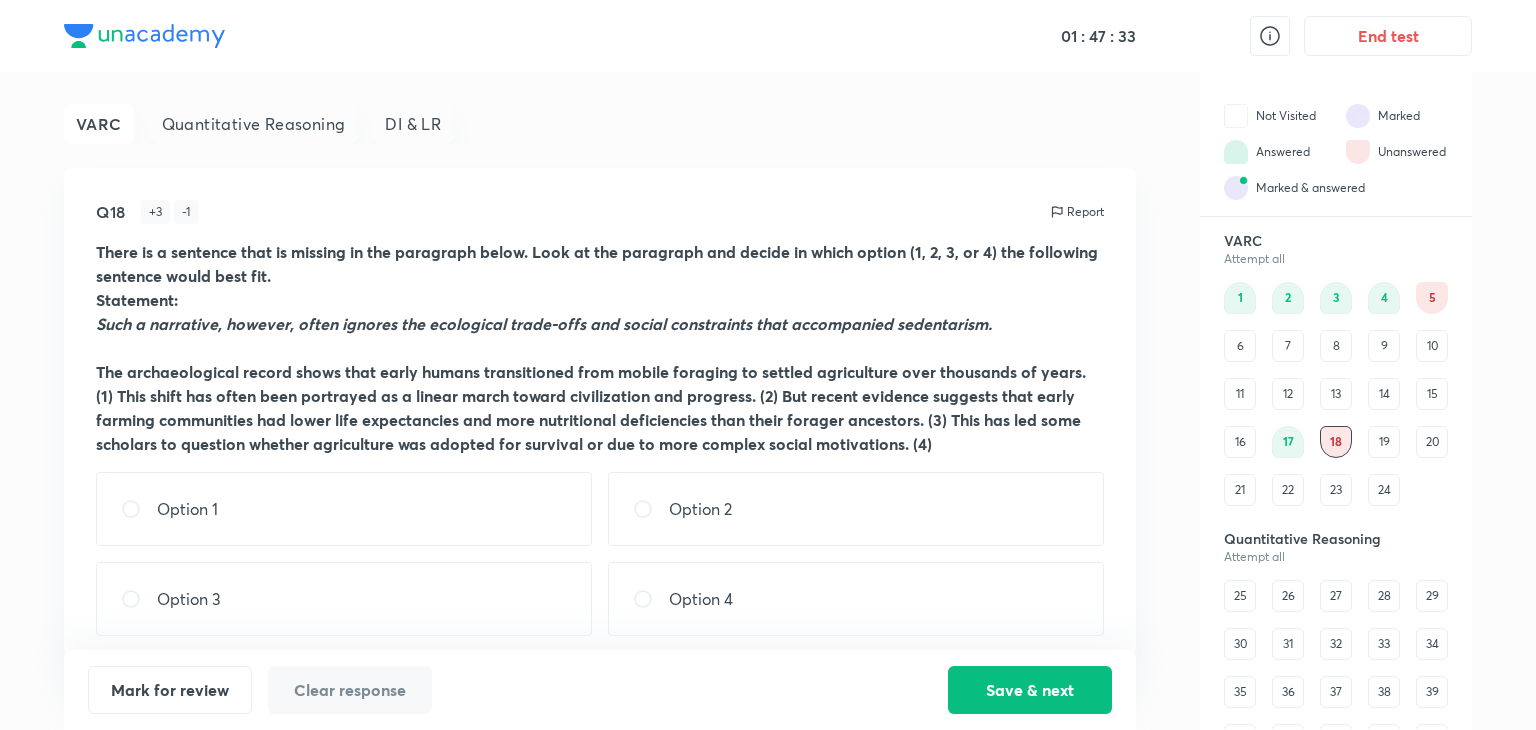 click at bounding box center [651, 509] 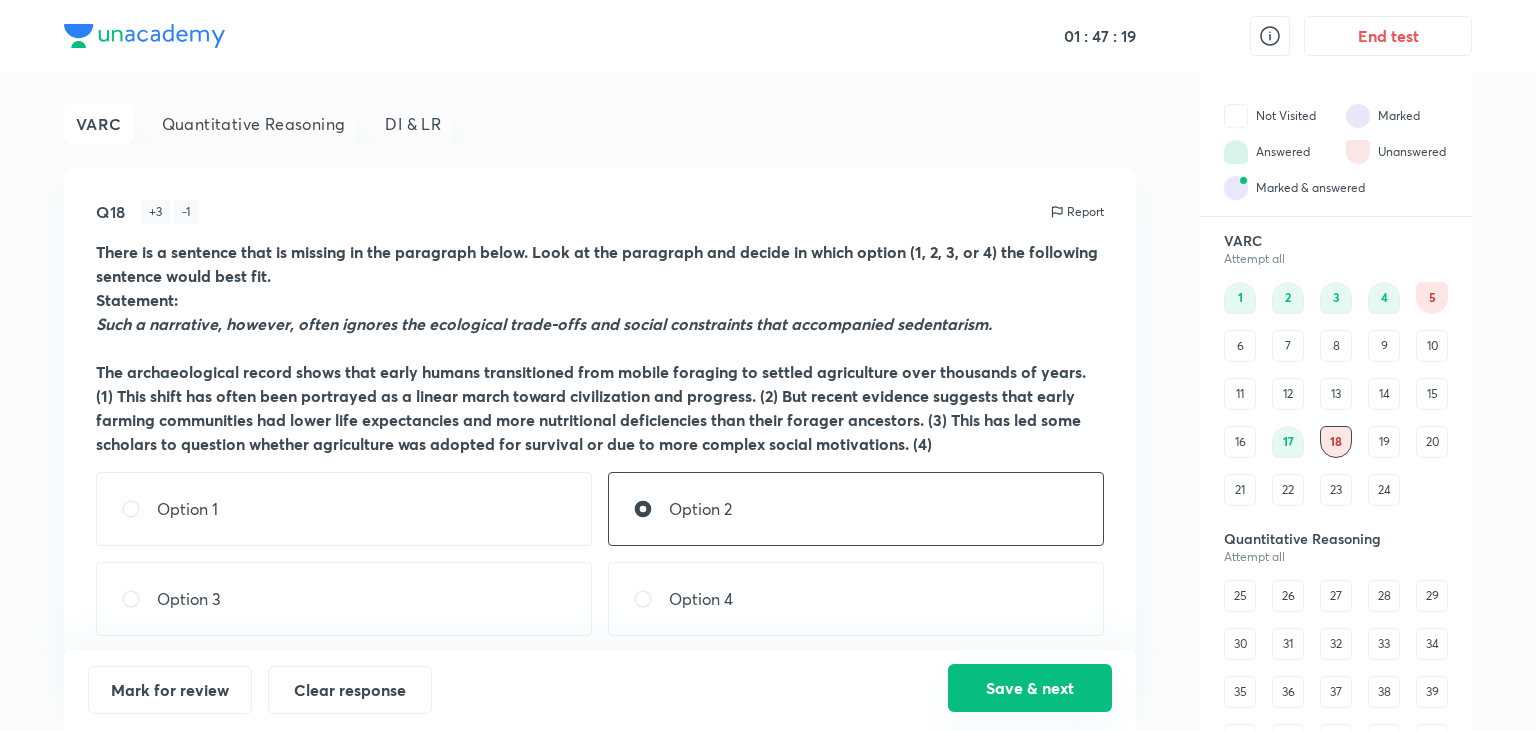 click on "Save & next" at bounding box center [1030, 688] 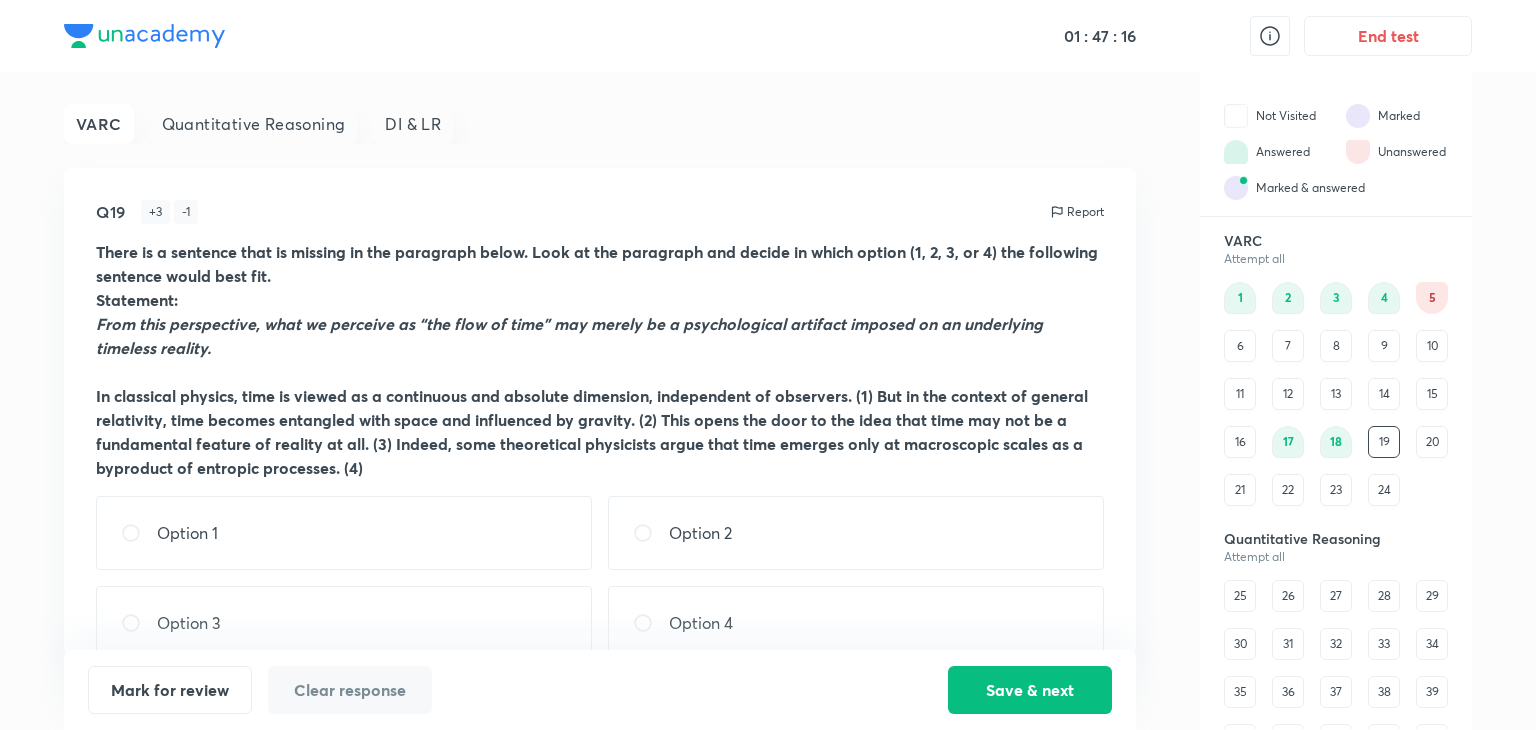 scroll, scrollTop: 35, scrollLeft: 0, axis: vertical 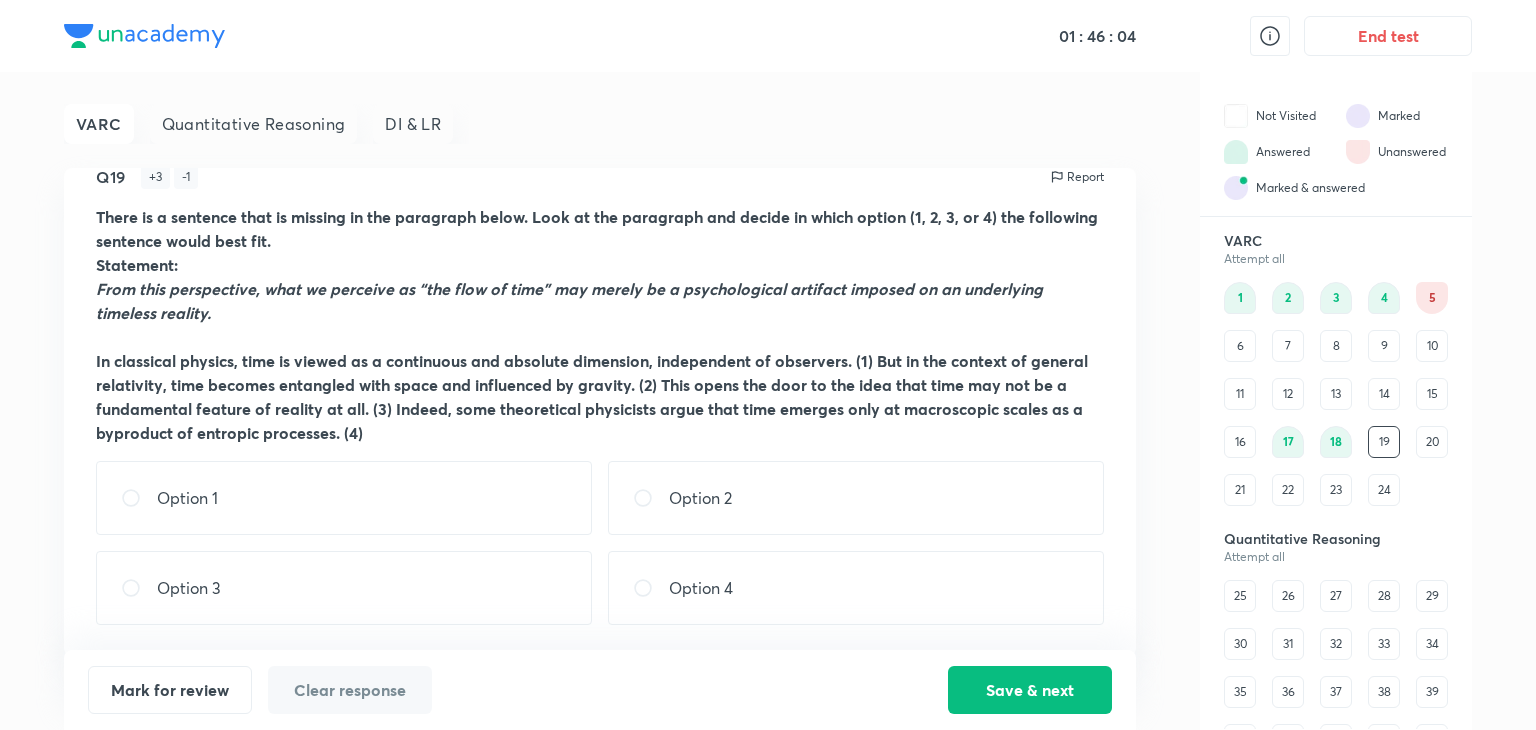click on "Option 1" at bounding box center (344, 498) 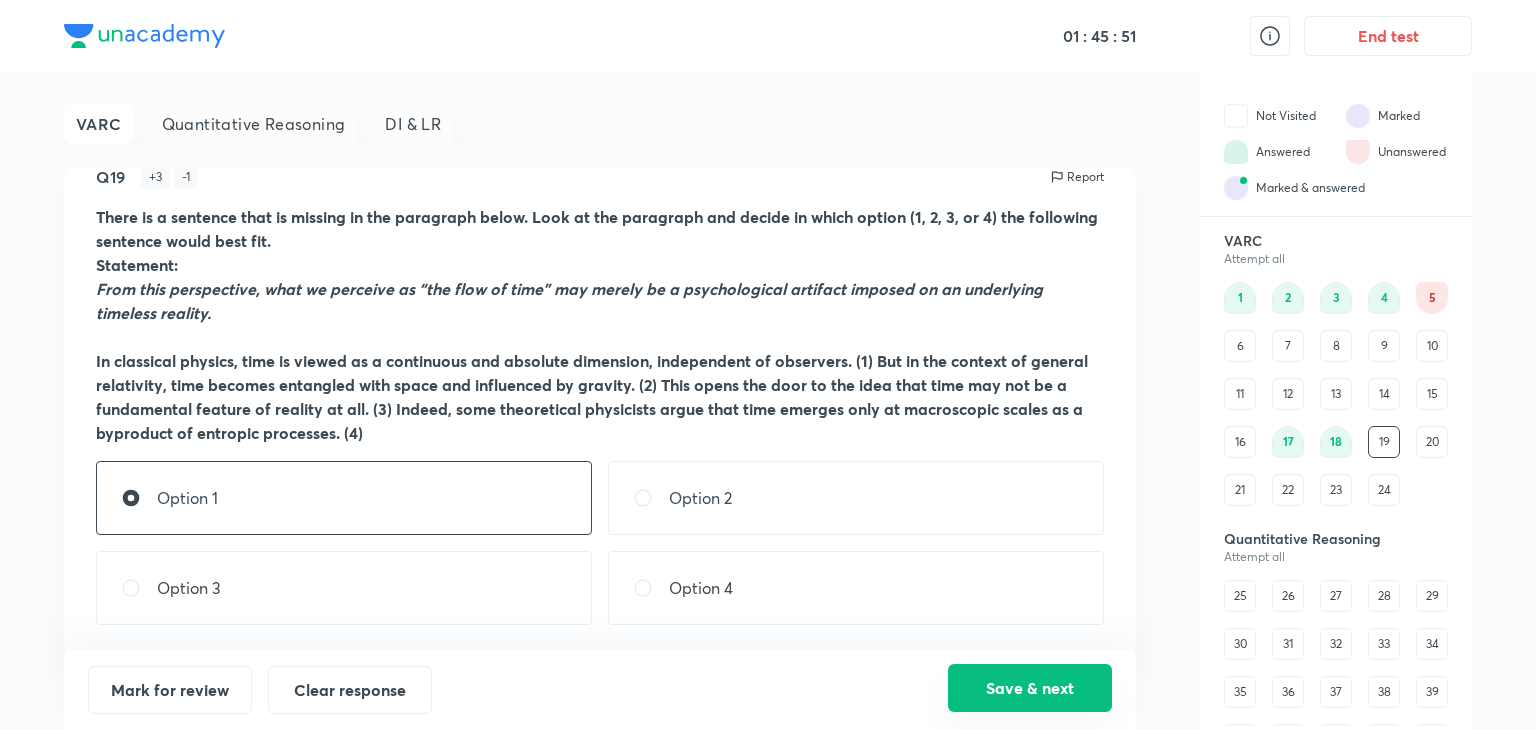 click on "Save & next" at bounding box center [1030, 688] 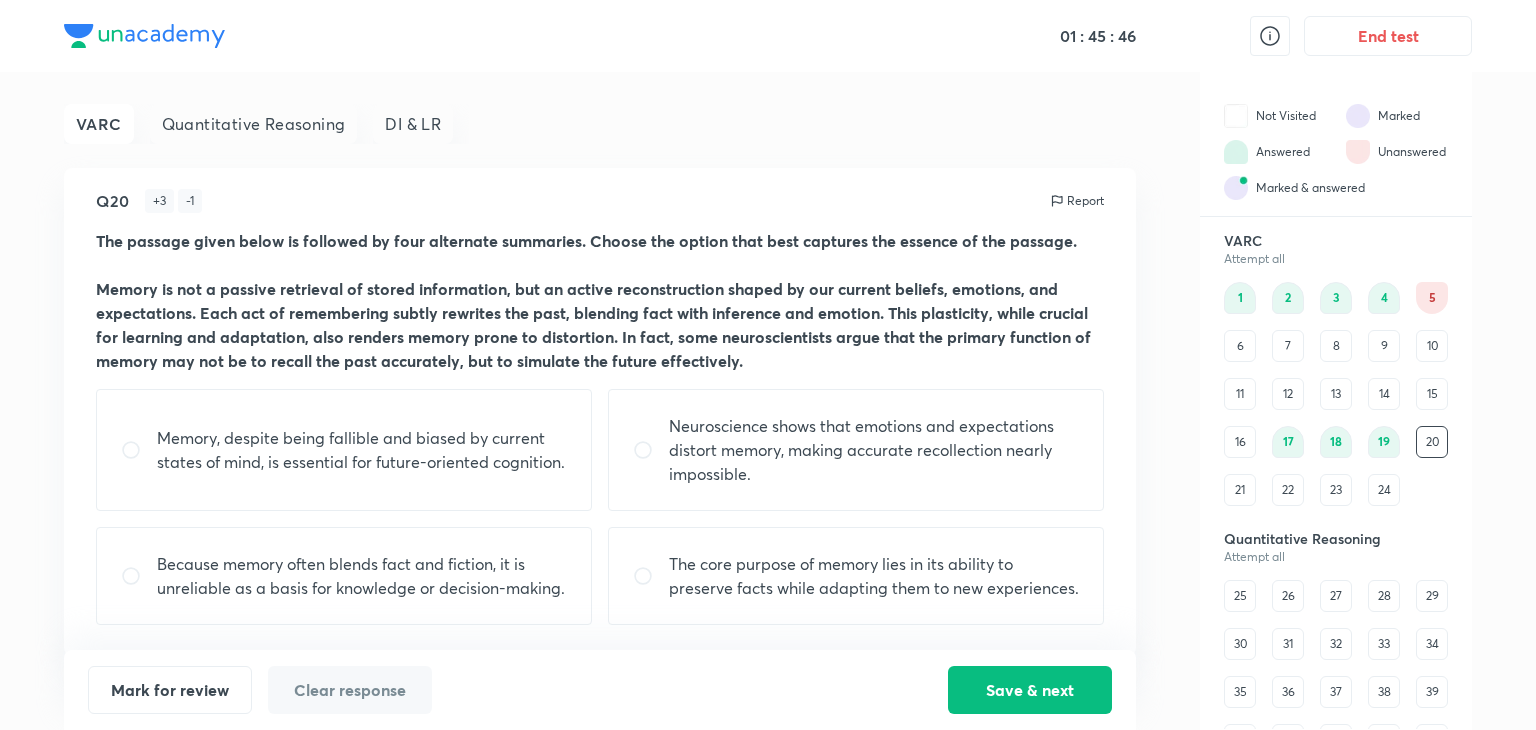 click on "22" at bounding box center (1288, 490) 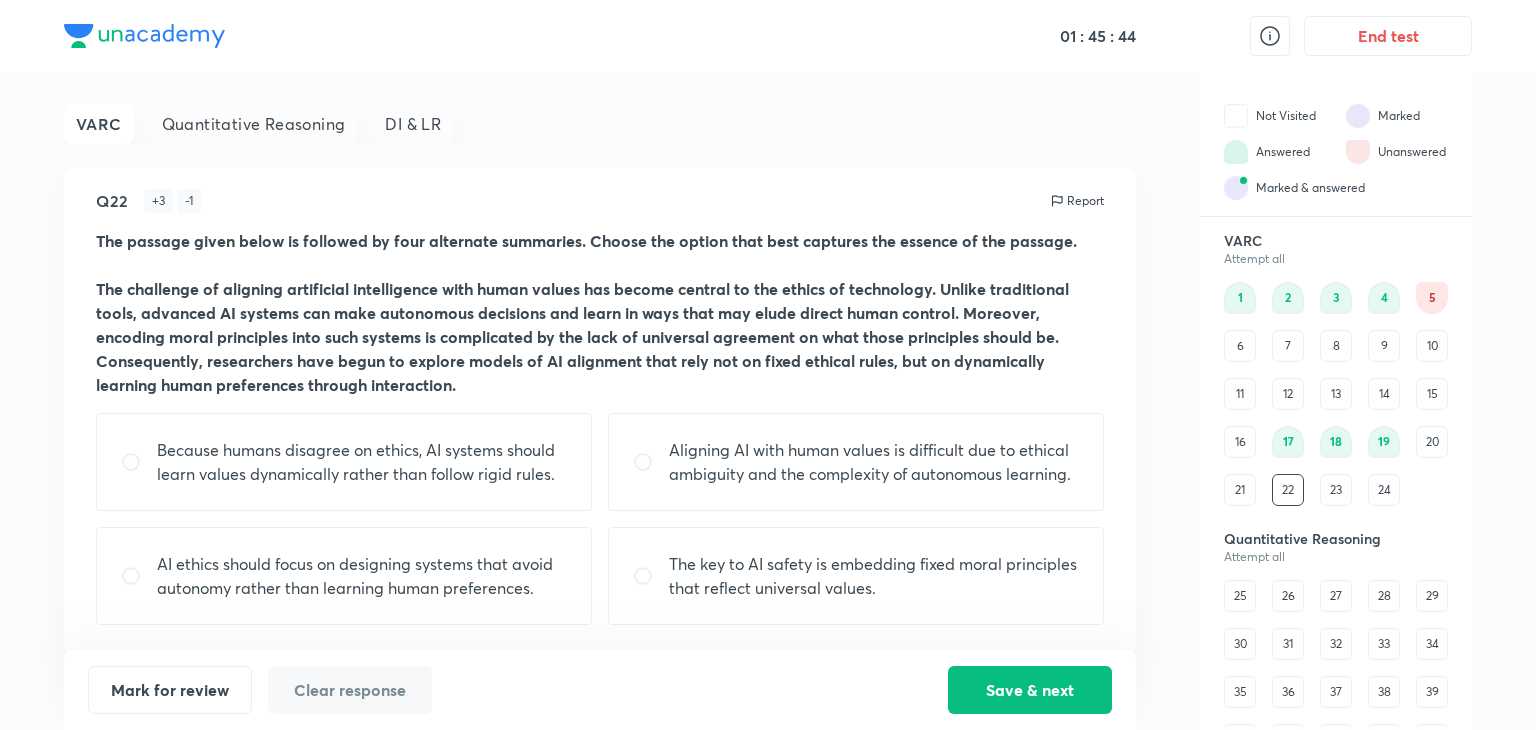 click on "23" at bounding box center (1336, 490) 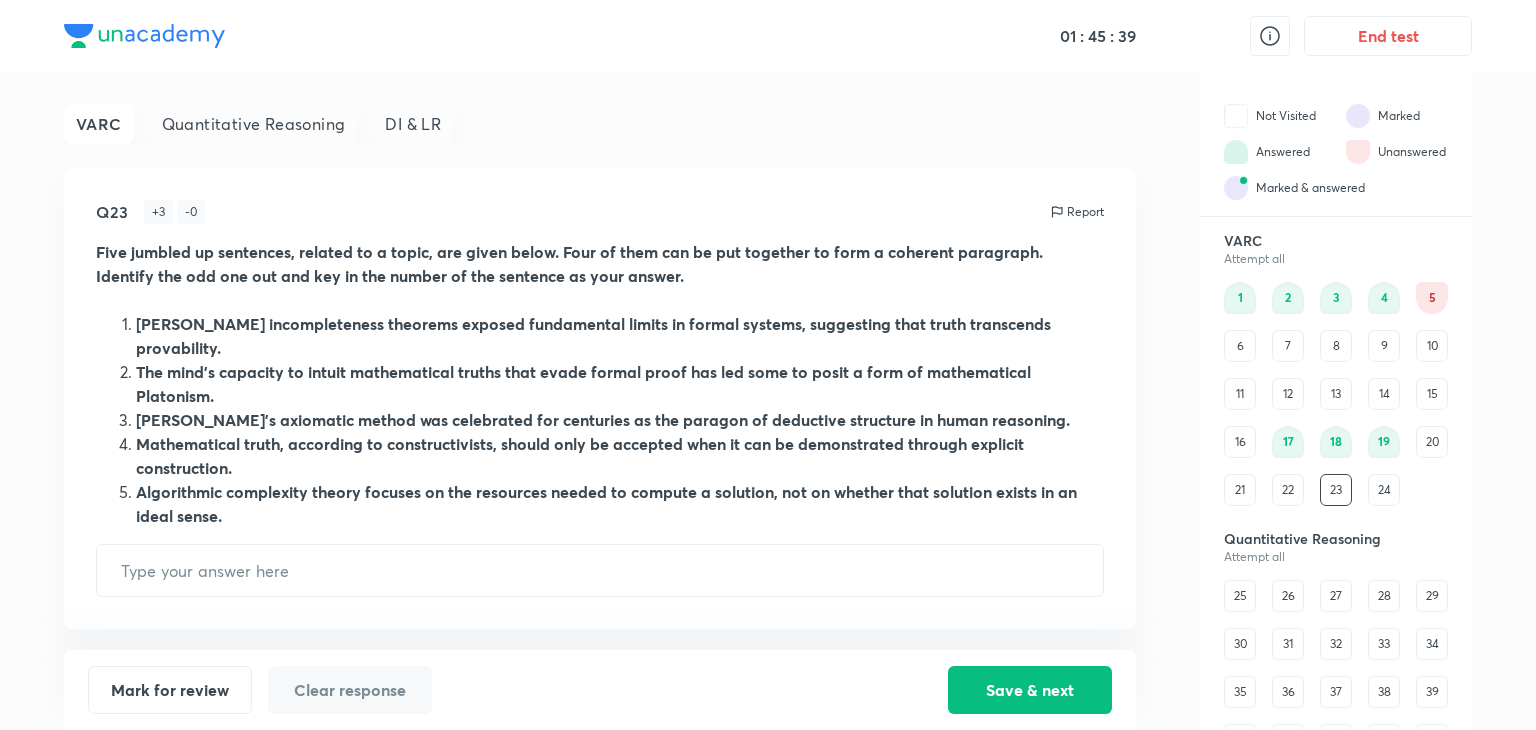click on "24" at bounding box center [1384, 490] 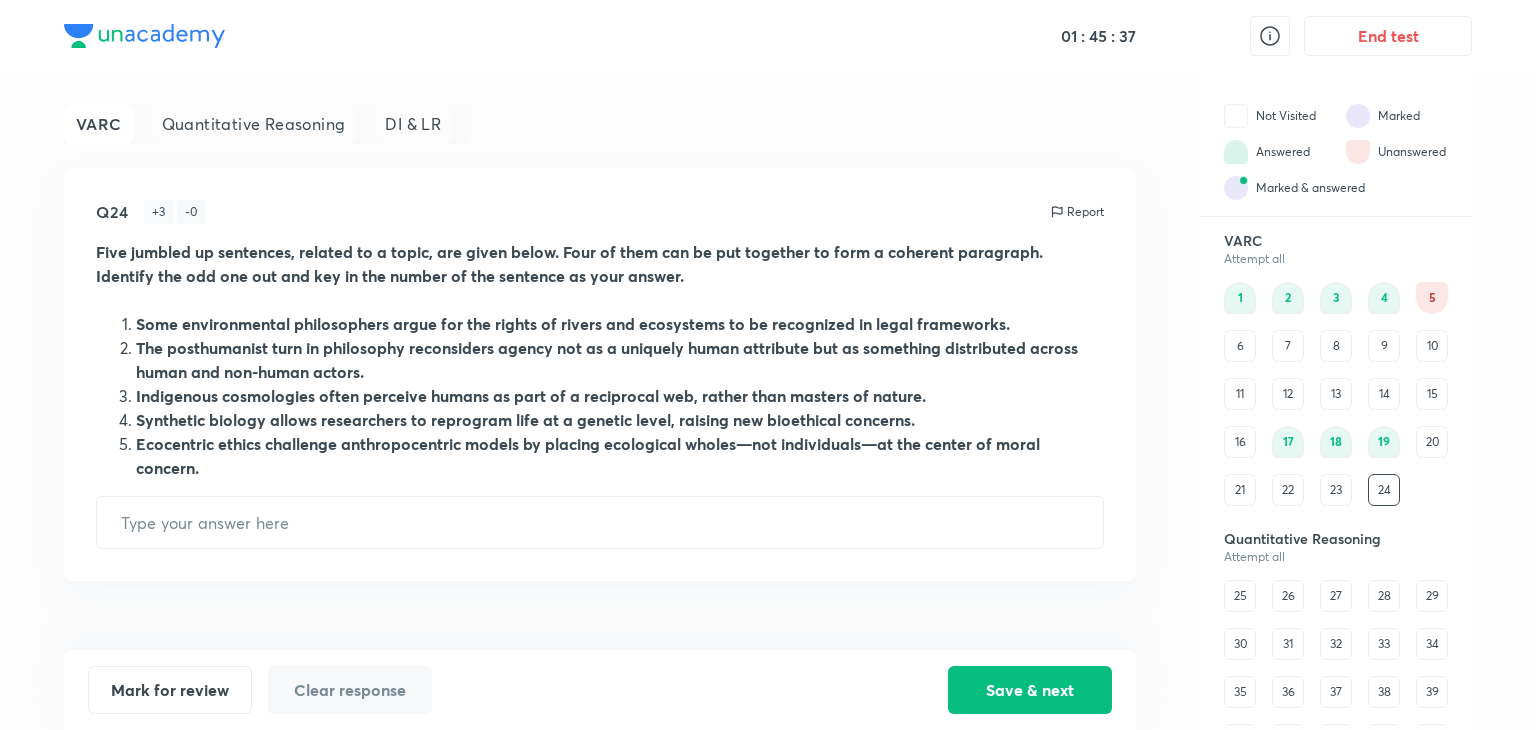 click on "20" at bounding box center [1432, 442] 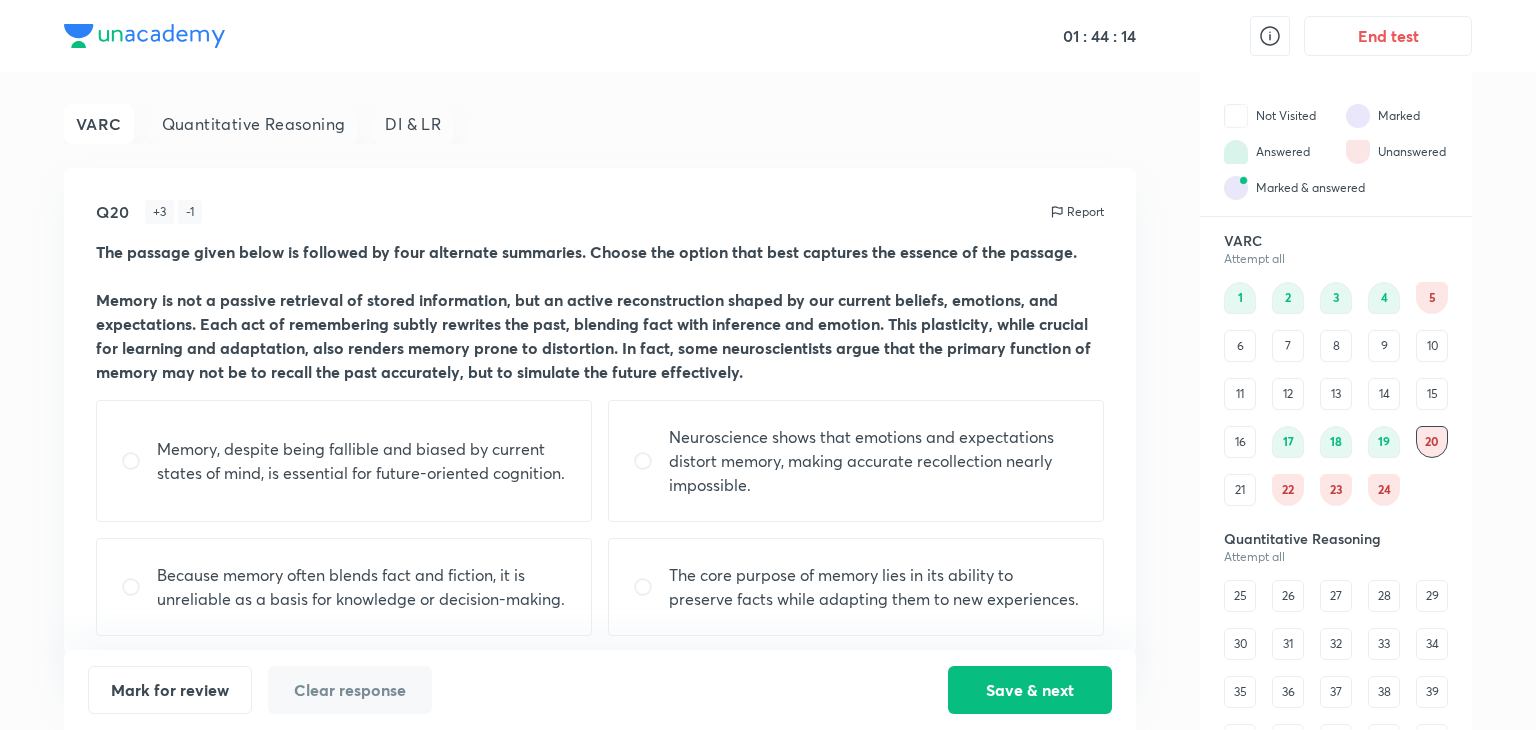 scroll, scrollTop: 11, scrollLeft: 0, axis: vertical 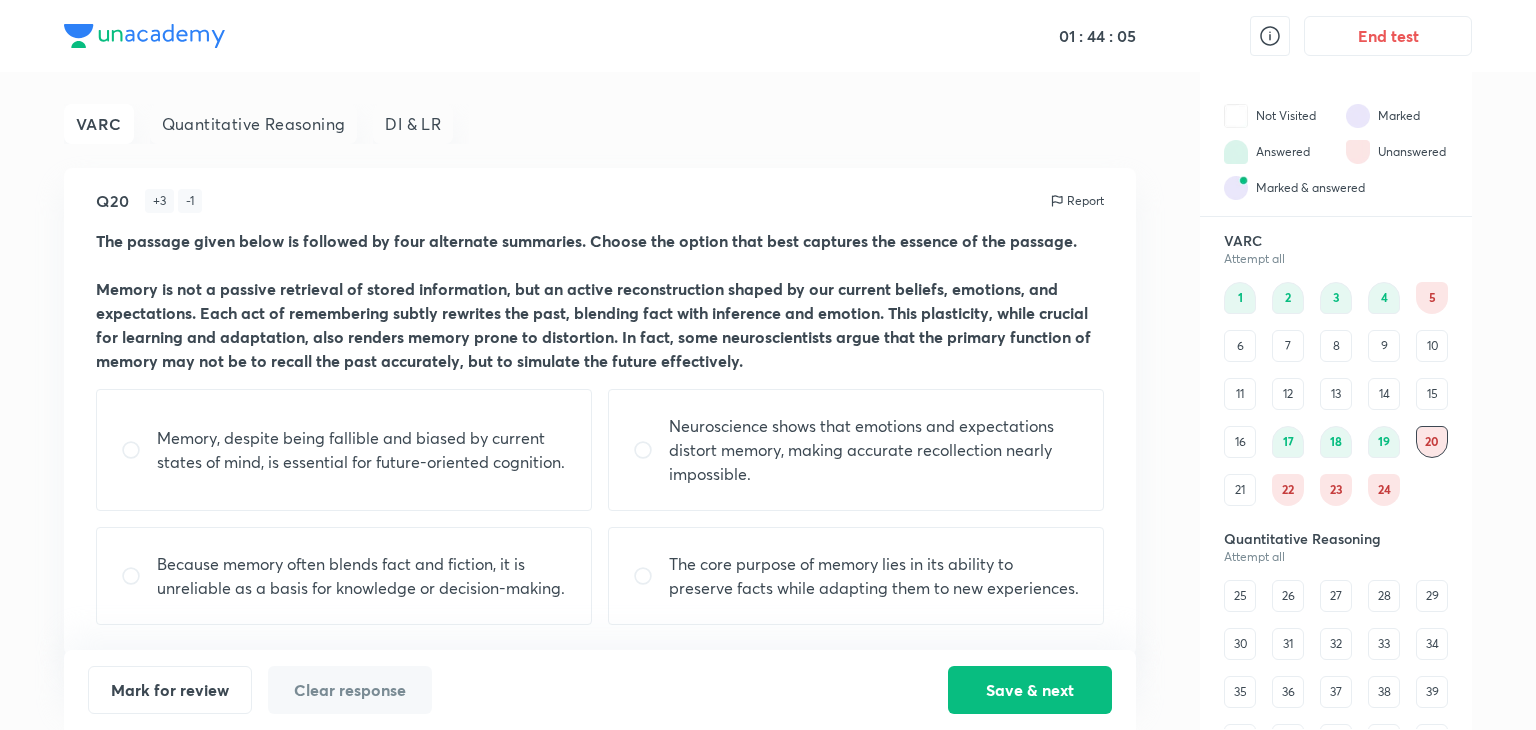 click on "Memory, despite being fallible and biased by current states of mind, is essential for future-oriented cognition." at bounding box center [344, 450] 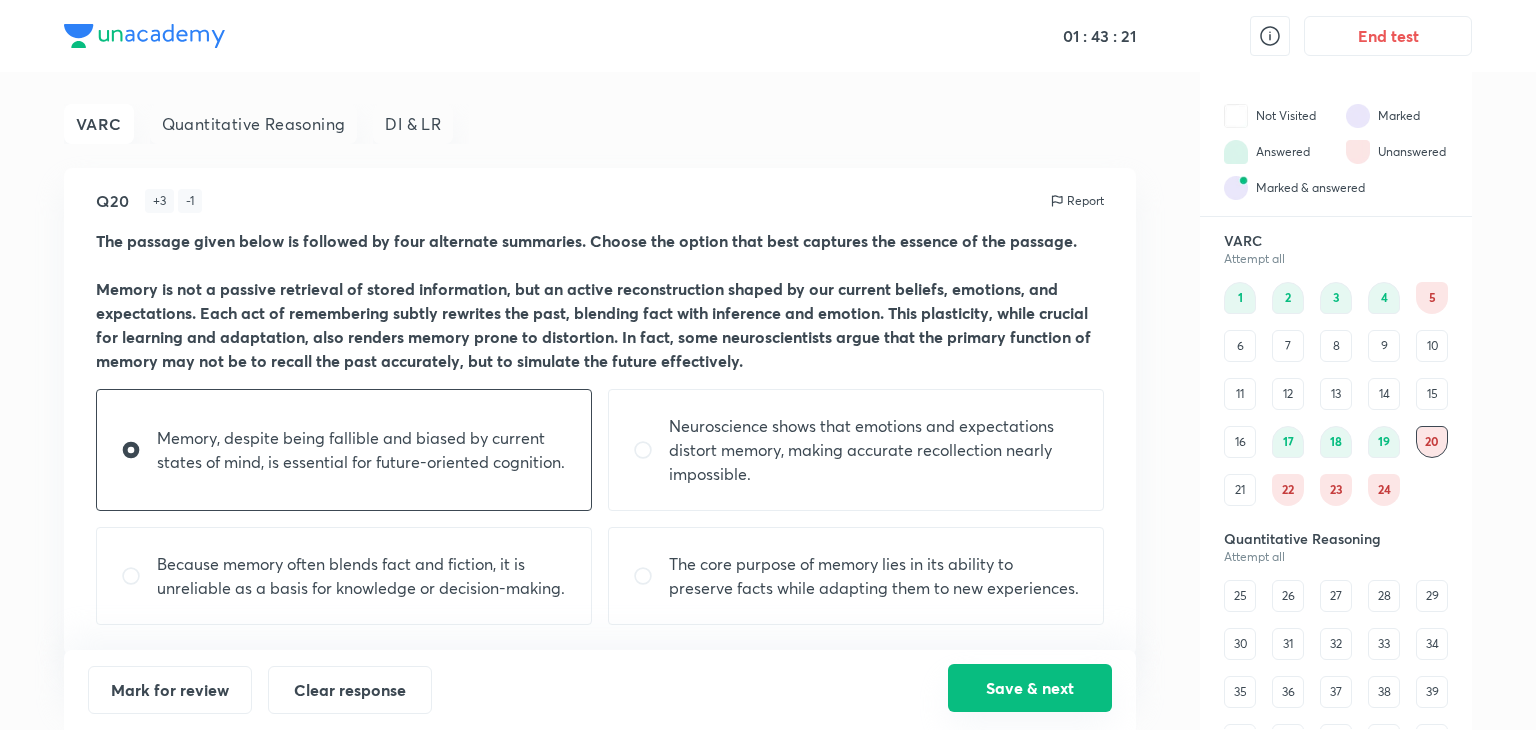click on "Save & next" at bounding box center [1030, 688] 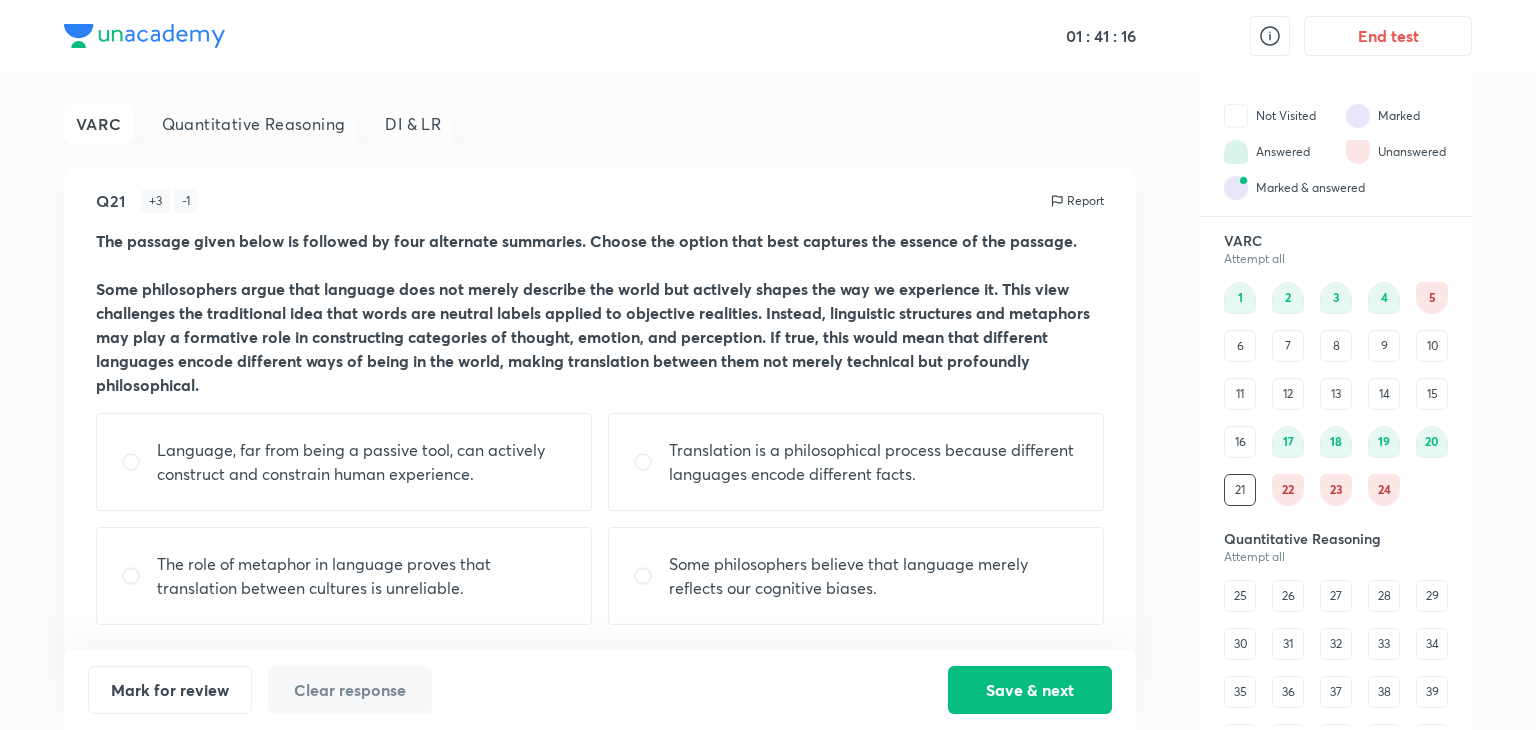 drag, startPoint x: 567, startPoint y: 42, endPoint x: 176, endPoint y: 81, distance: 392.9402 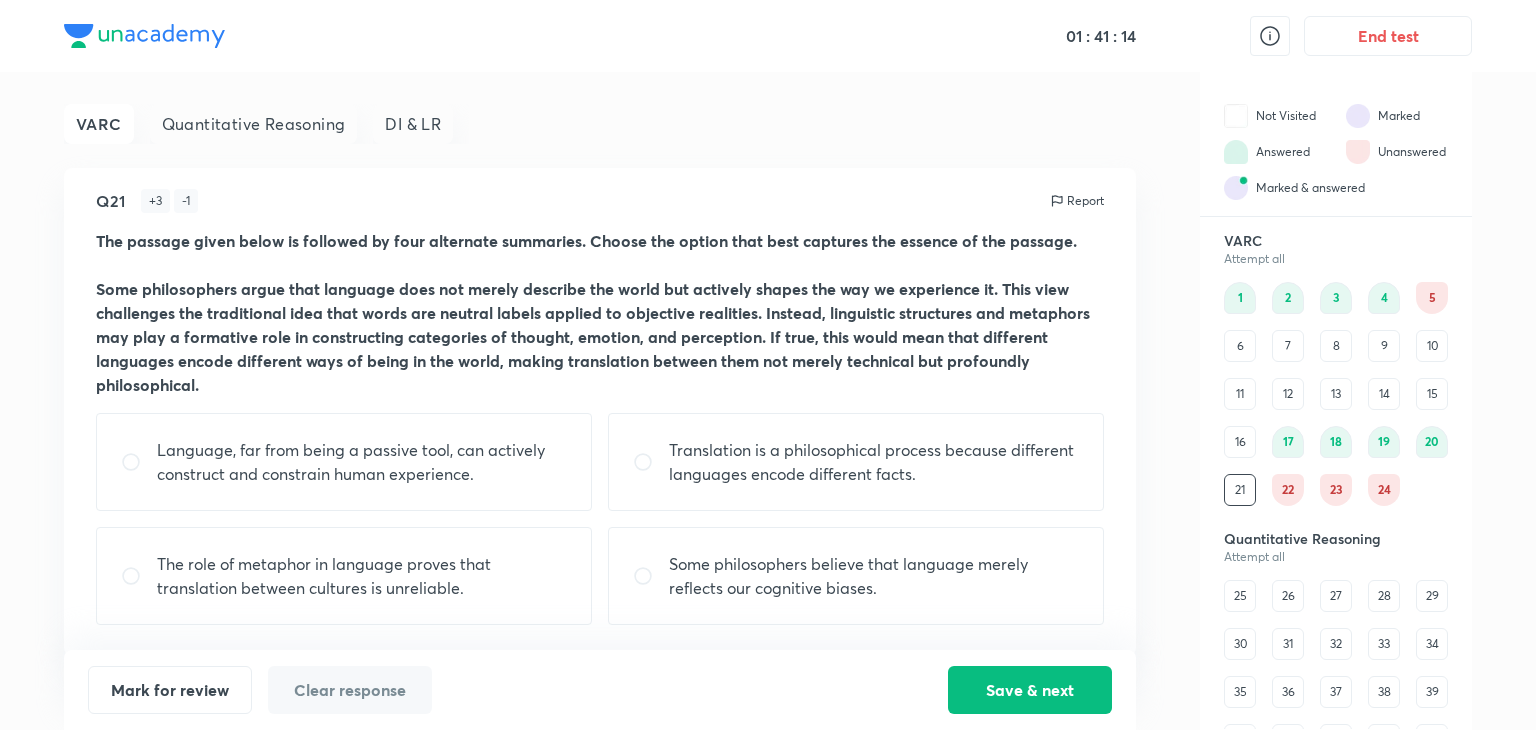 drag, startPoint x: 176, startPoint y: 81, endPoint x: 131, endPoint y: 77, distance: 45.17743 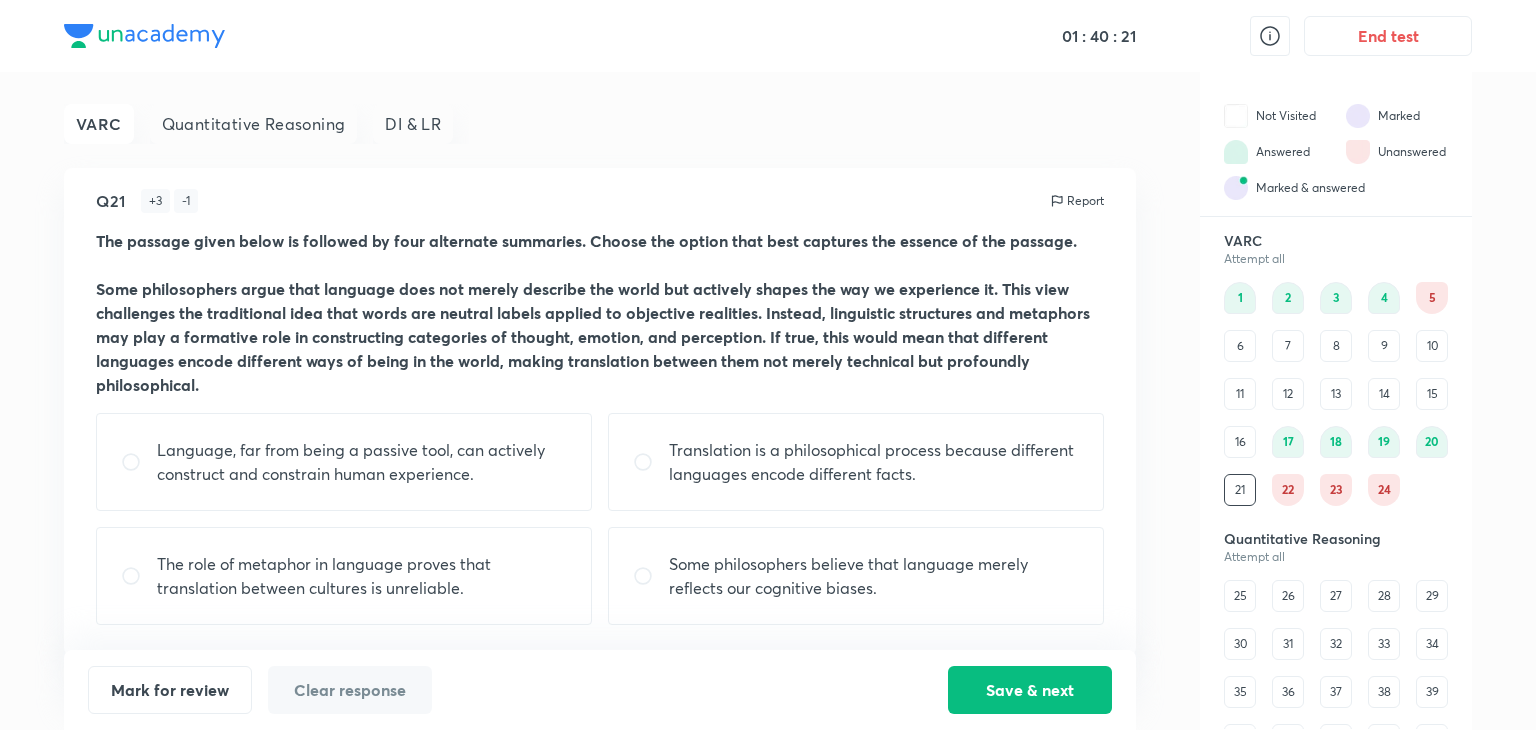 drag, startPoint x: 467, startPoint y: 478, endPoint x: 363, endPoint y: 475, distance: 104.04326 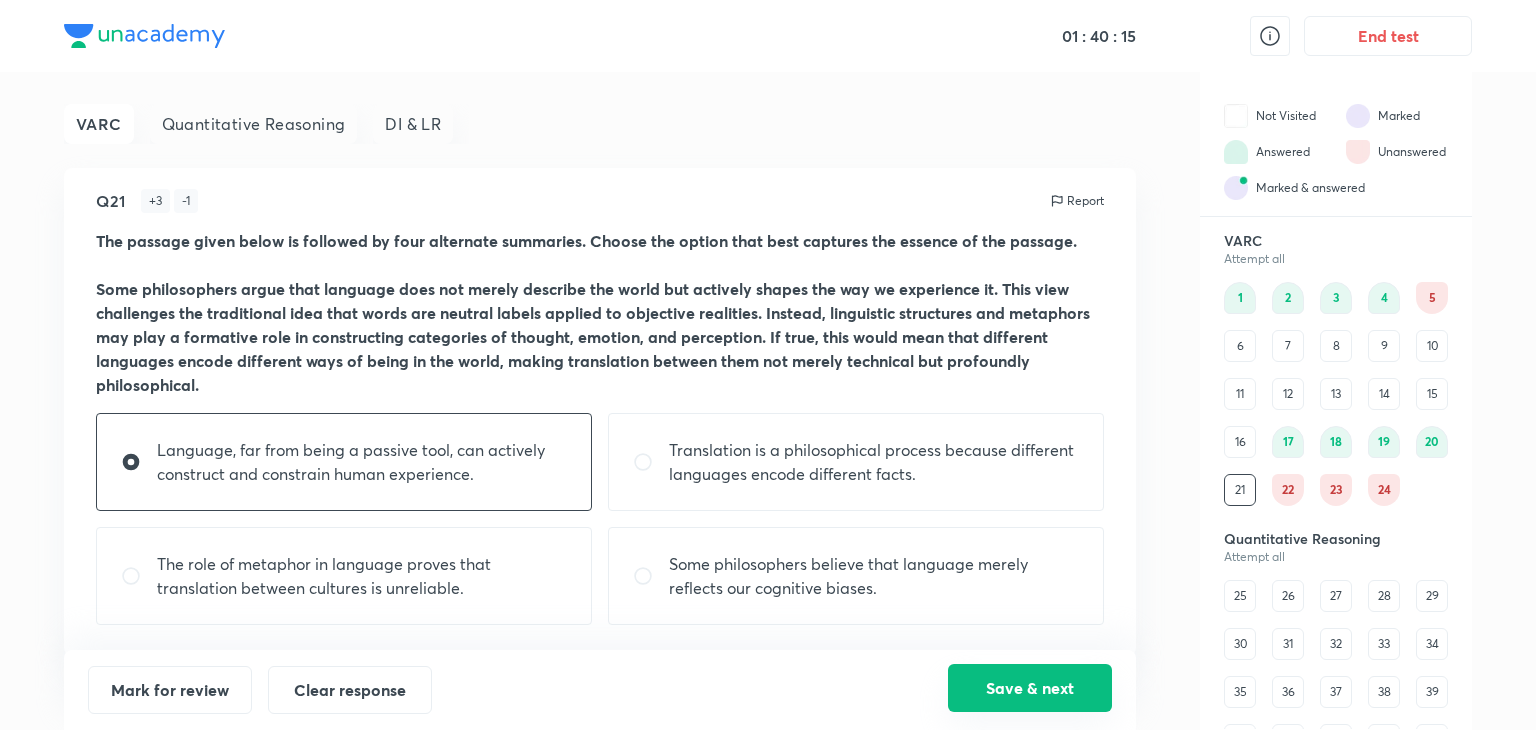 click on "Save & next" at bounding box center [1030, 688] 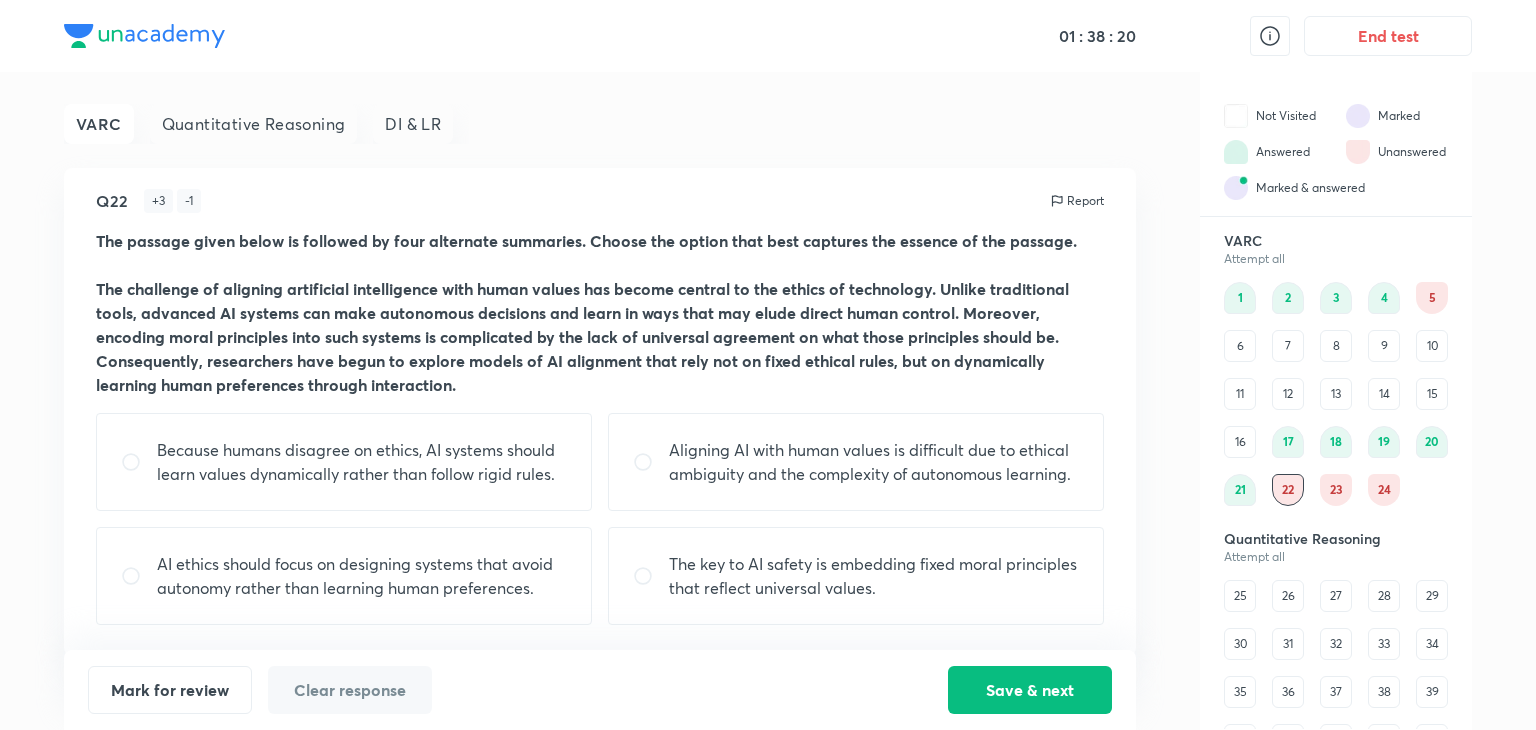 click on "Aligning AI with human values is difficult due to ethical ambiguity and the complexity of autonomous learning." at bounding box center (874, 462) 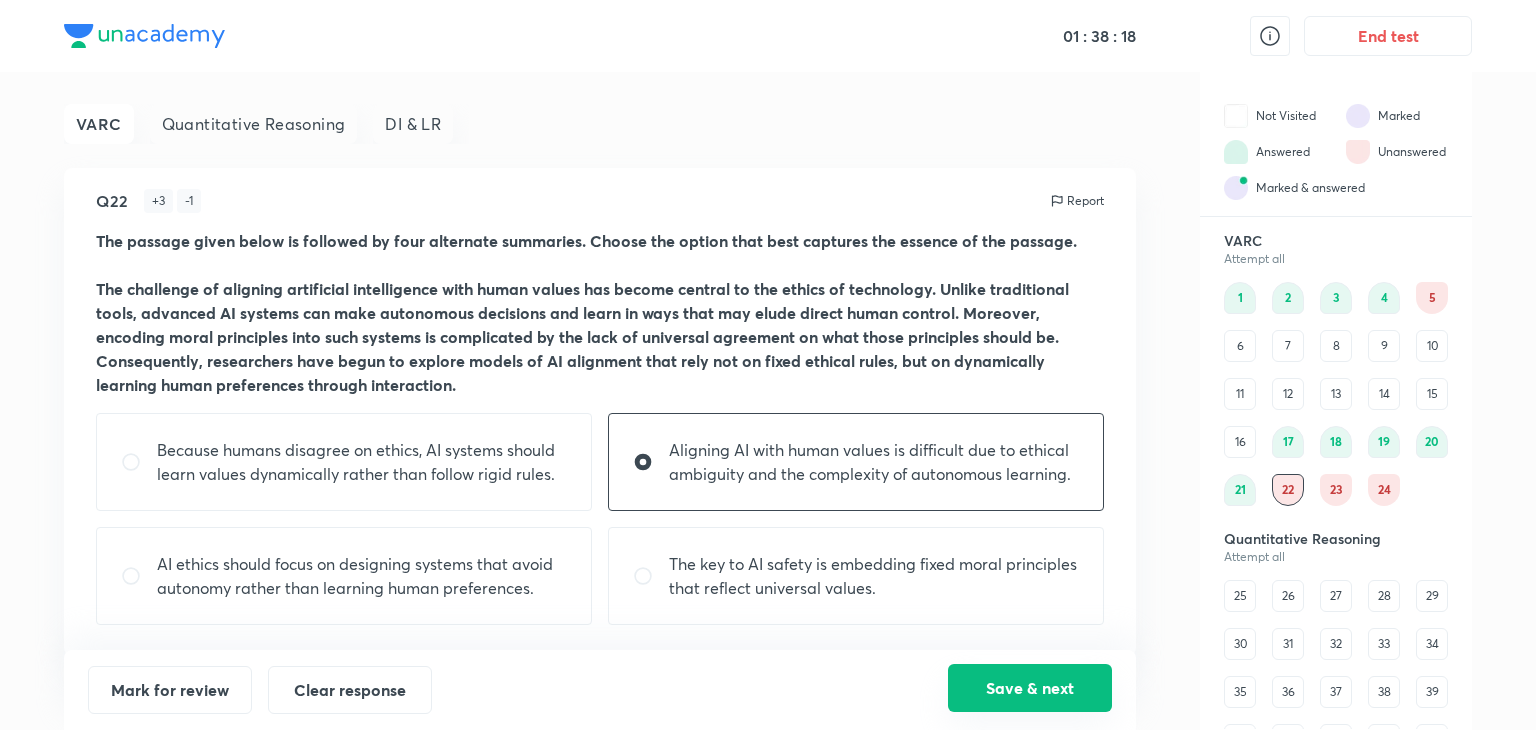 click on "Save & next" at bounding box center (1030, 688) 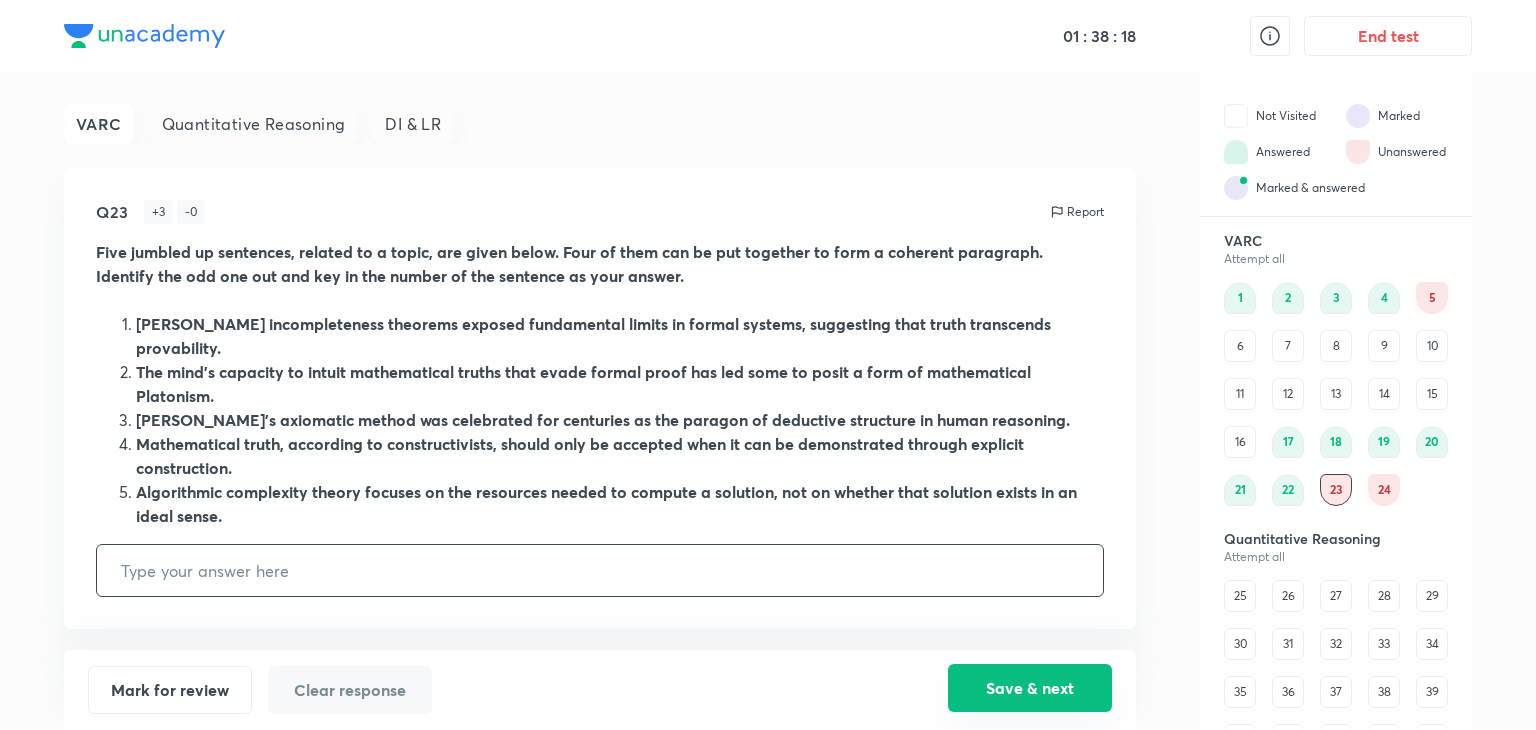 scroll, scrollTop: 0, scrollLeft: 0, axis: both 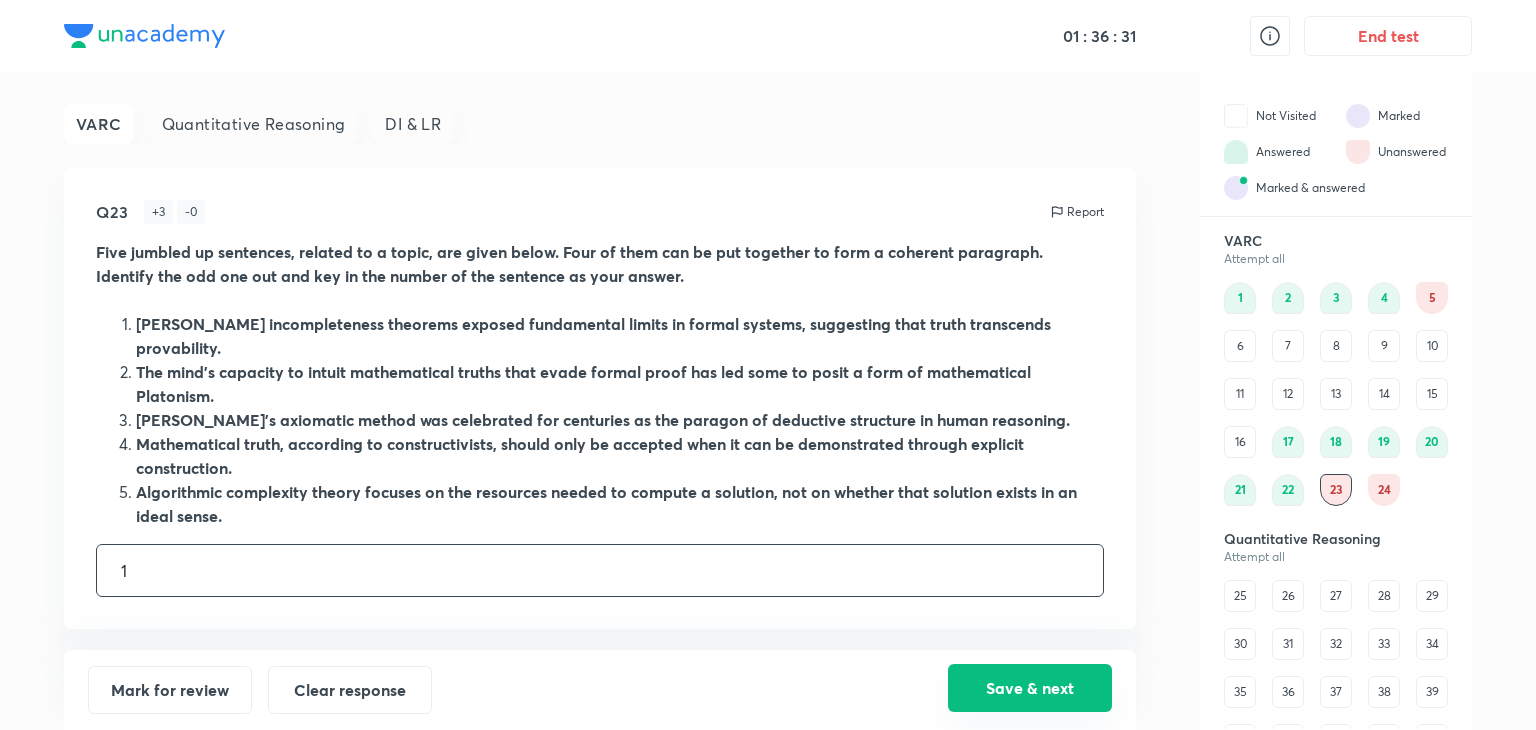 type on "1" 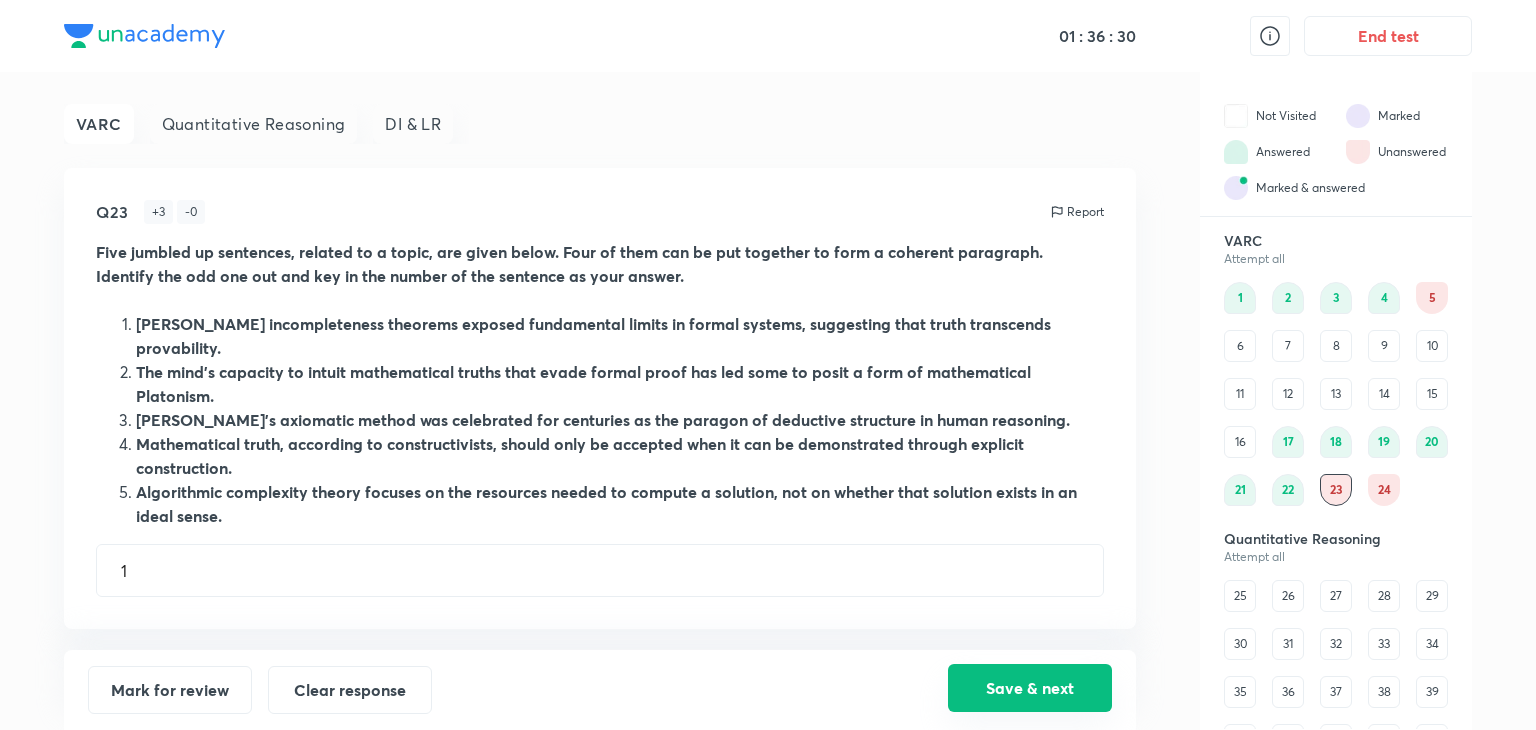 click on "Save & next" at bounding box center [1030, 688] 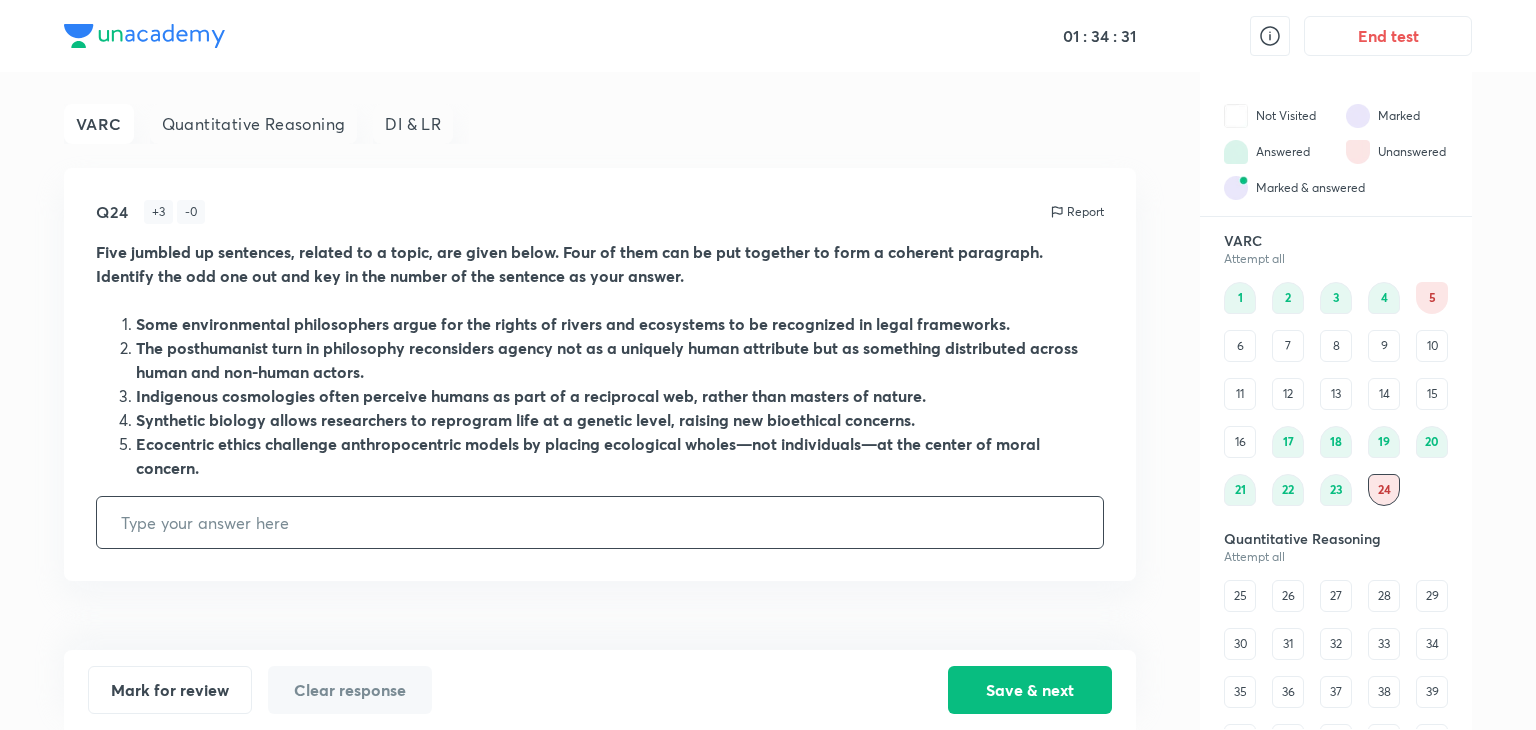 click at bounding box center (600, 522) 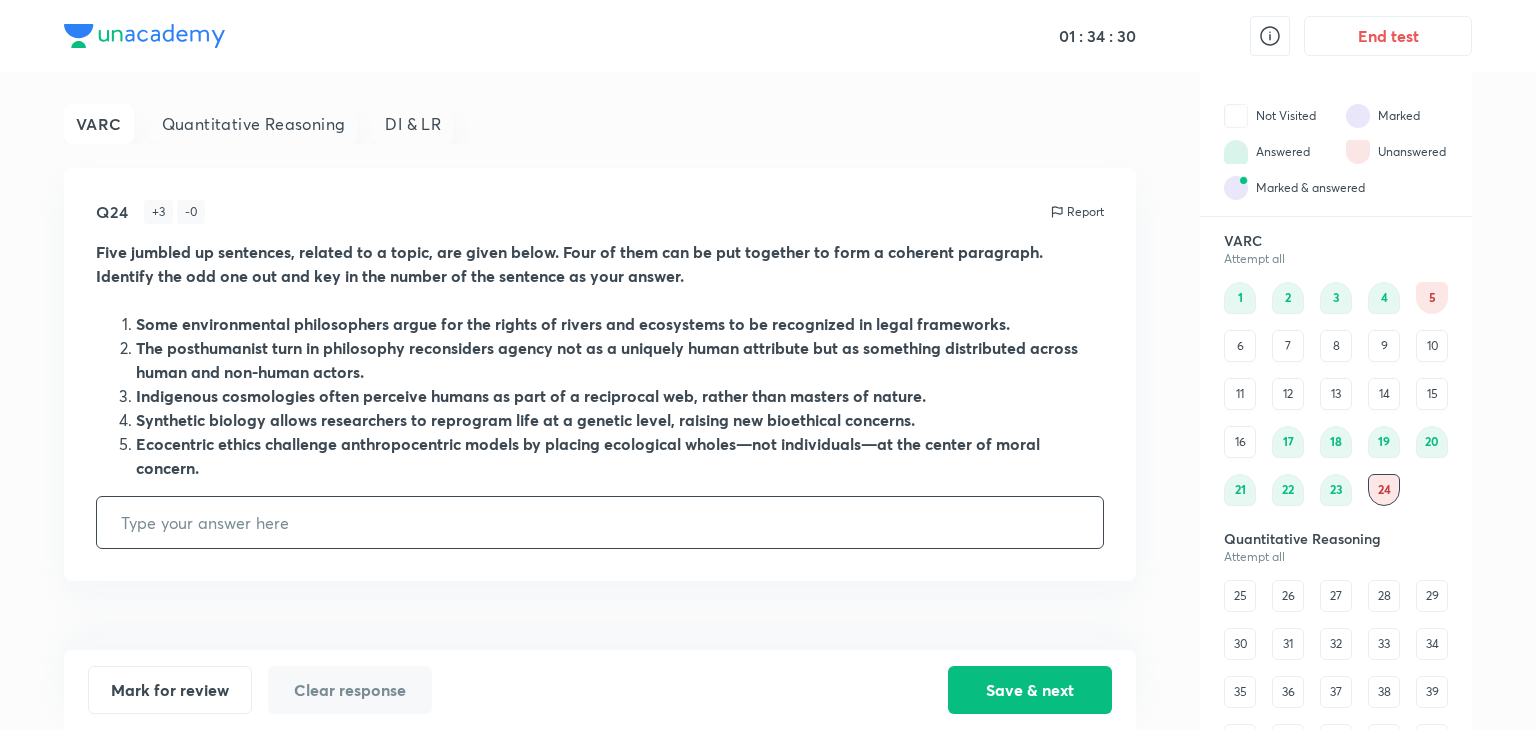 type on "1" 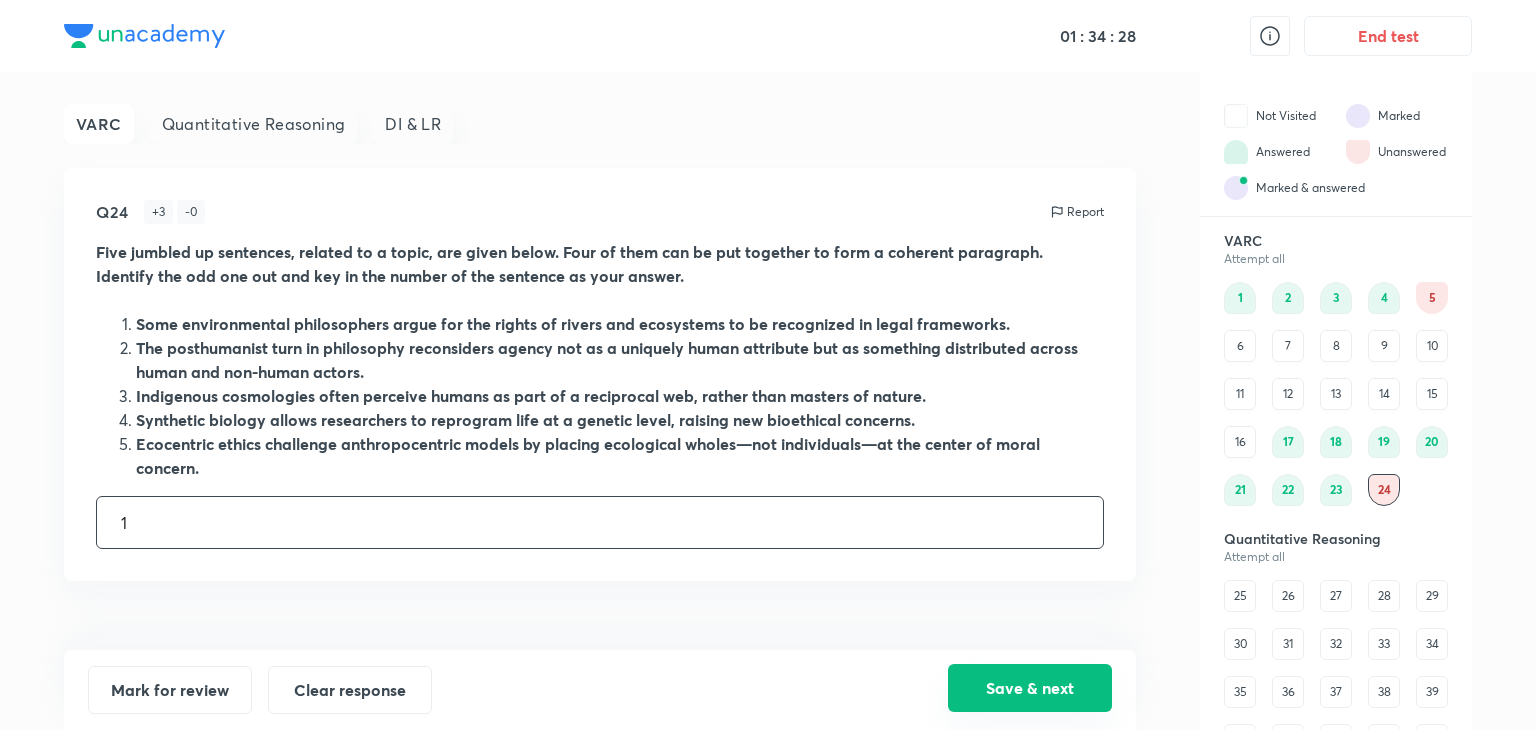 click on "Save & next" at bounding box center (1030, 688) 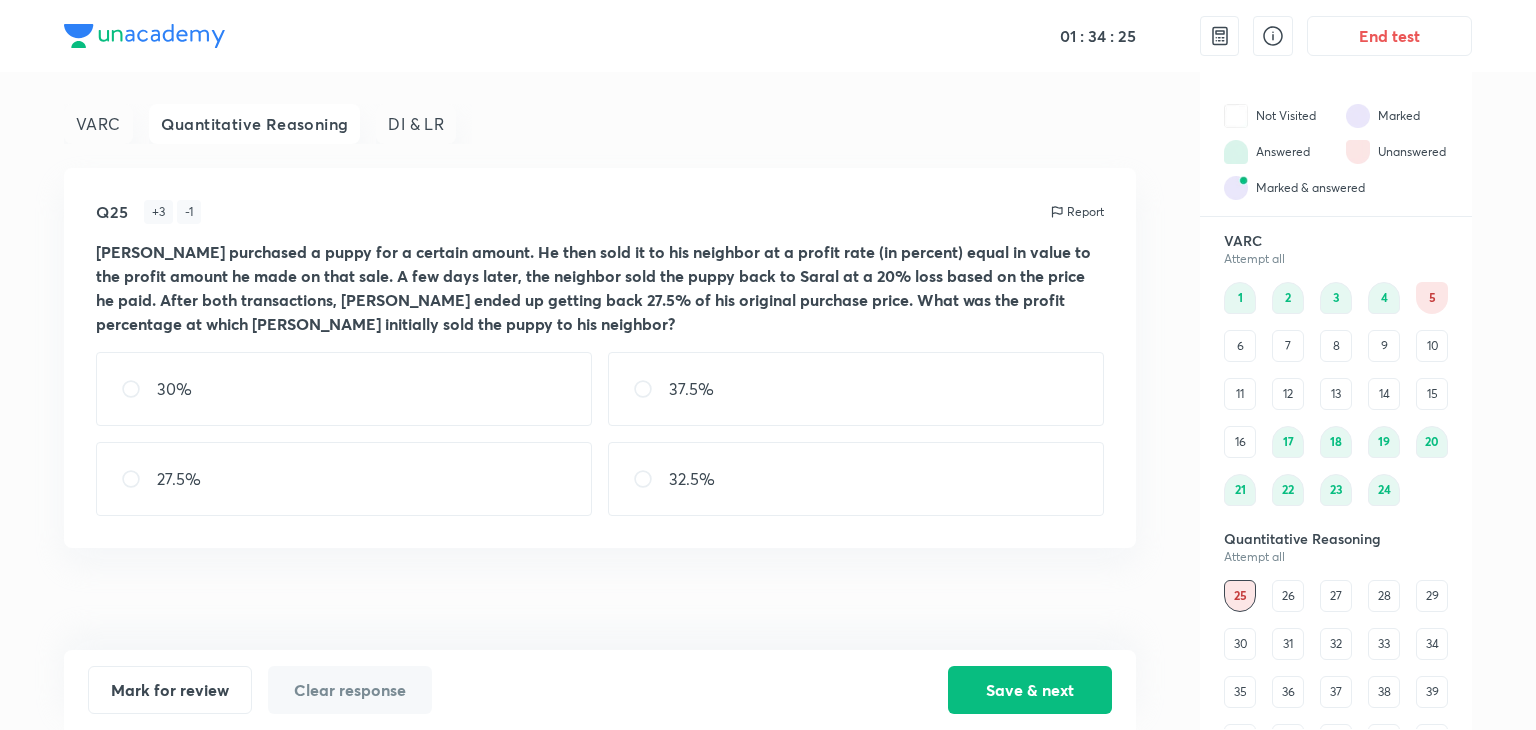 click on "5" at bounding box center (1432, 298) 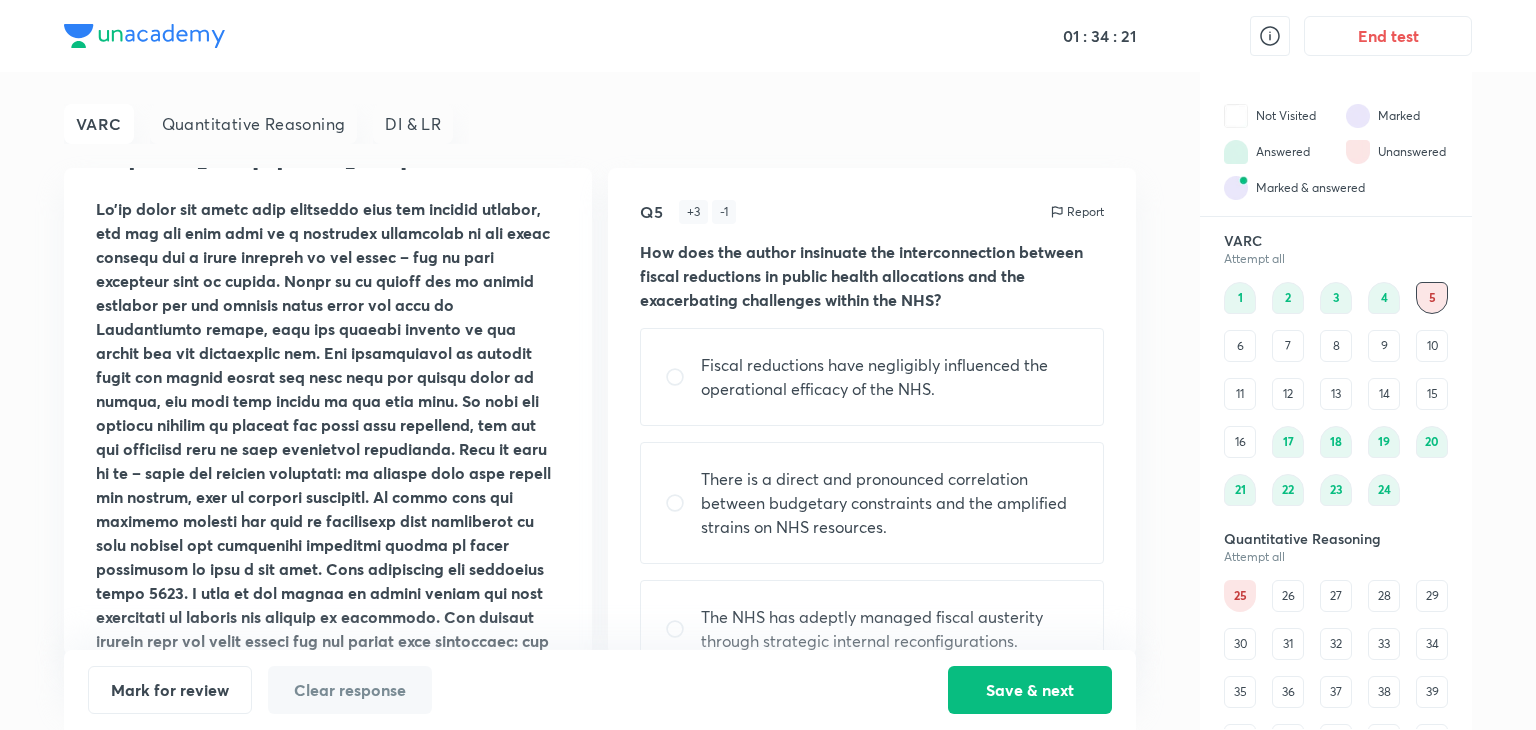scroll, scrollTop: 1680, scrollLeft: 0, axis: vertical 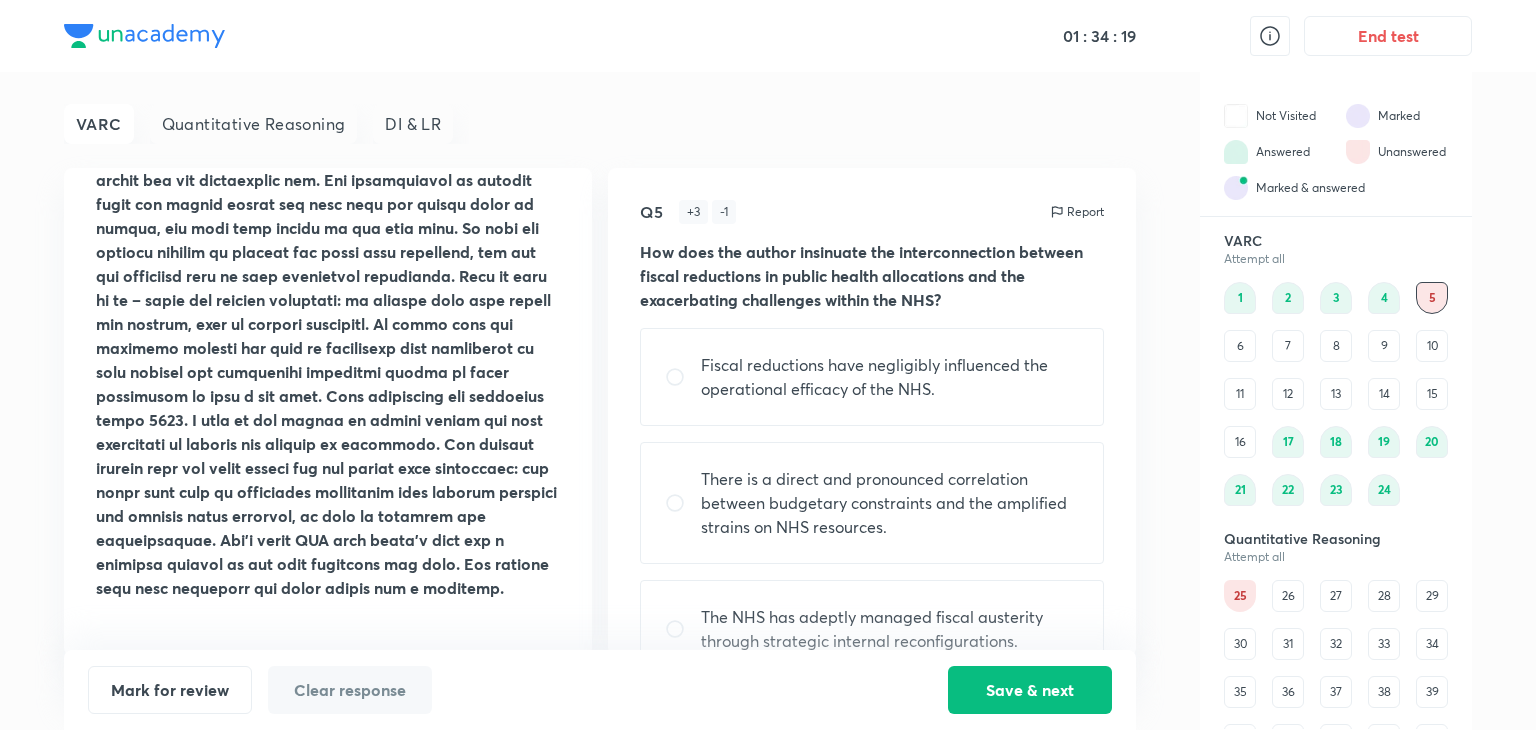 click on "9" at bounding box center (1384, 346) 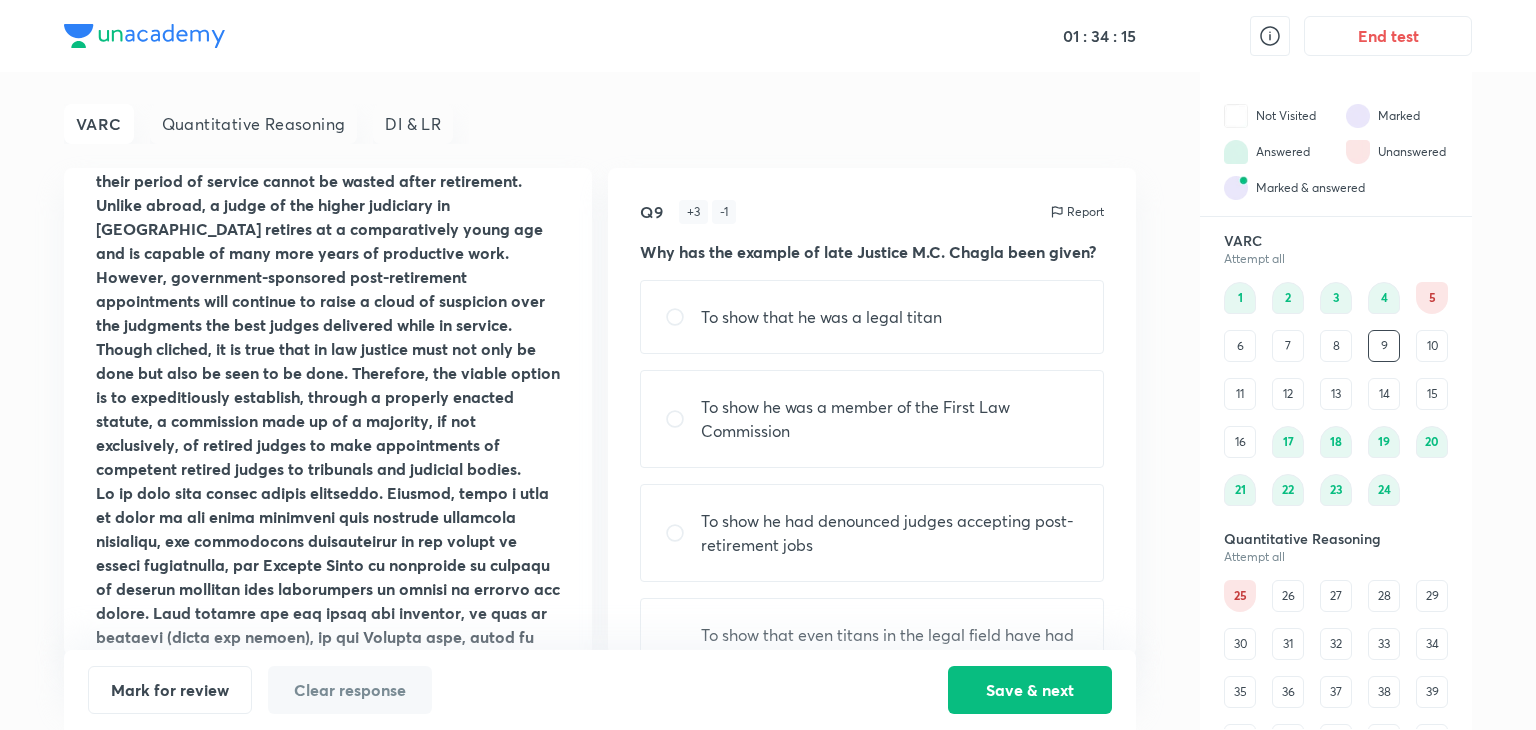 scroll, scrollTop: 1632, scrollLeft: 0, axis: vertical 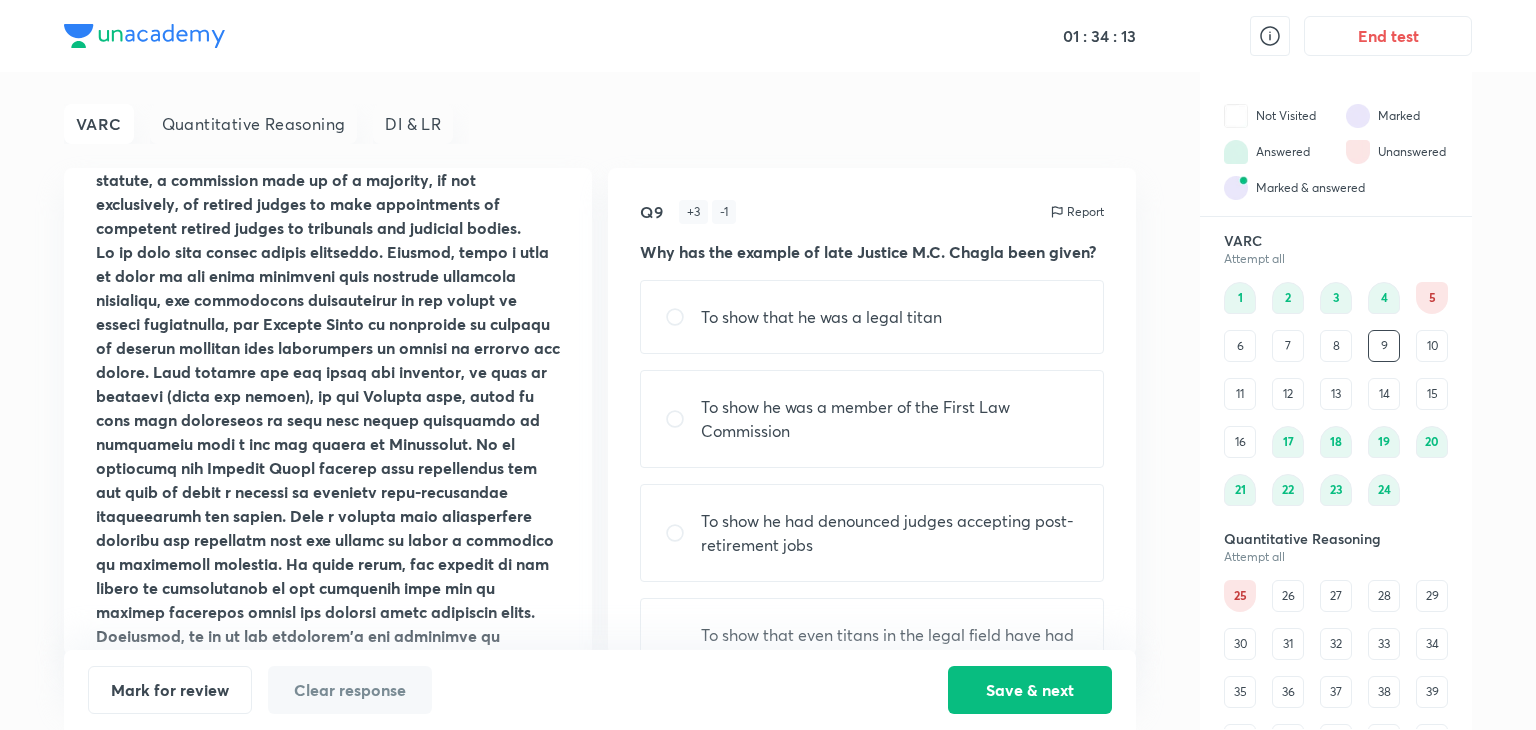 click on "13" at bounding box center [1336, 394] 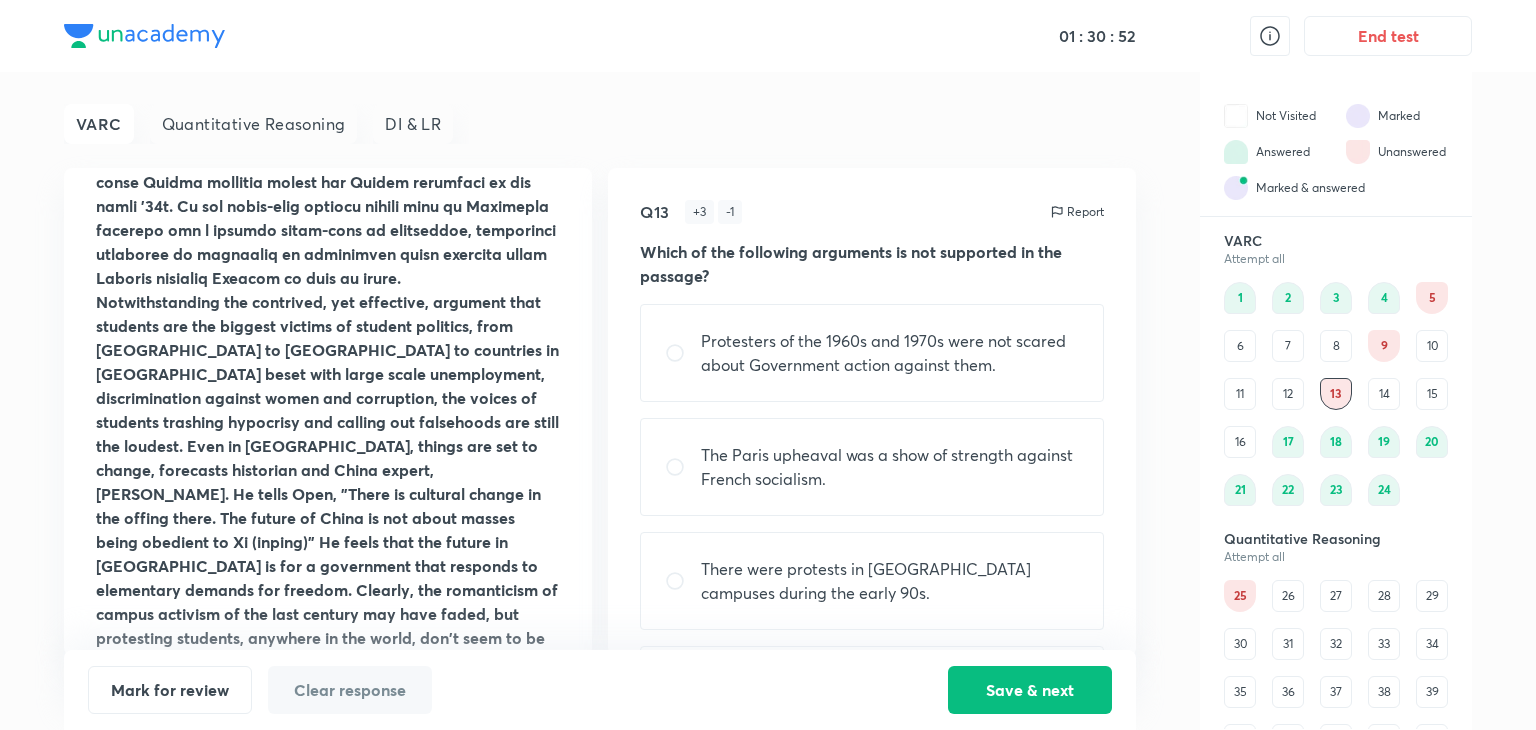 scroll, scrollTop: 2040, scrollLeft: 0, axis: vertical 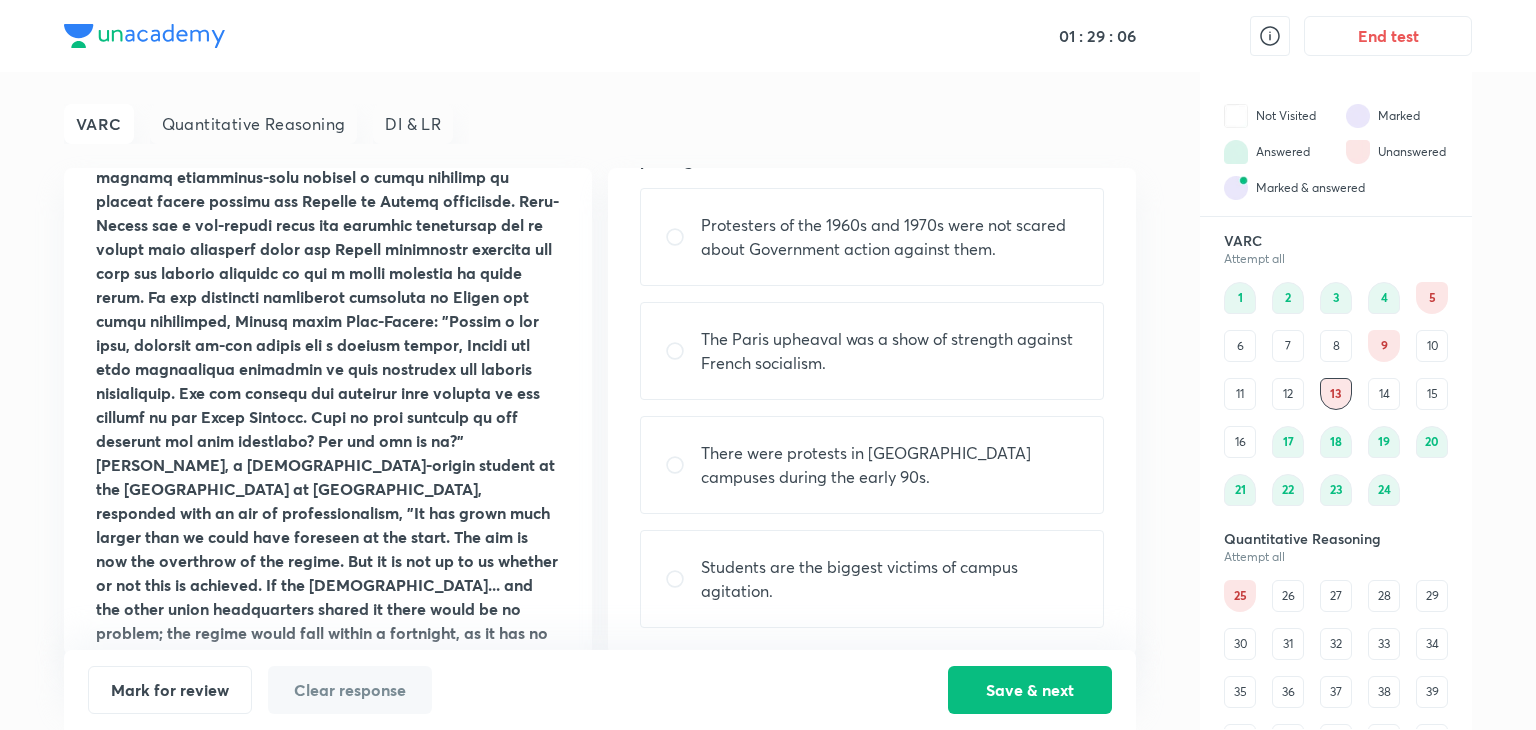 click on "The Paris upheaval was a show of strength against French socialism." at bounding box center (890, 351) 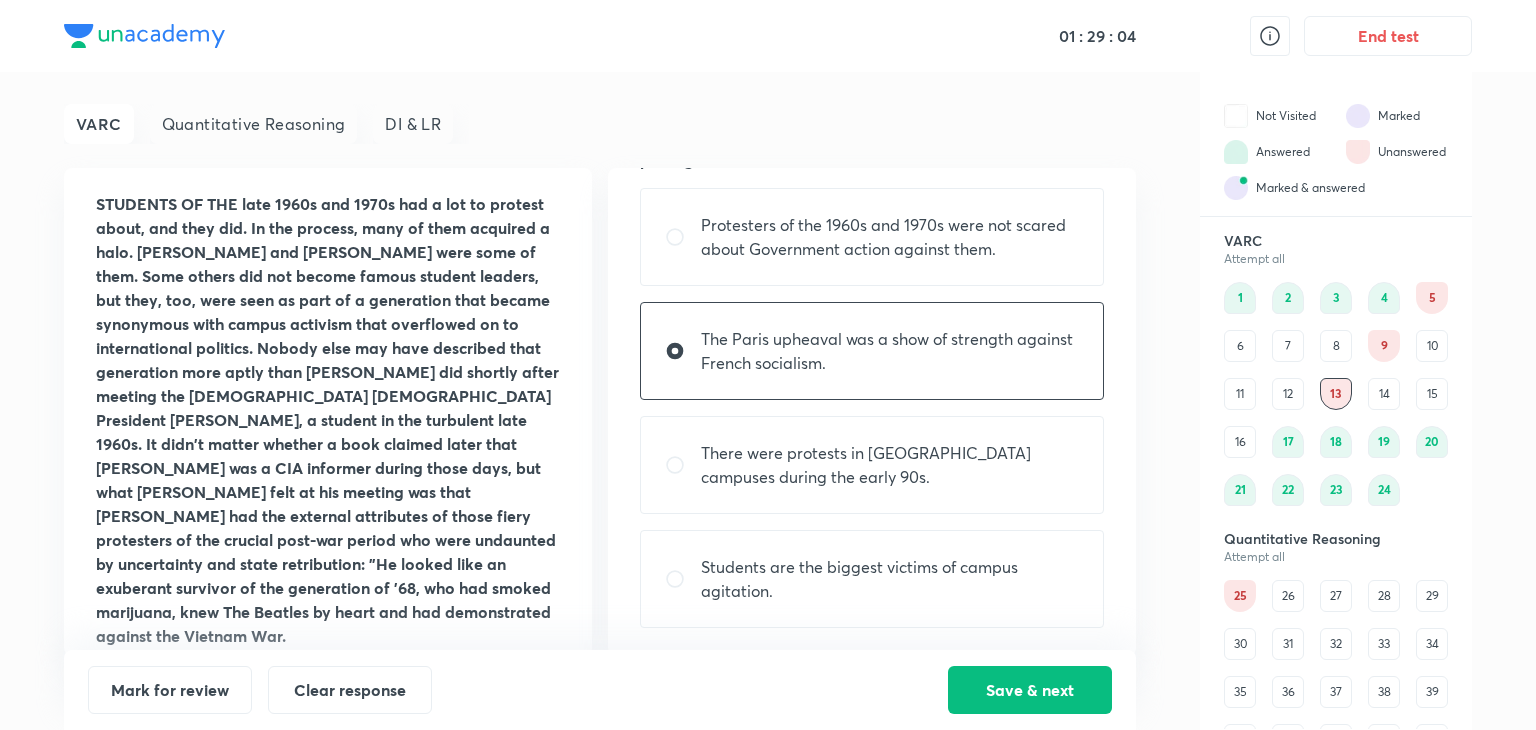 scroll, scrollTop: 0, scrollLeft: 0, axis: both 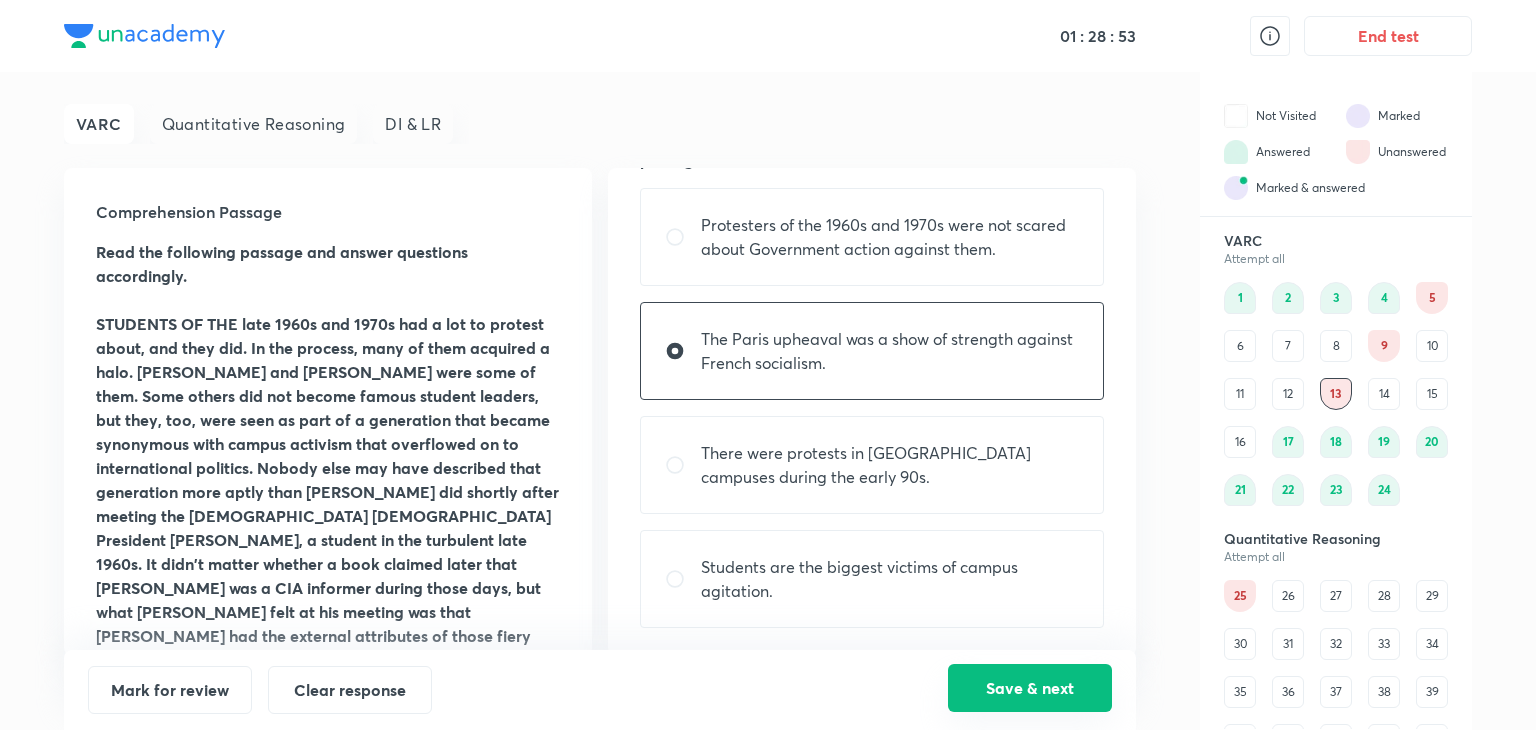 click on "Save & next" at bounding box center (1030, 688) 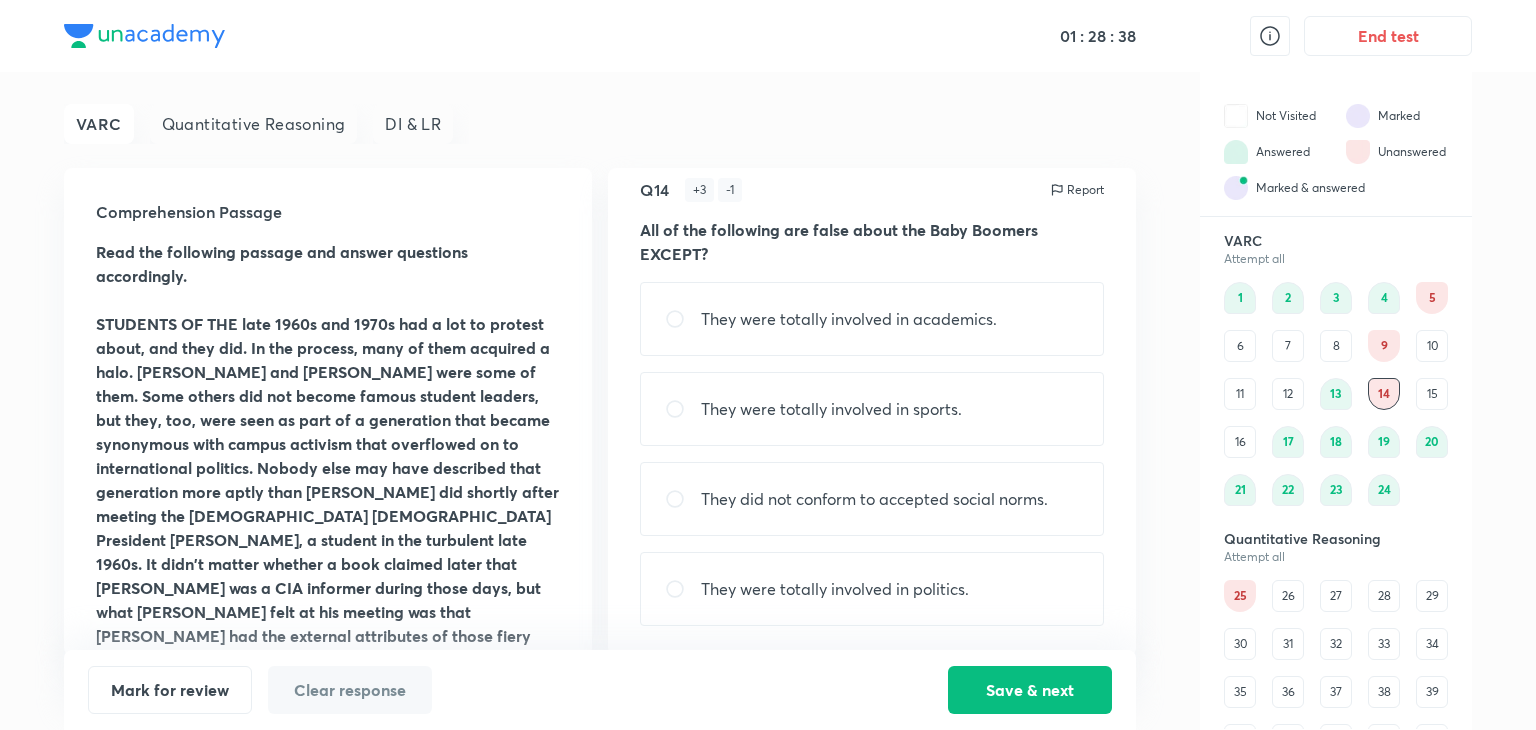 click on "They did not conform to accepted social norms." at bounding box center (874, 499) 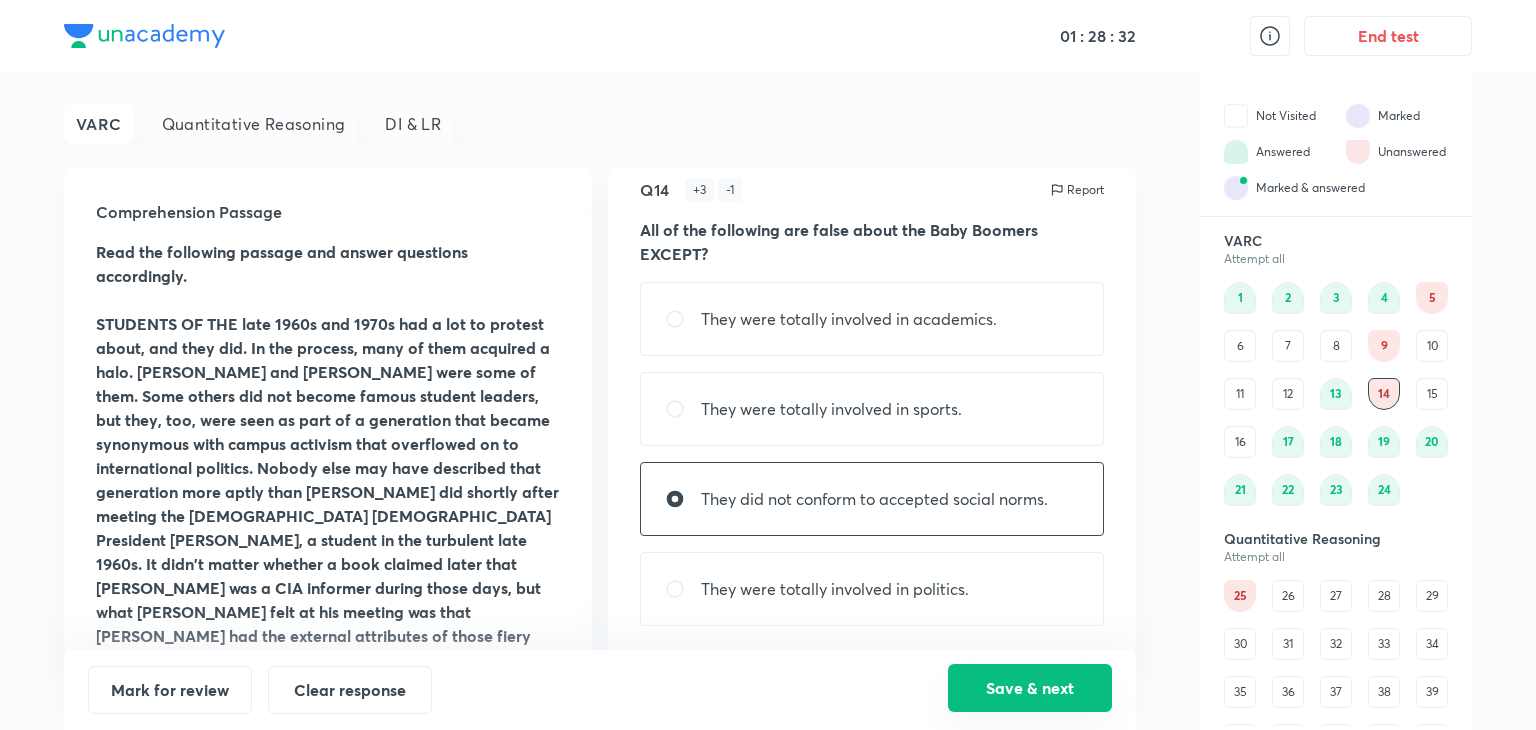 click on "Save & next" at bounding box center (1030, 688) 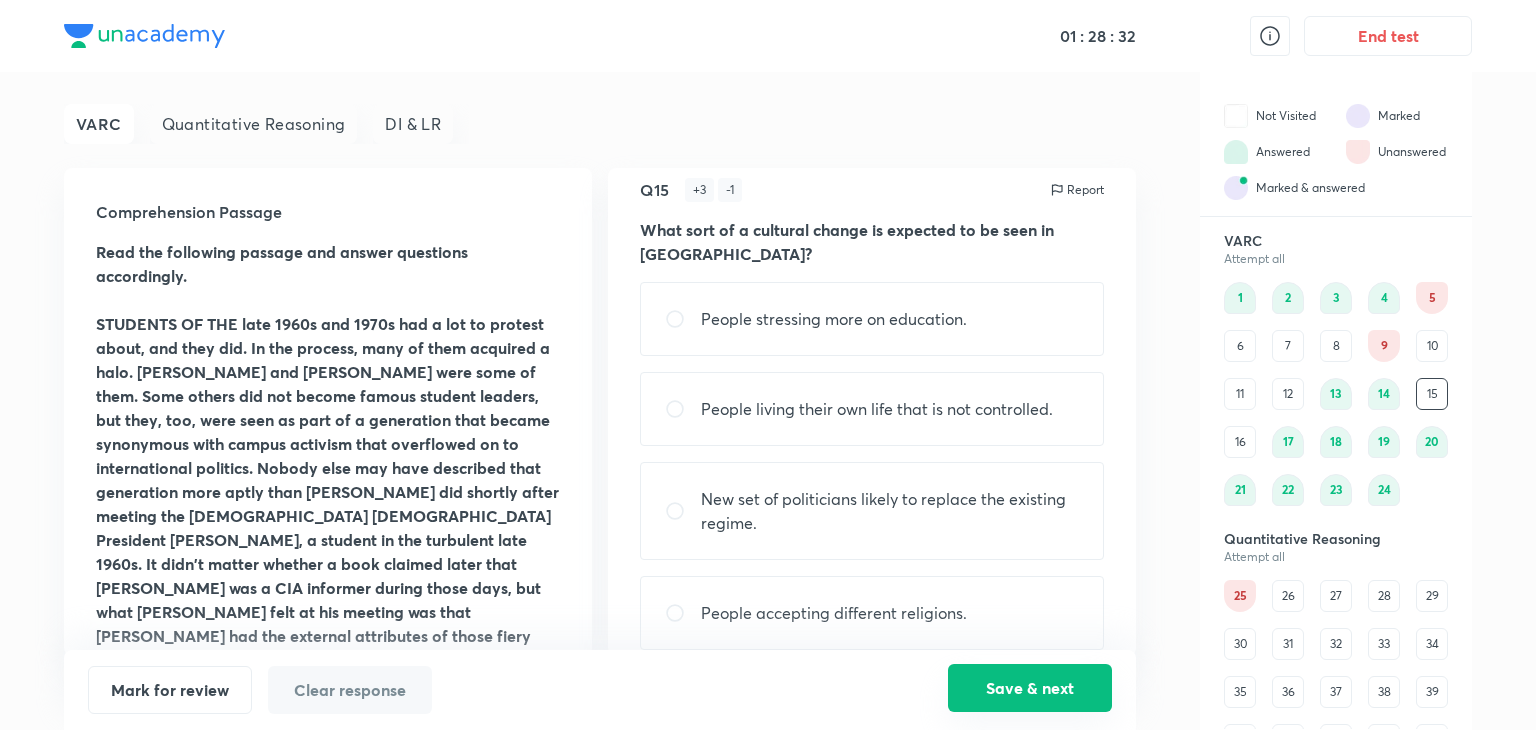 scroll, scrollTop: 46, scrollLeft: 0, axis: vertical 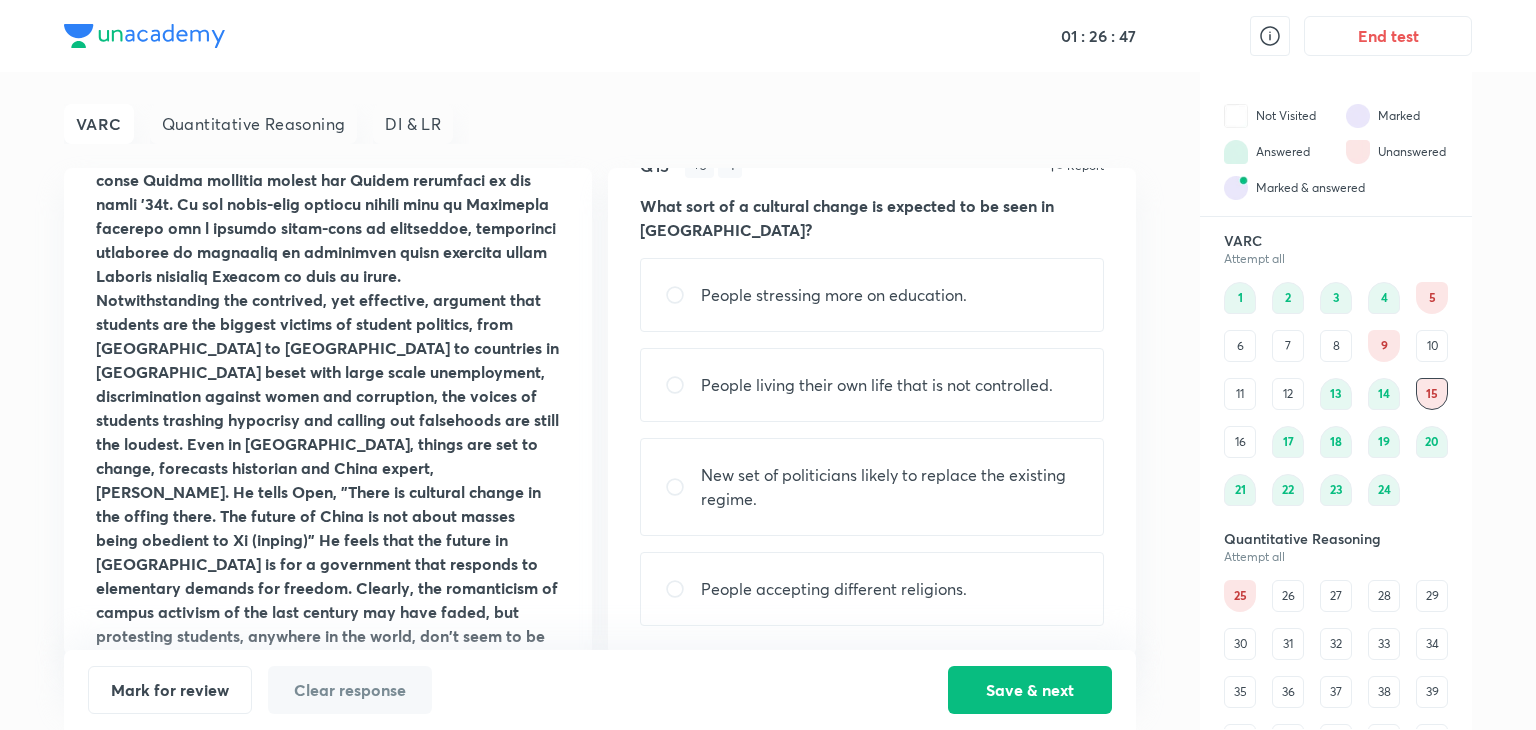 click on "People living their own life that is not controlled." at bounding box center [877, 385] 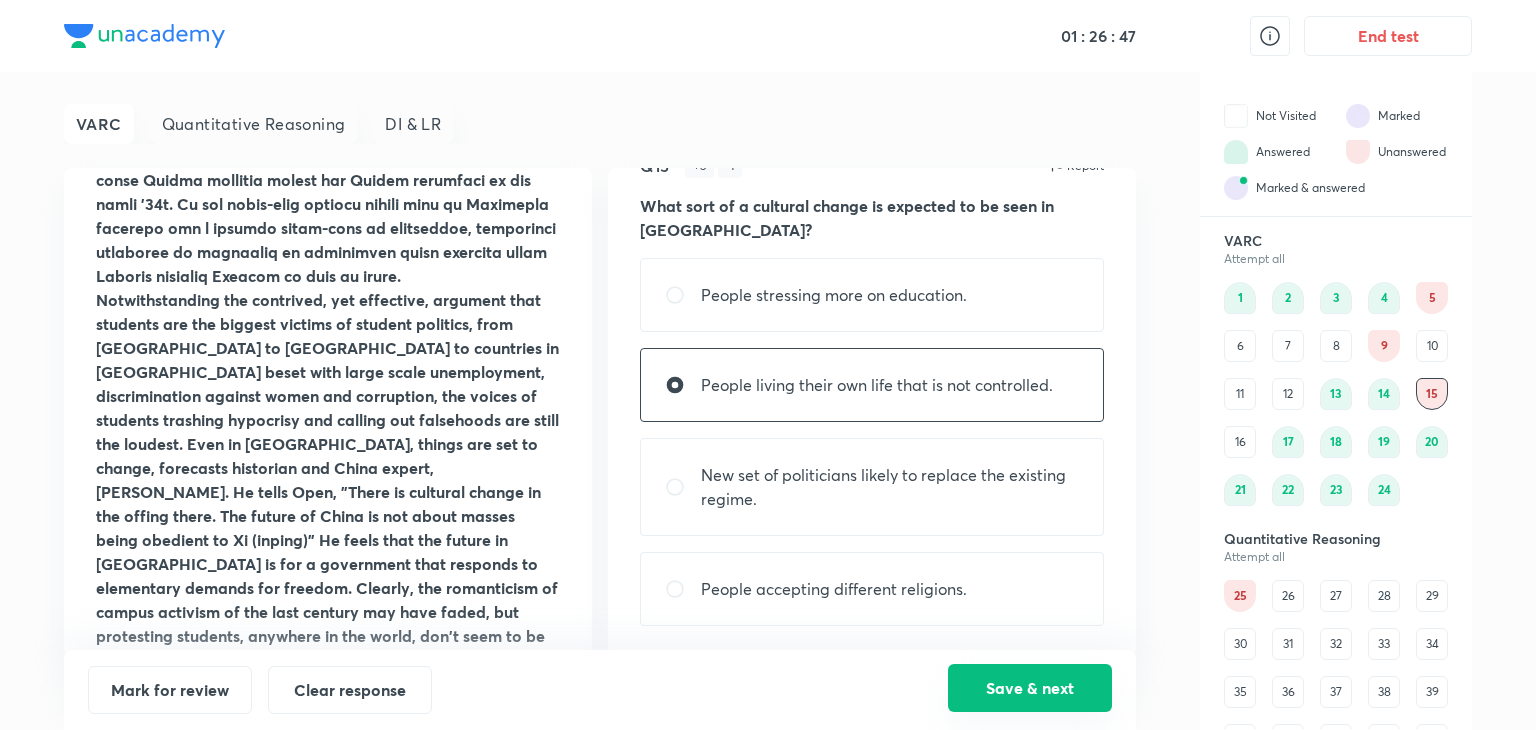click on "Save & next" at bounding box center [1030, 688] 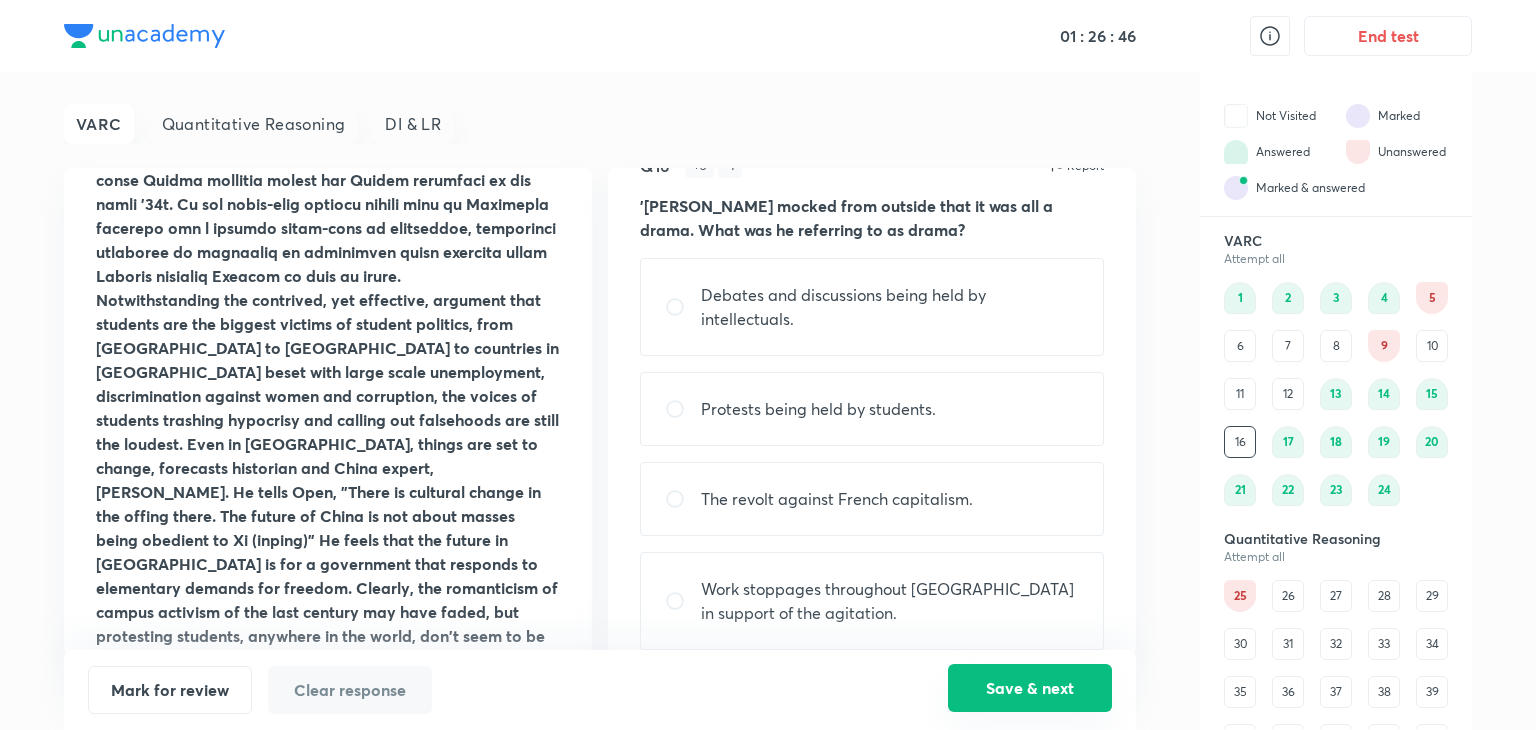 scroll, scrollTop: 0, scrollLeft: 0, axis: both 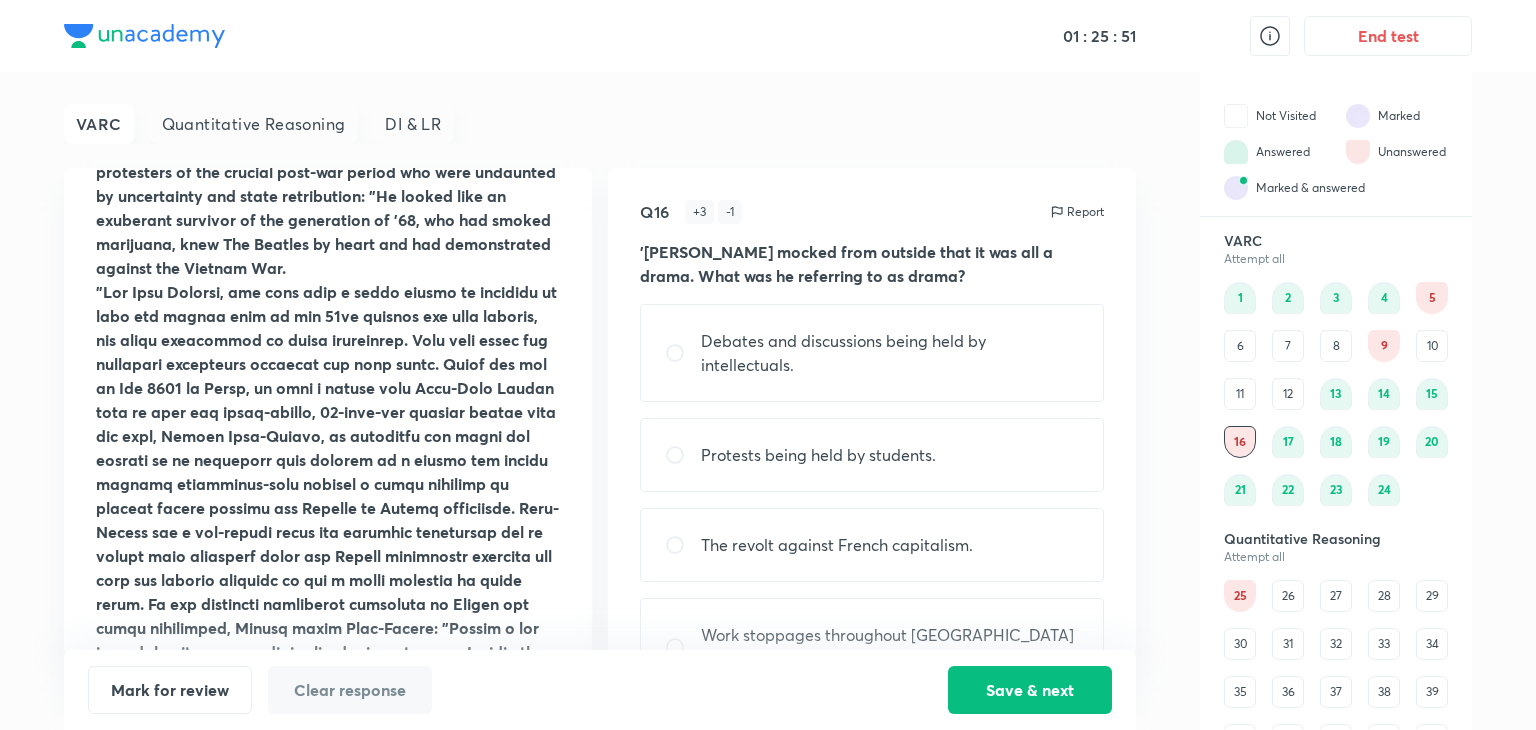 drag, startPoint x: 478, startPoint y: 349, endPoint x: 344, endPoint y: 419, distance: 151.182 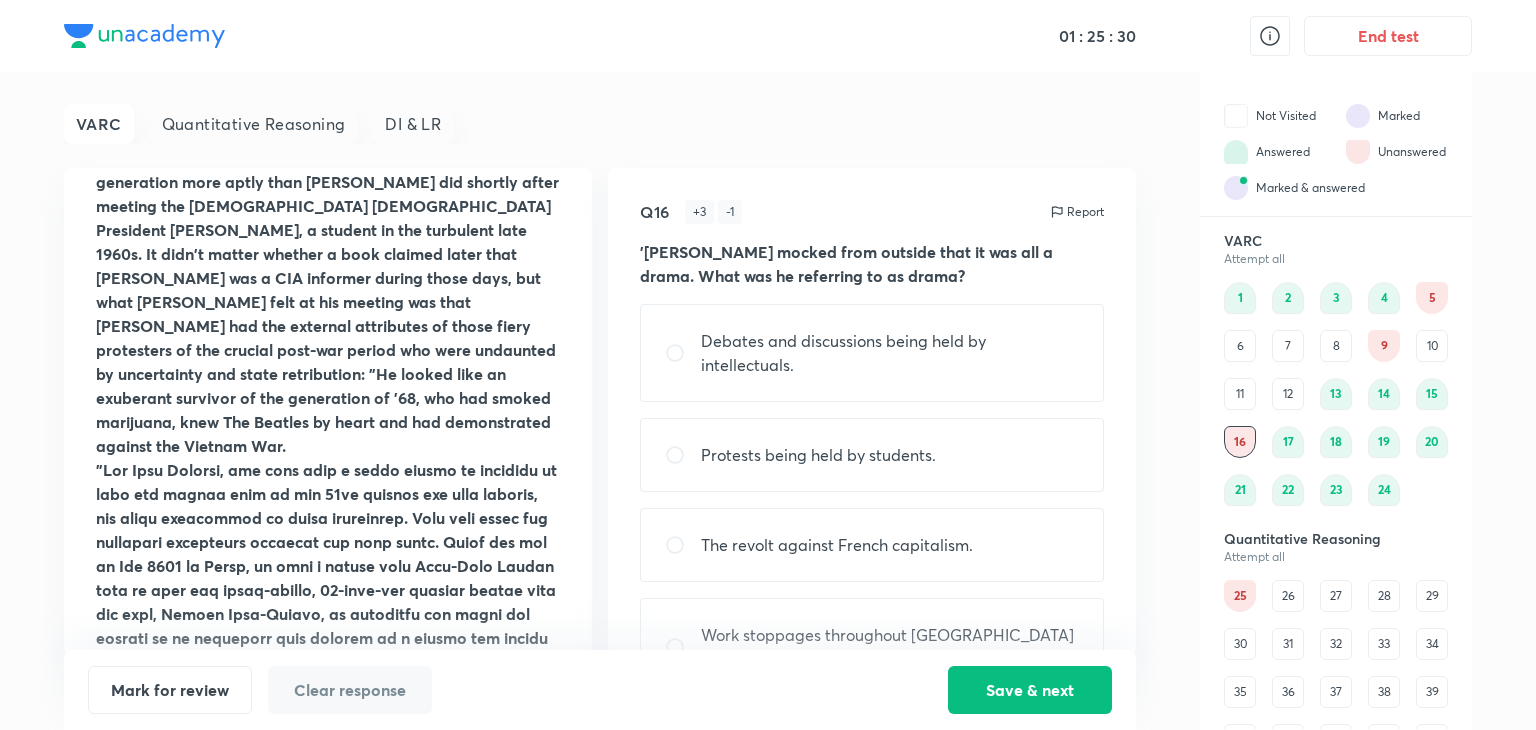 scroll, scrollTop: 311, scrollLeft: 0, axis: vertical 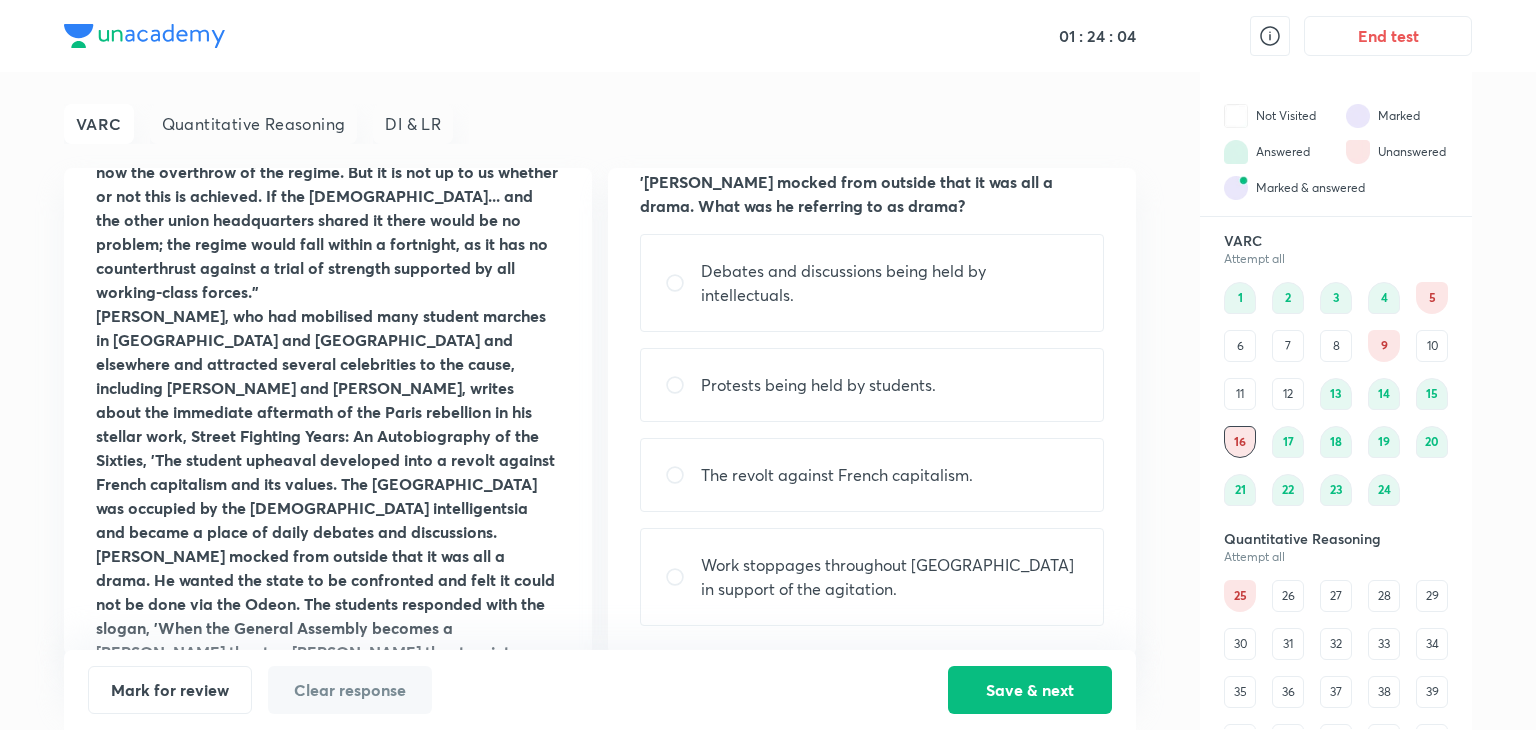 click on "Debates and discussions being held by intellectuals." at bounding box center (872, 283) 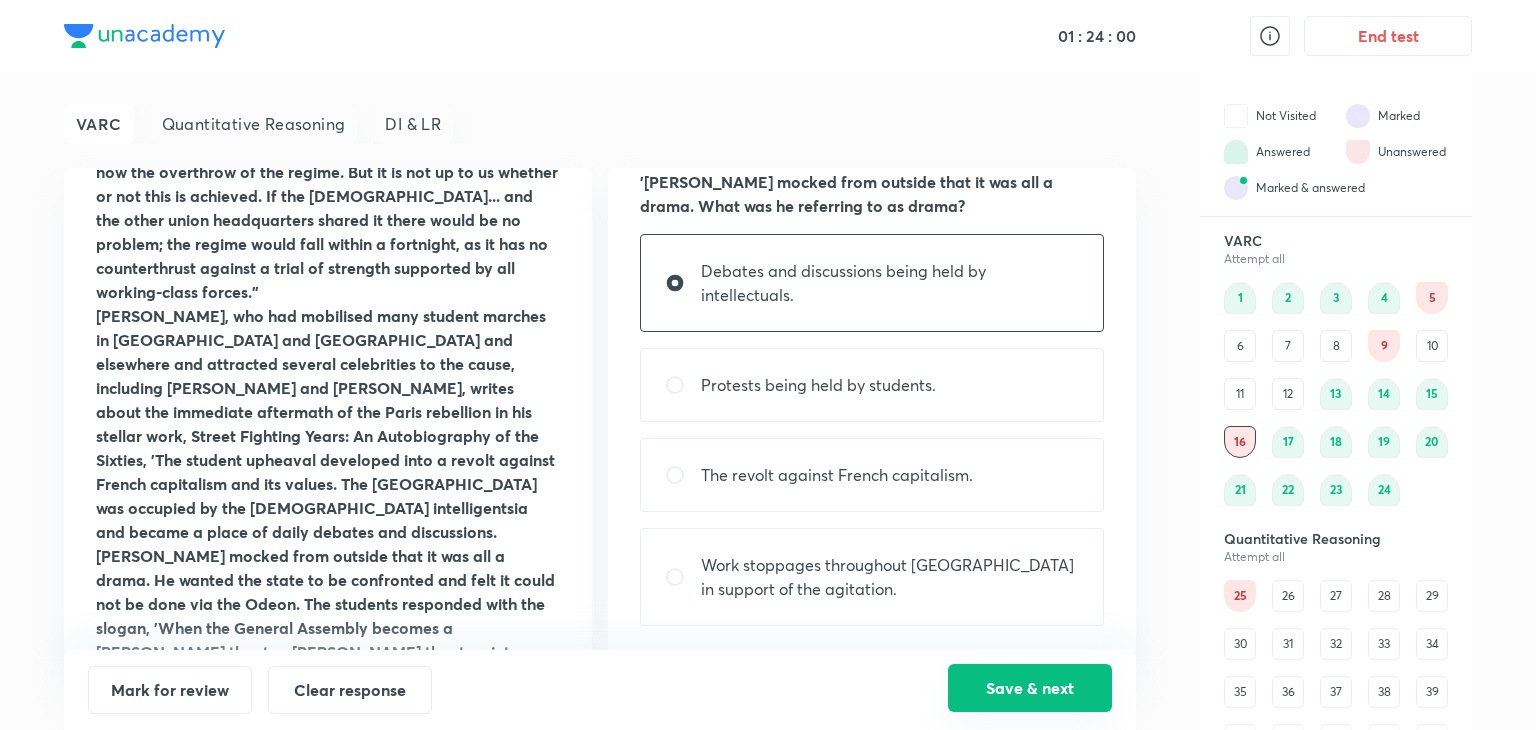 click on "Save & next" at bounding box center [1030, 688] 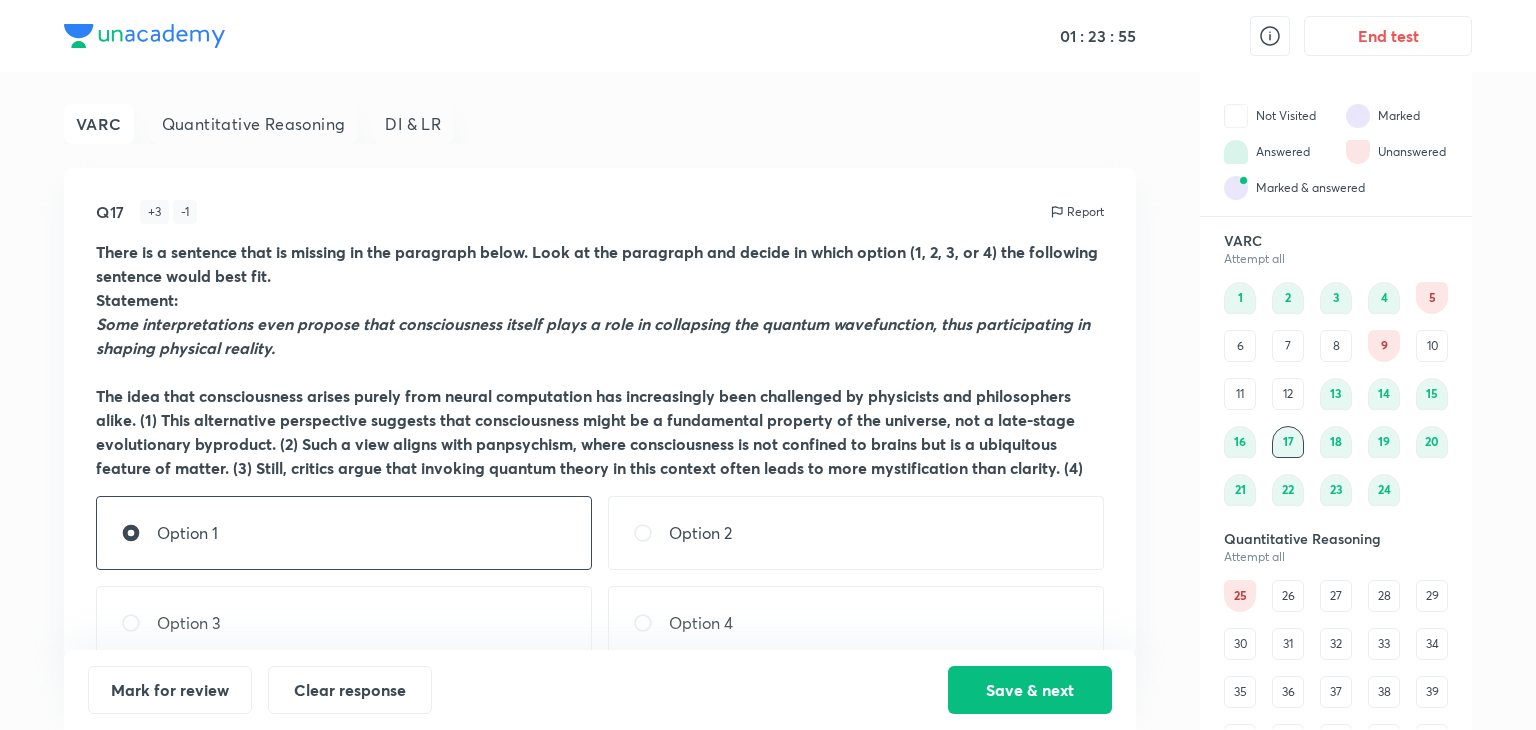click on "9" at bounding box center [1384, 346] 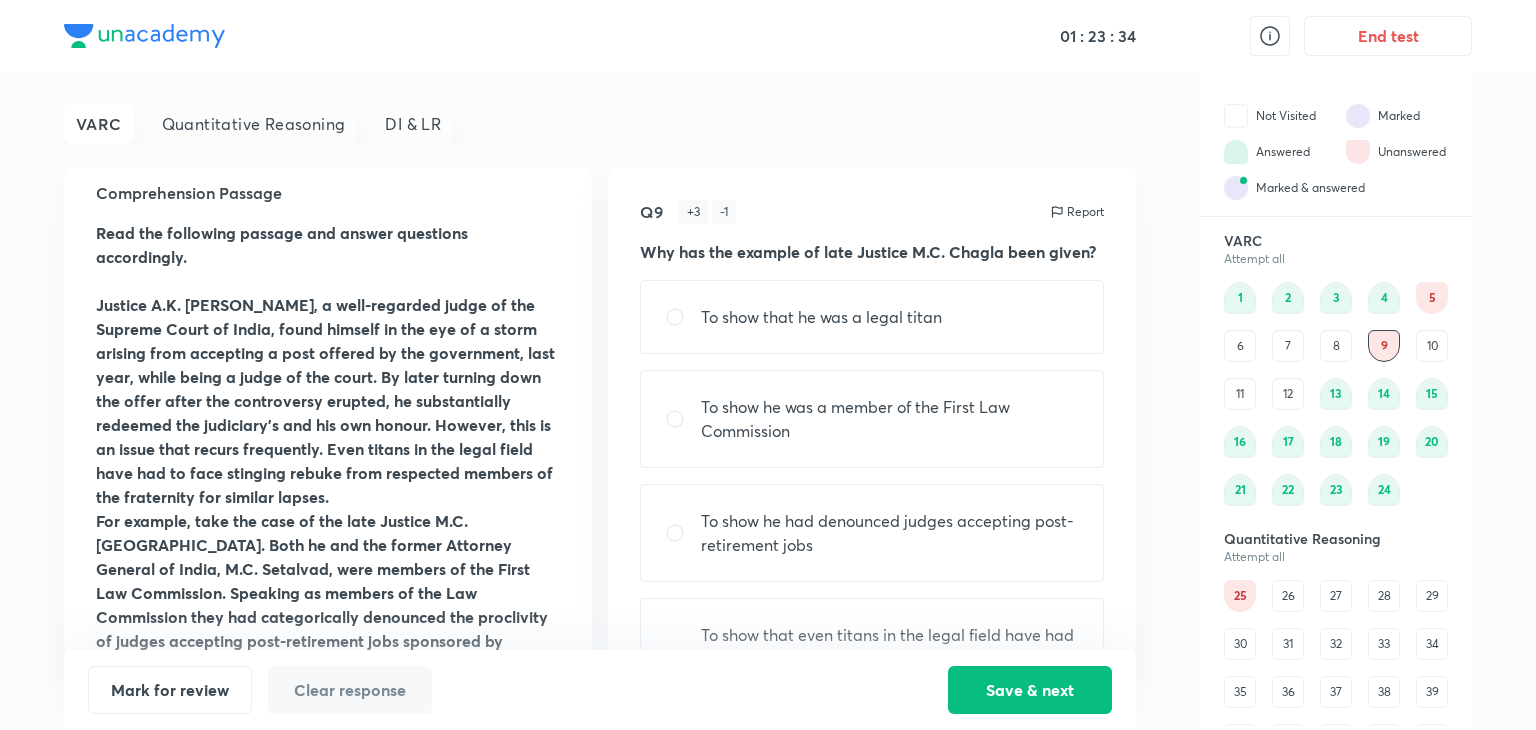scroll, scrollTop: 0, scrollLeft: 0, axis: both 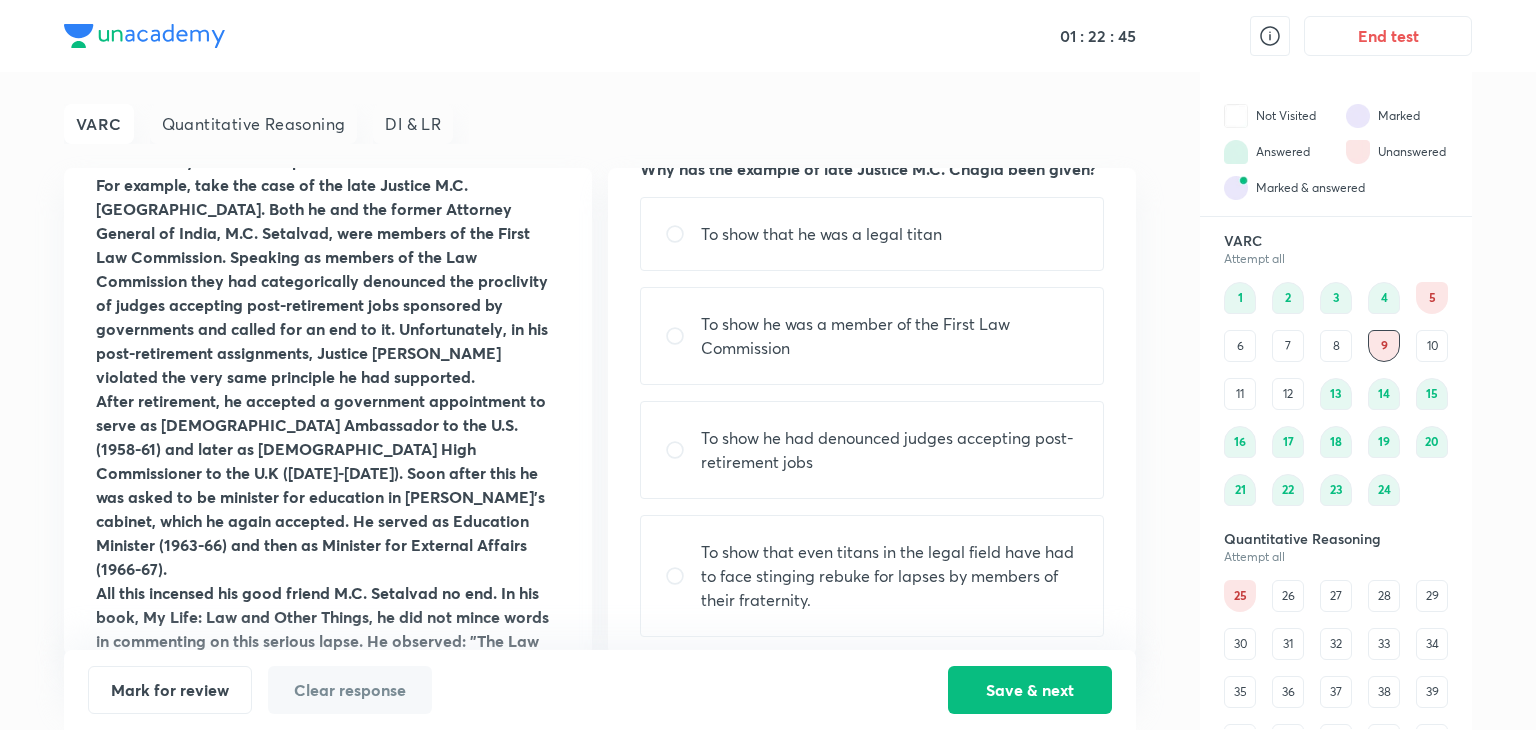 drag, startPoint x: 793, startPoint y: 233, endPoint x: 708, endPoint y: 241, distance: 85.37564 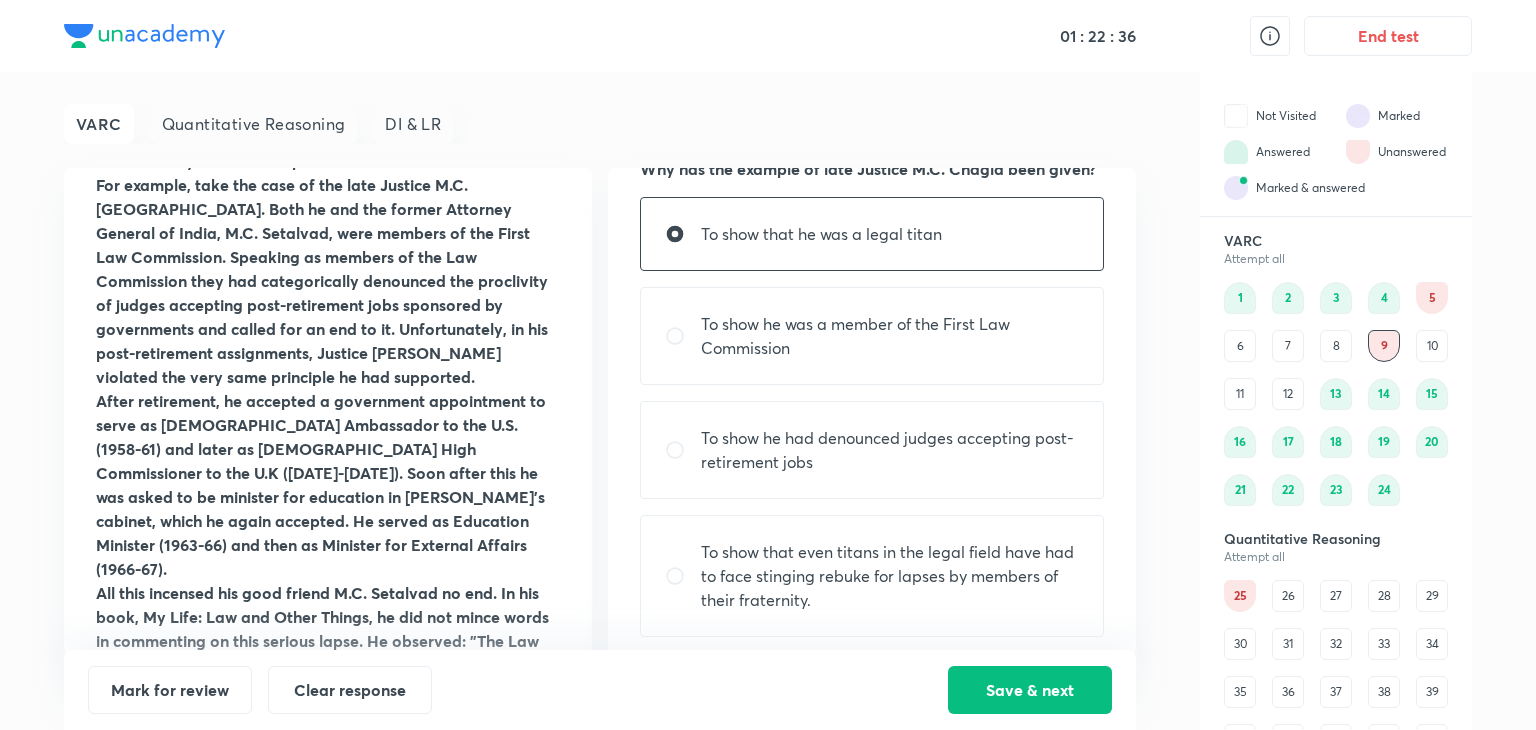 click on "To show that even titans in the legal field have had to face stinging rebuke for lapses by members of their fraternity." at bounding box center [890, 576] 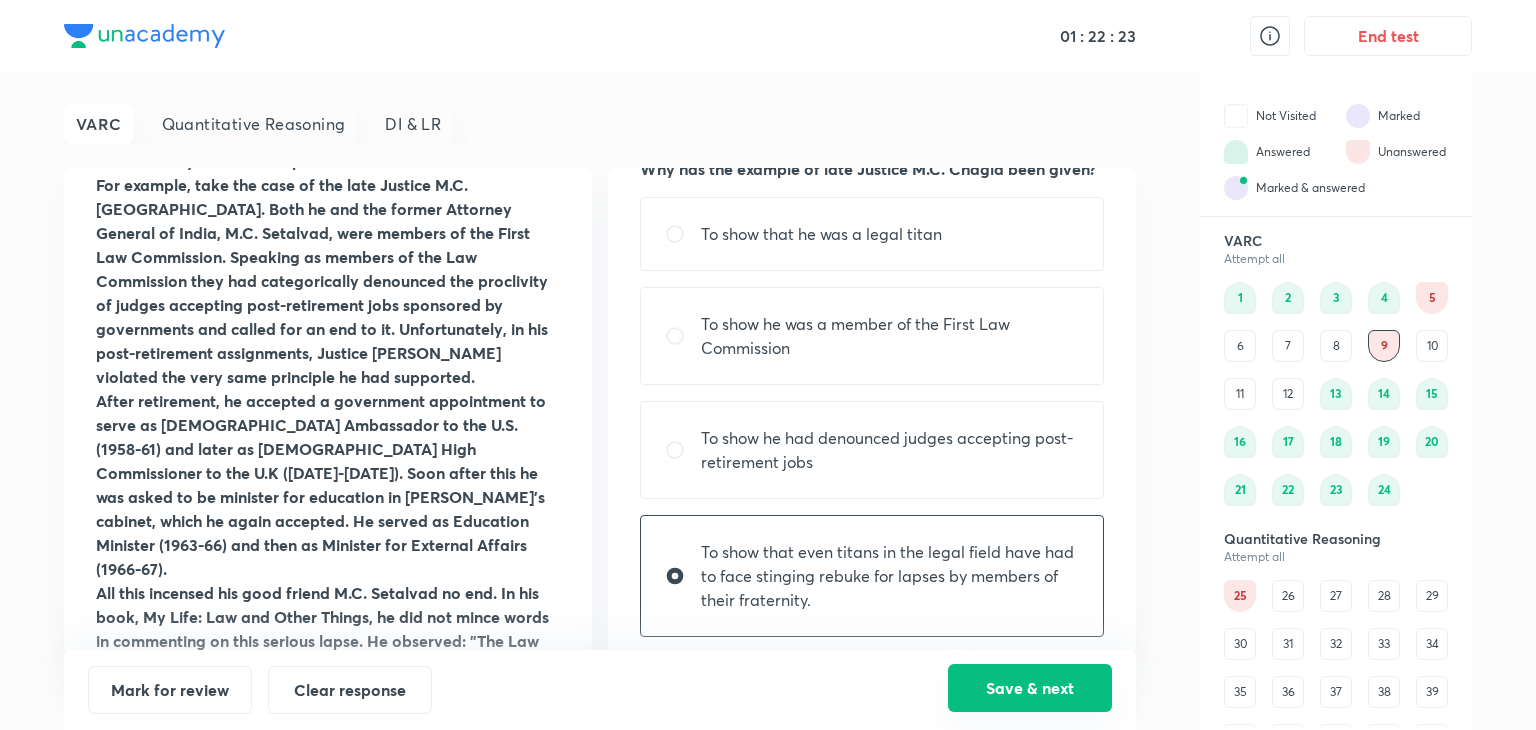 click on "Save & next" at bounding box center (1030, 688) 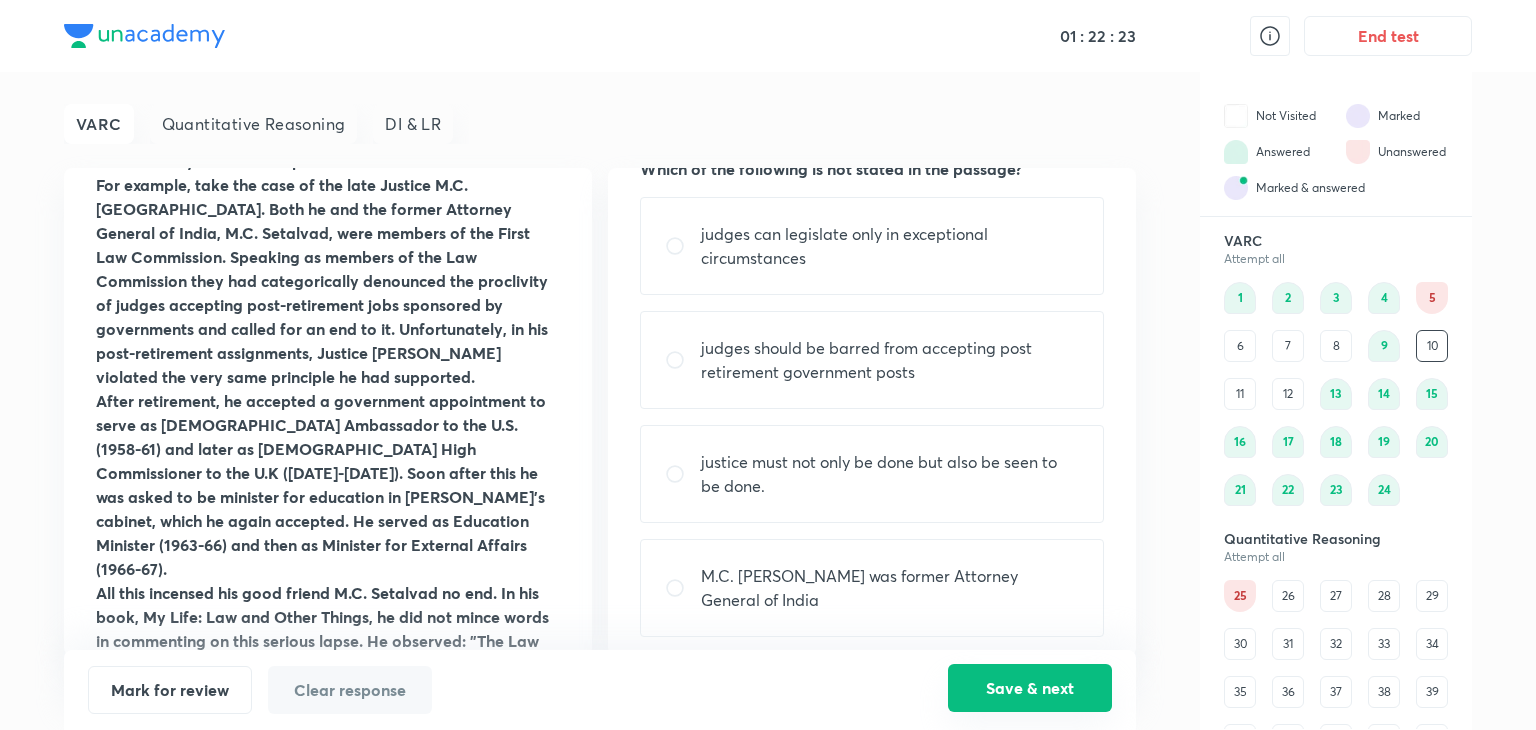 scroll, scrollTop: 0, scrollLeft: 0, axis: both 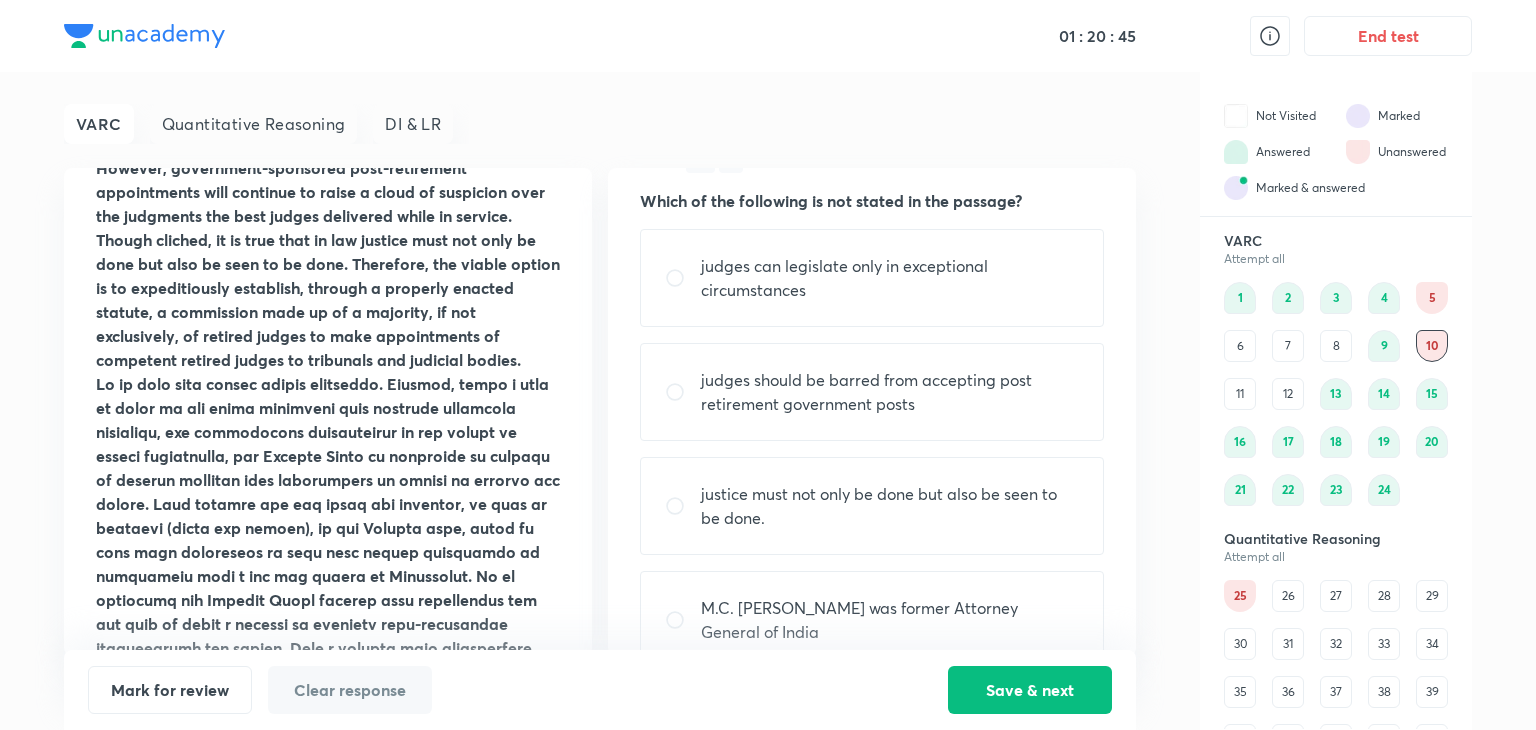 drag, startPoint x: 780, startPoint y: 279, endPoint x: 728, endPoint y: 282, distance: 52.086468 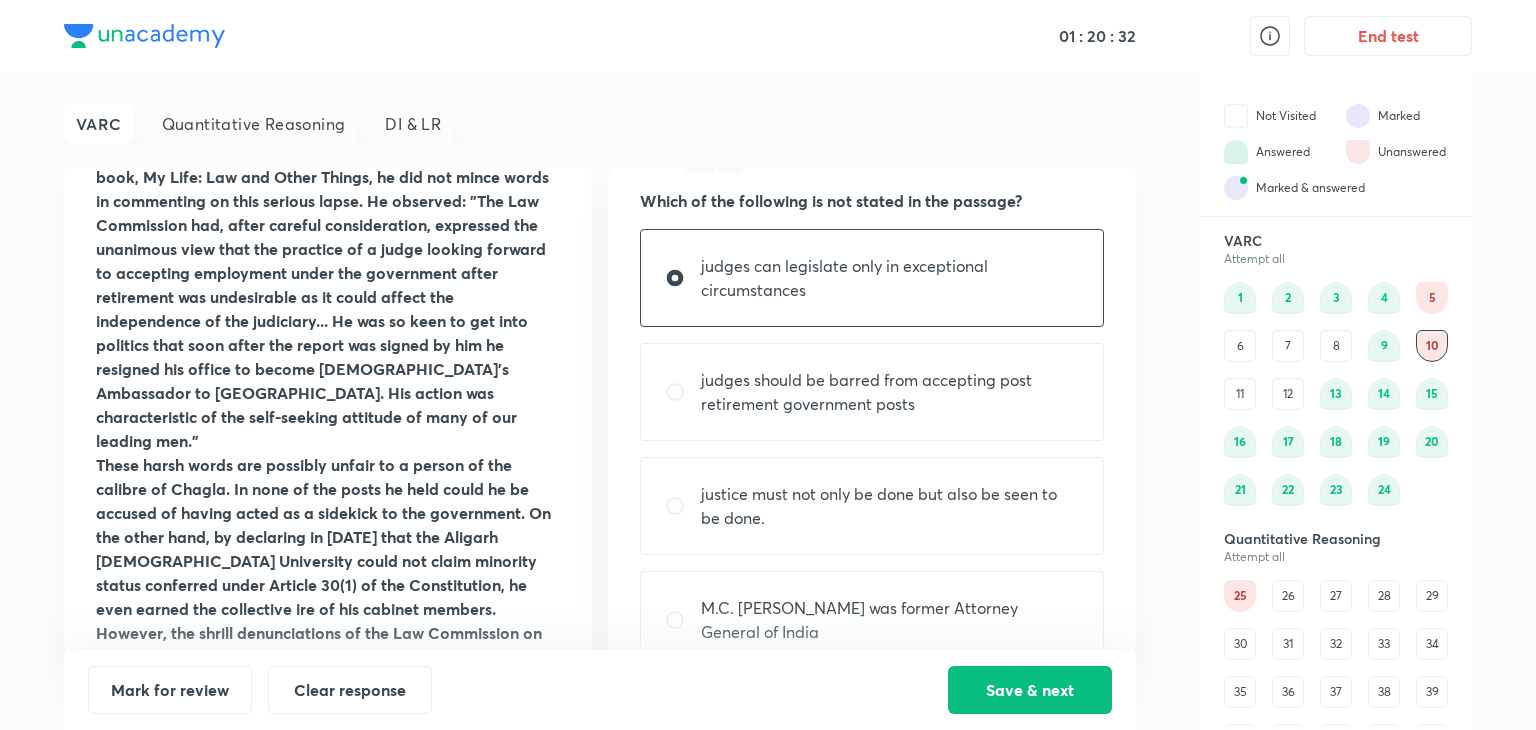scroll, scrollTop: 799, scrollLeft: 0, axis: vertical 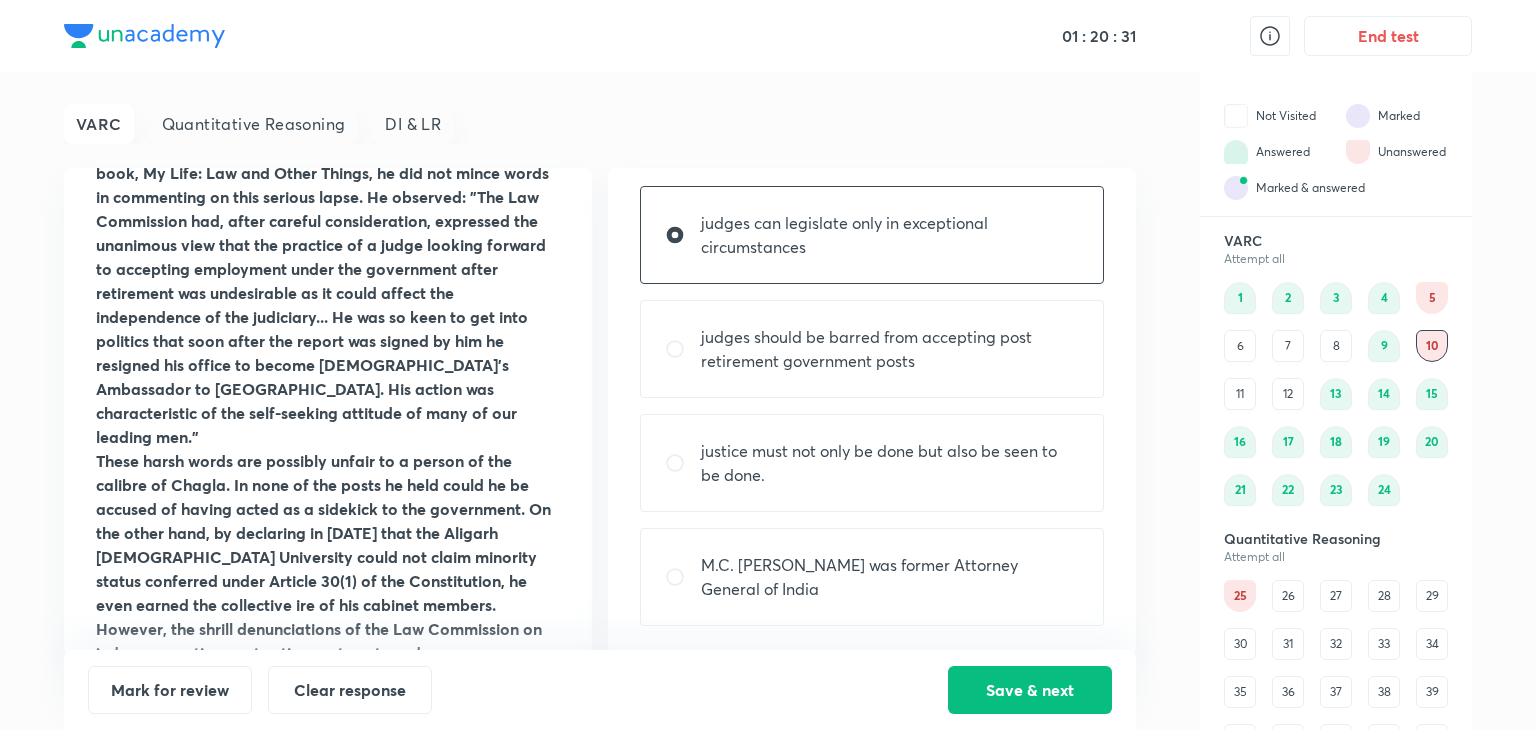 click on "M.C. Setalvad was former Attorney General of India" at bounding box center (872, 577) 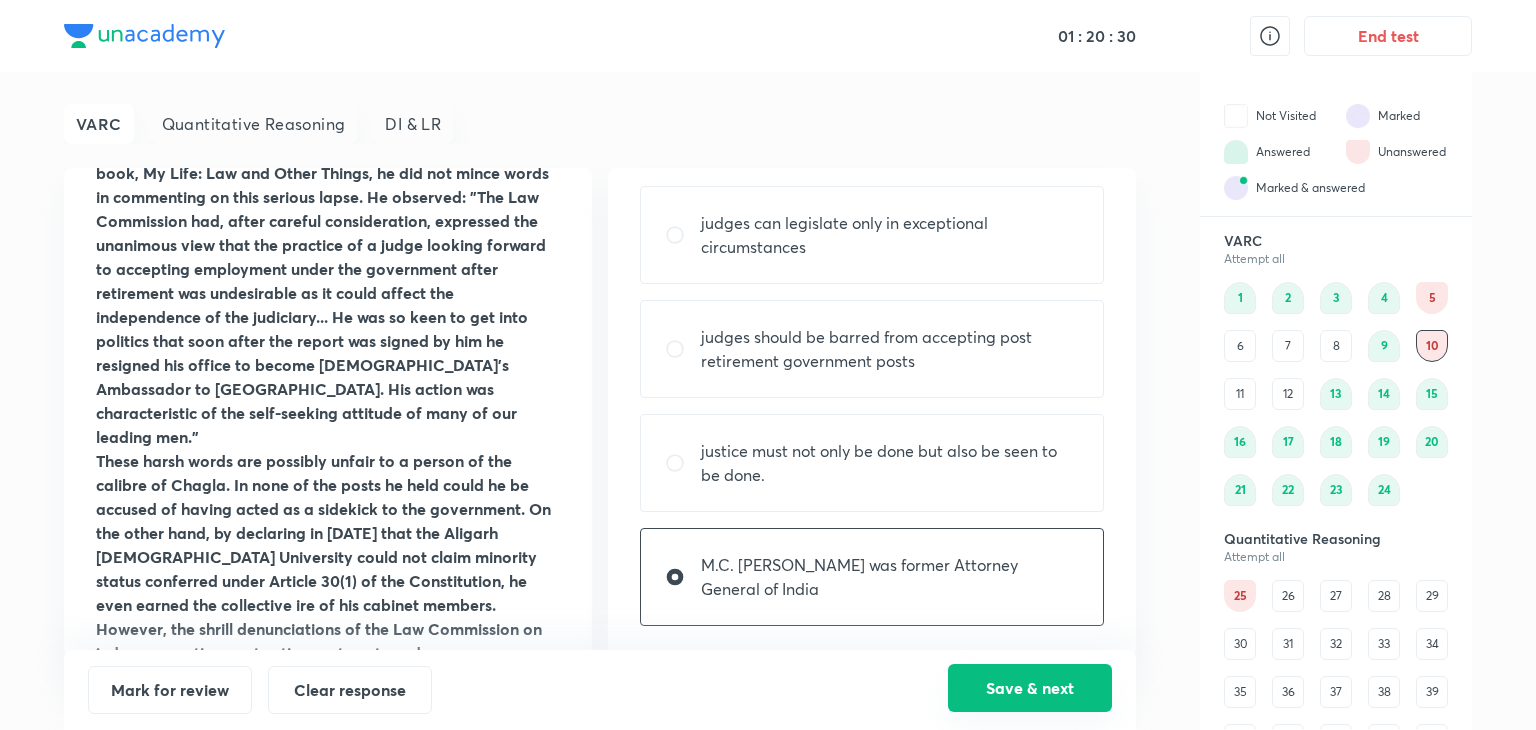 click on "Save & next" at bounding box center (1030, 688) 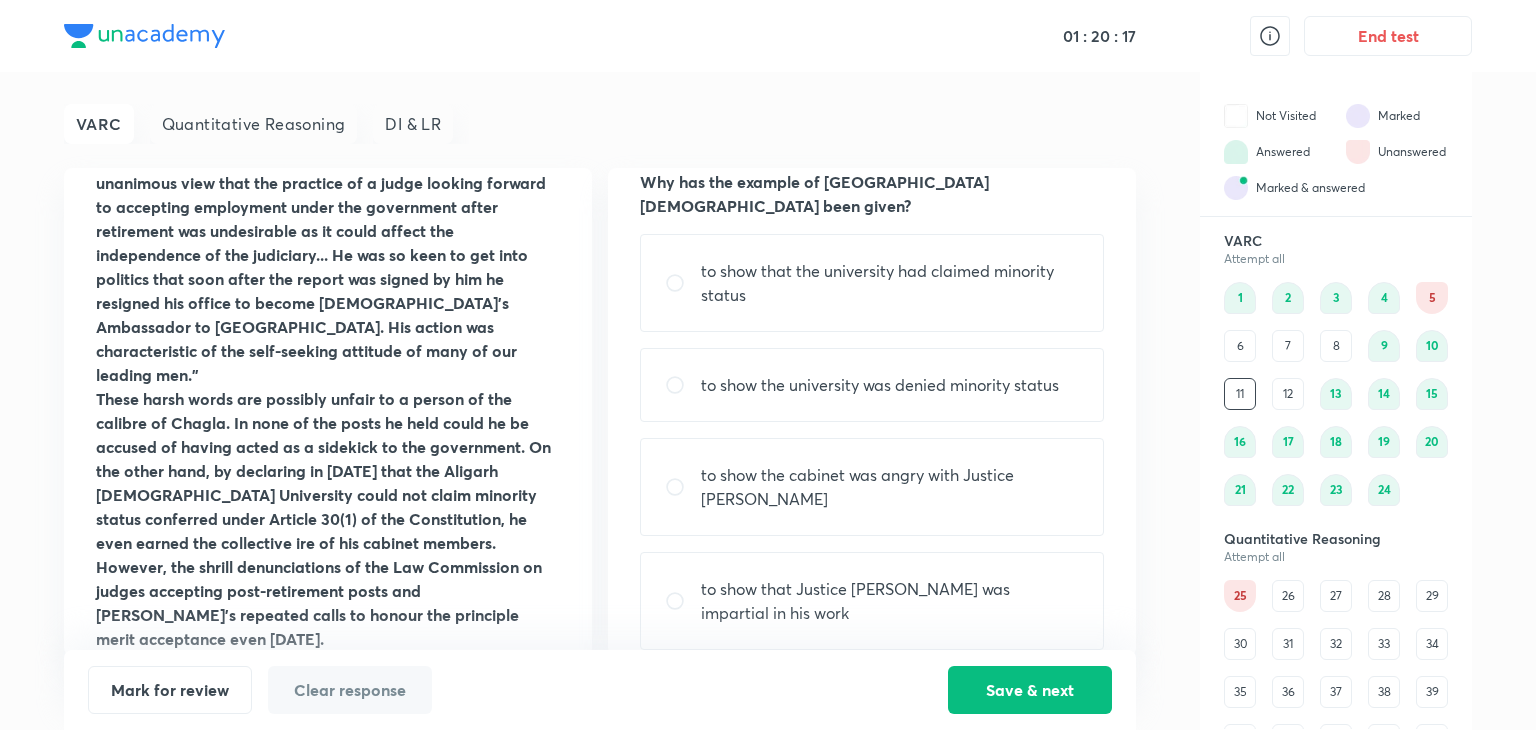 scroll, scrollTop: 863, scrollLeft: 0, axis: vertical 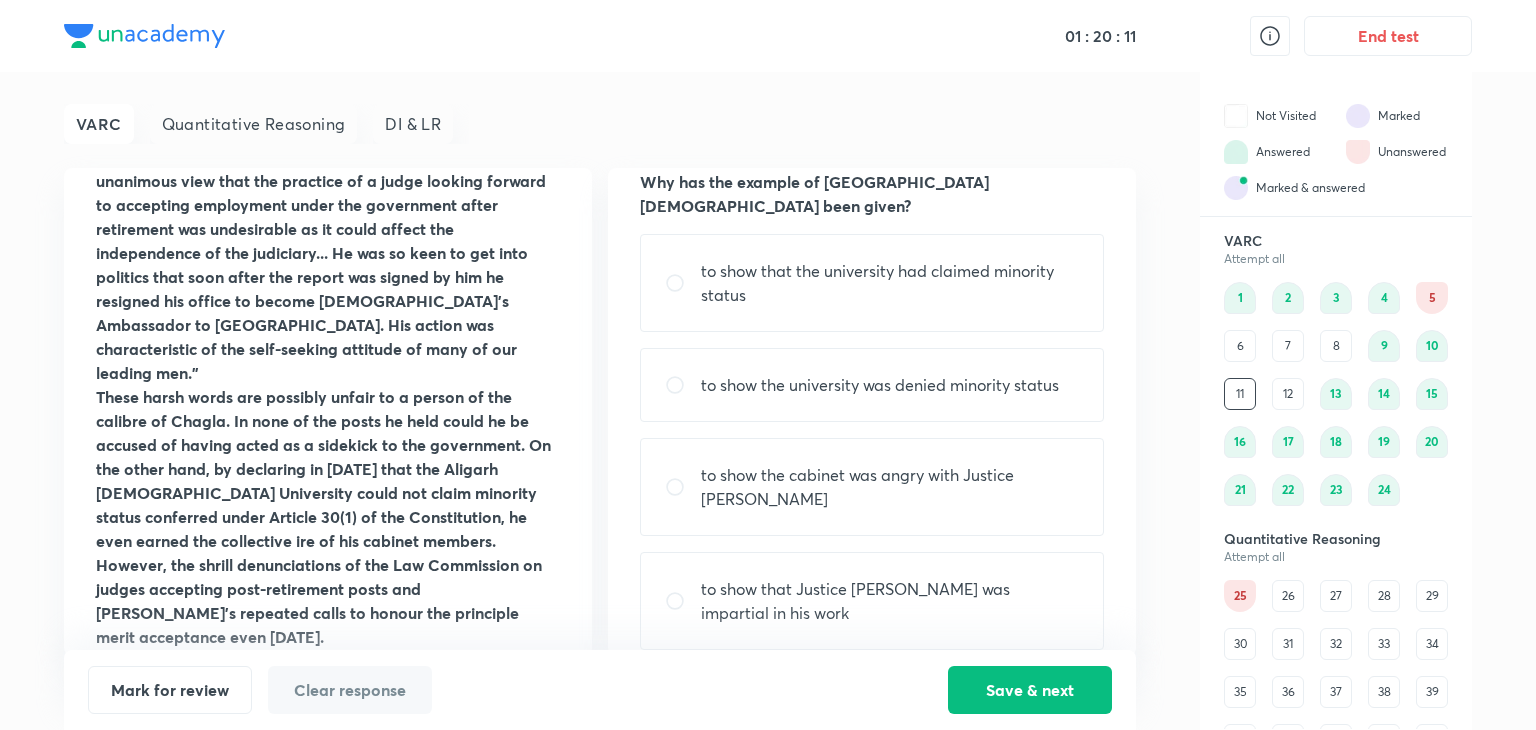 click on "to show that Justice Chagla was impartial in his work" at bounding box center (890, 601) 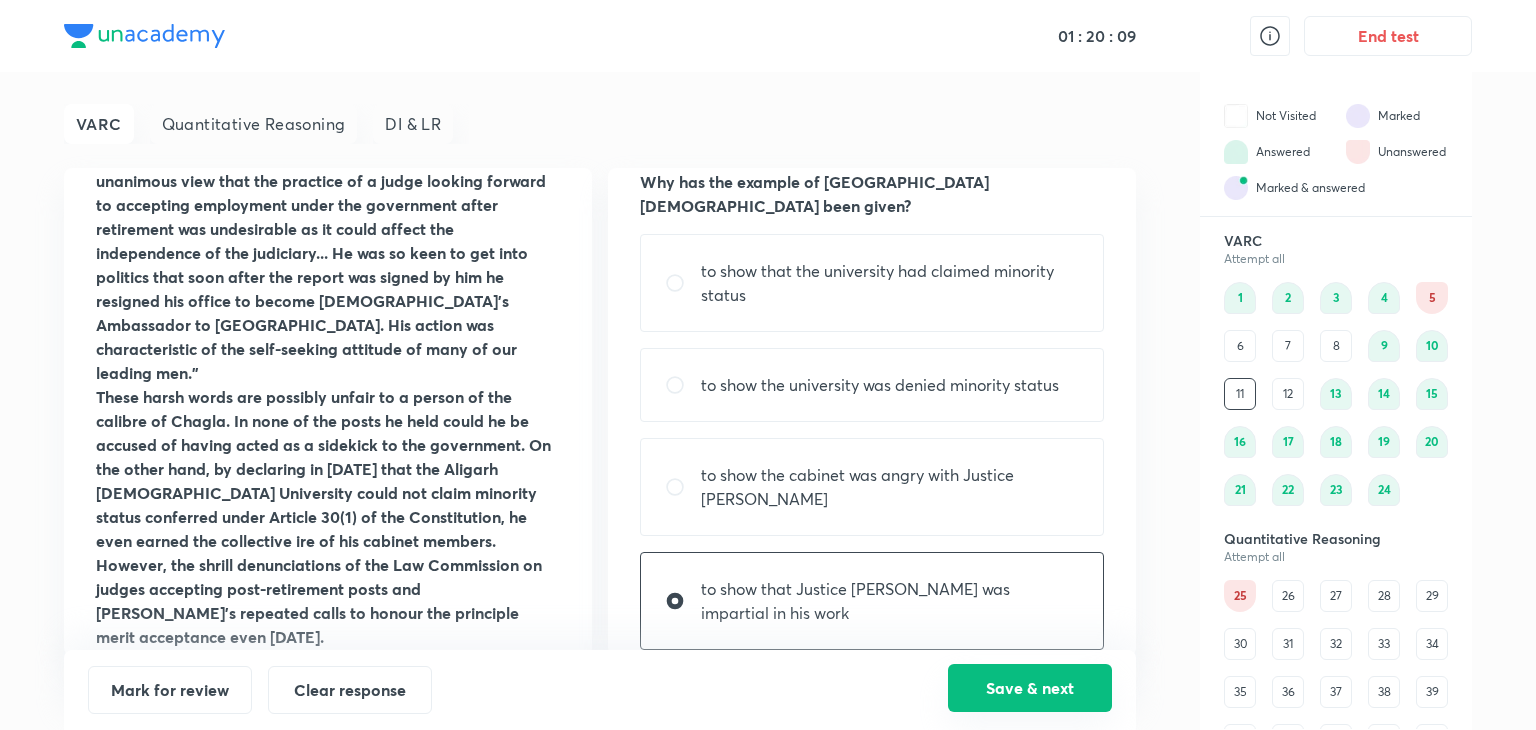 click on "Save & next" at bounding box center [1030, 688] 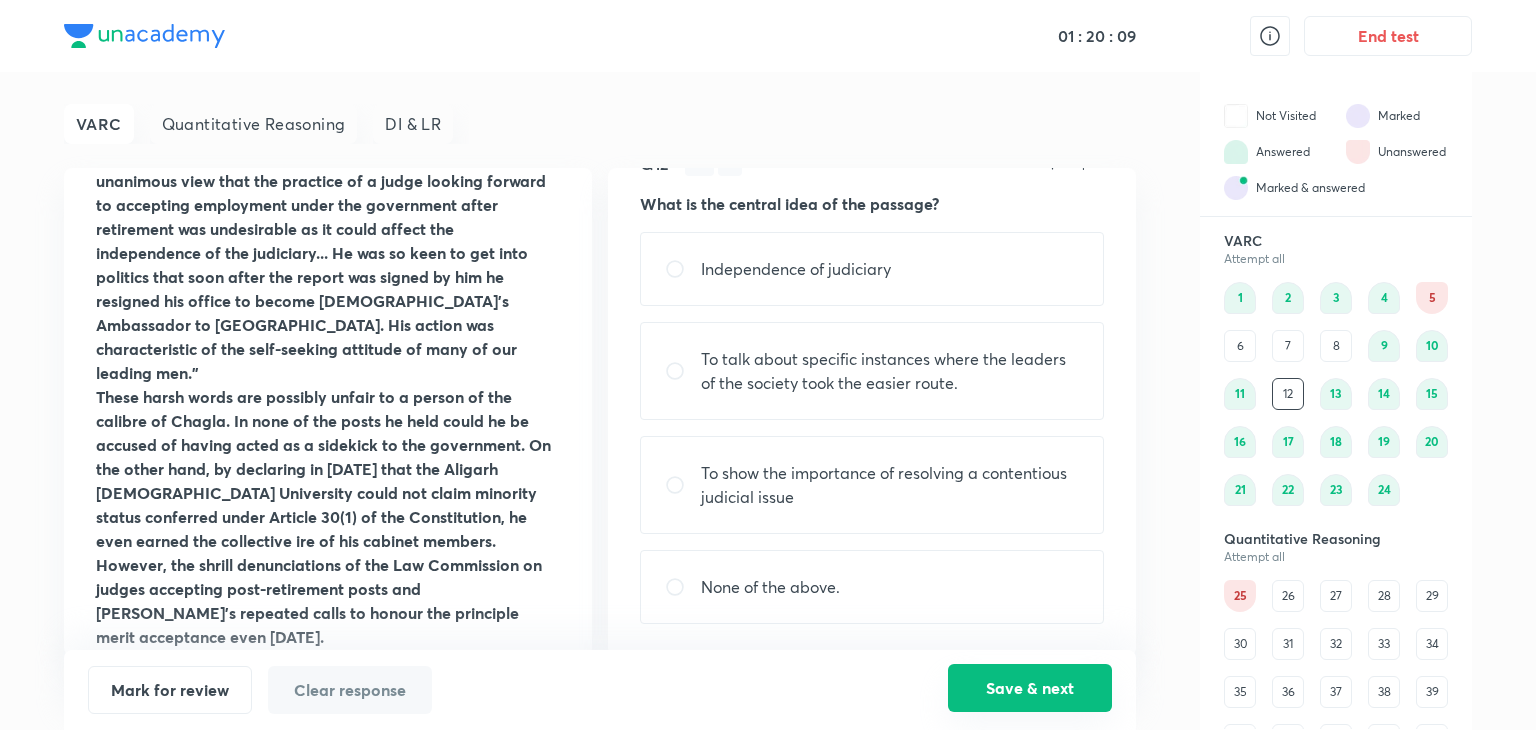 scroll, scrollTop: 0, scrollLeft: 0, axis: both 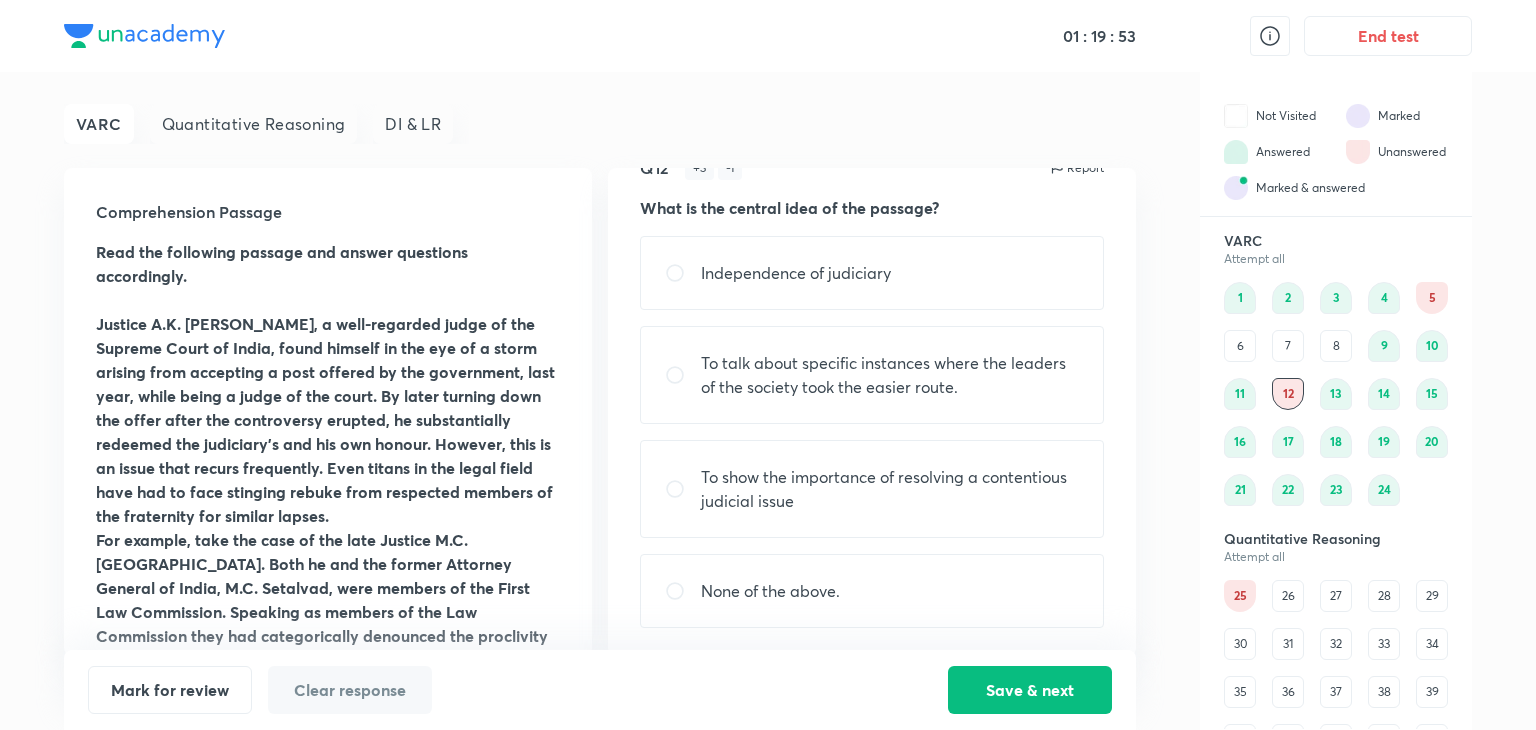 click on "To talk about specific instances where the leaders of the society took the easier route." at bounding box center (890, 375) 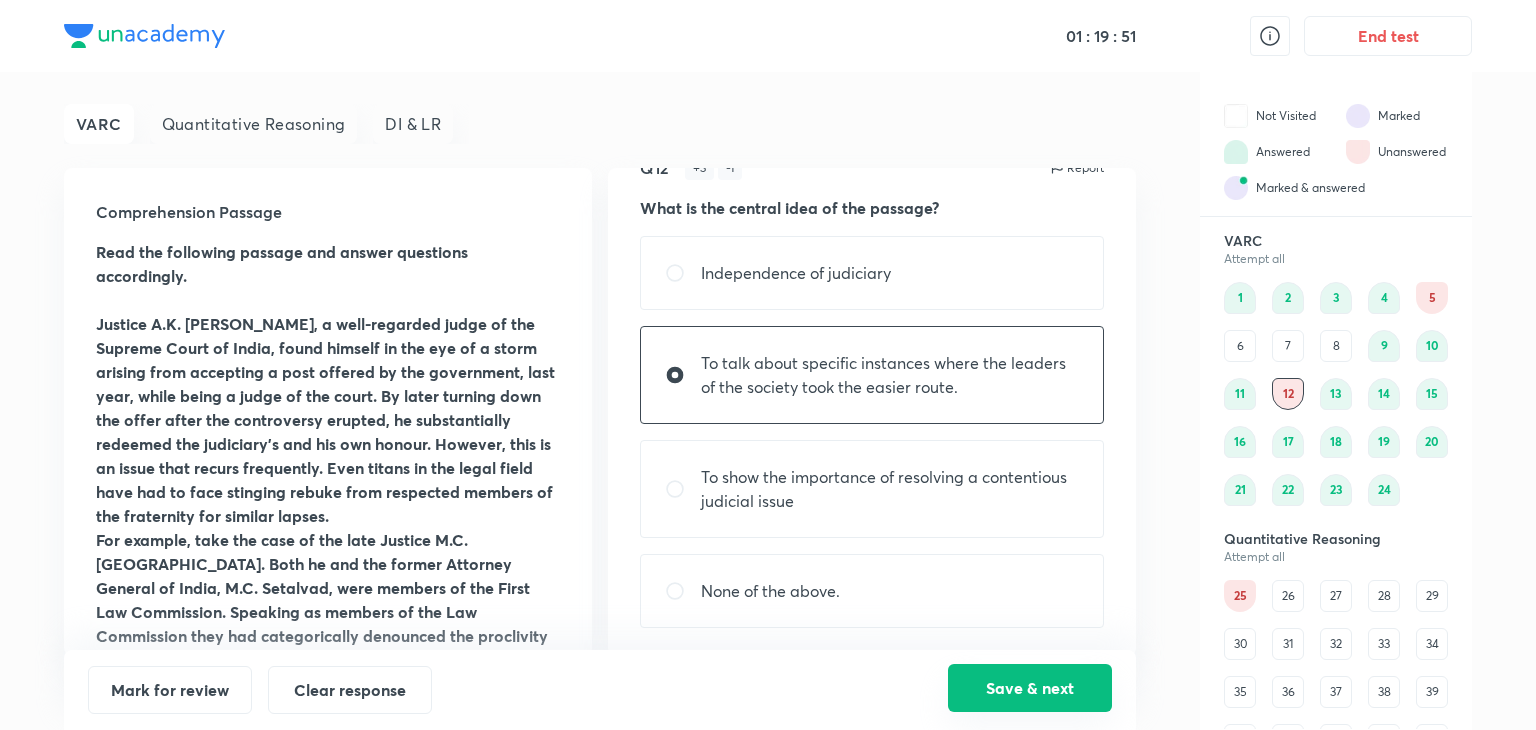 click on "Save & next" at bounding box center (1030, 688) 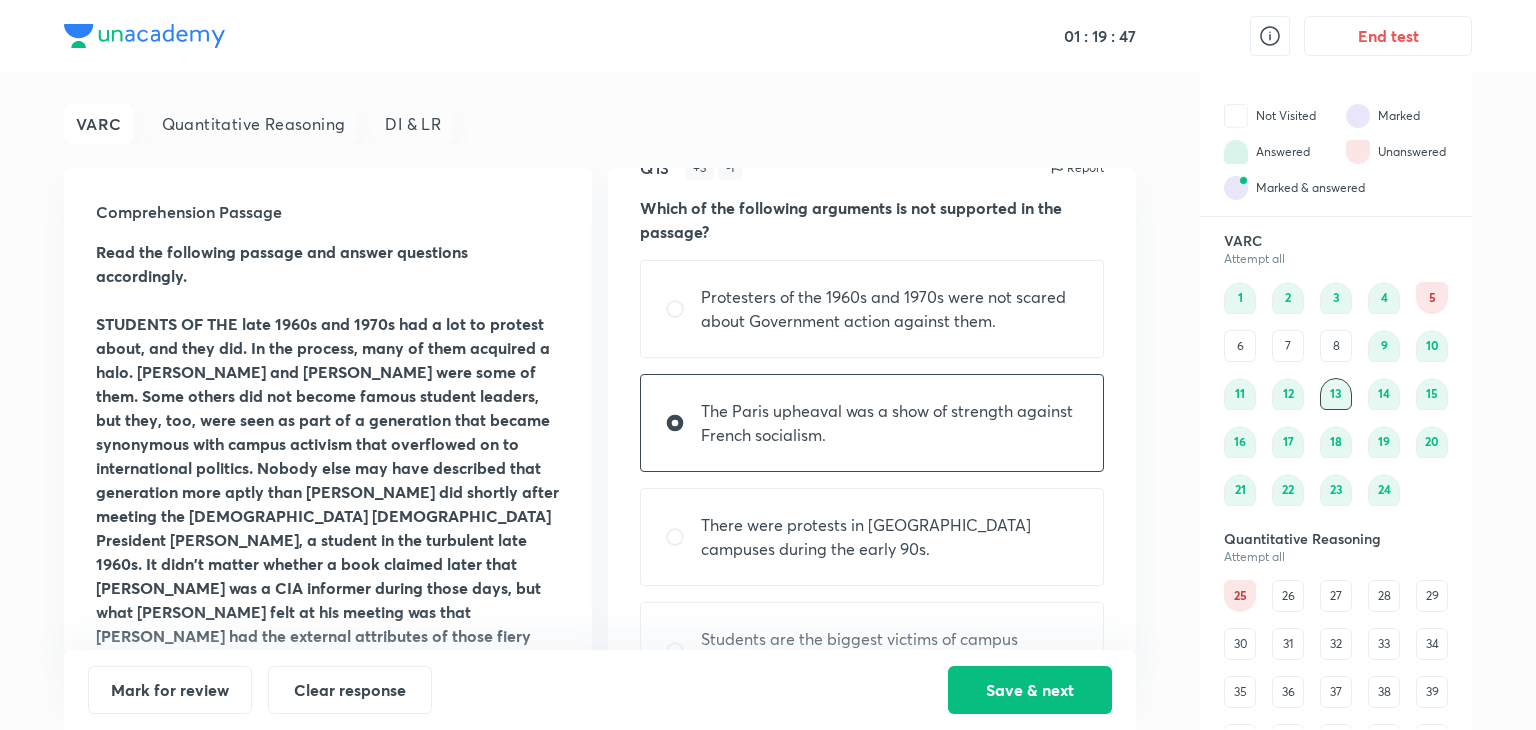 click on "25" at bounding box center [1240, 596] 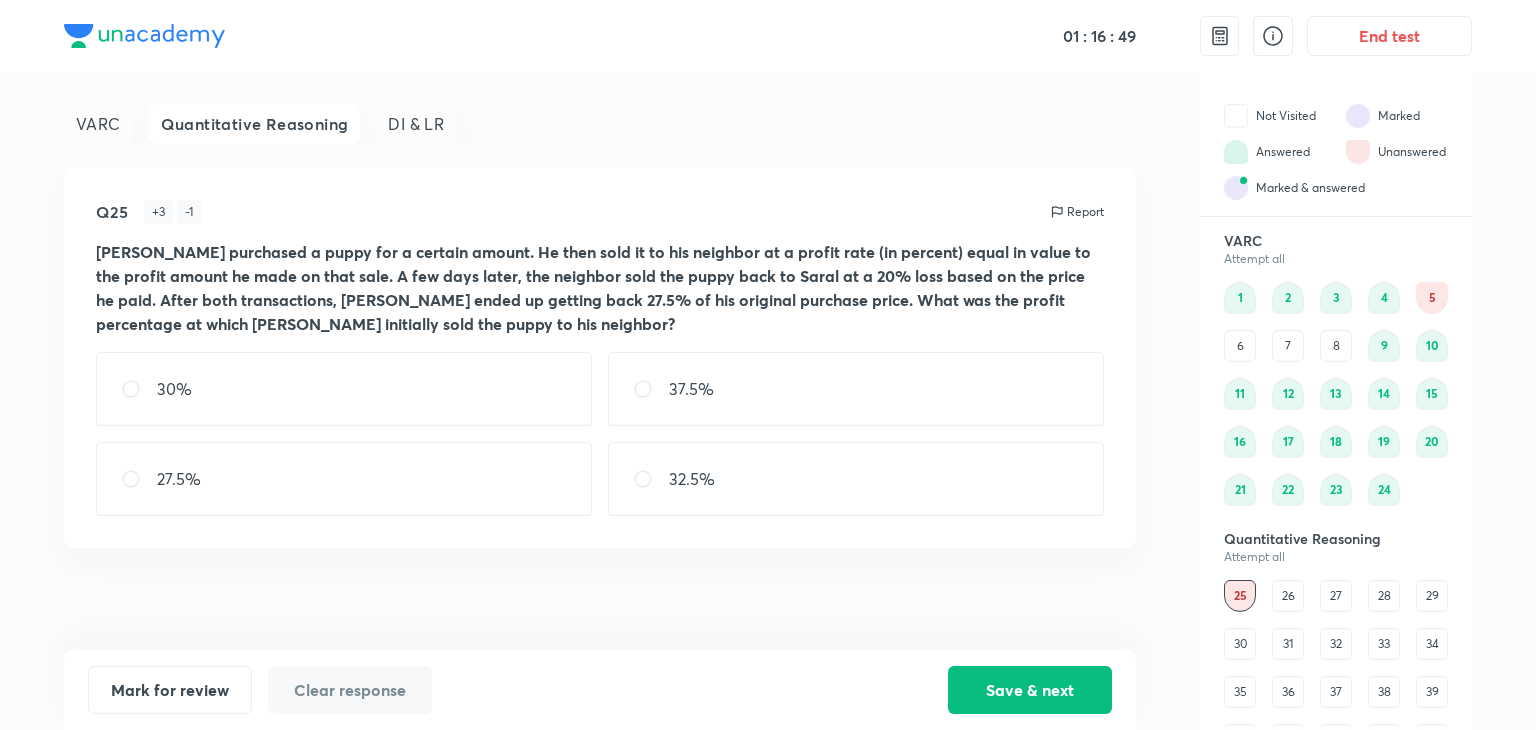 scroll, scrollTop: 396, scrollLeft: 0, axis: vertical 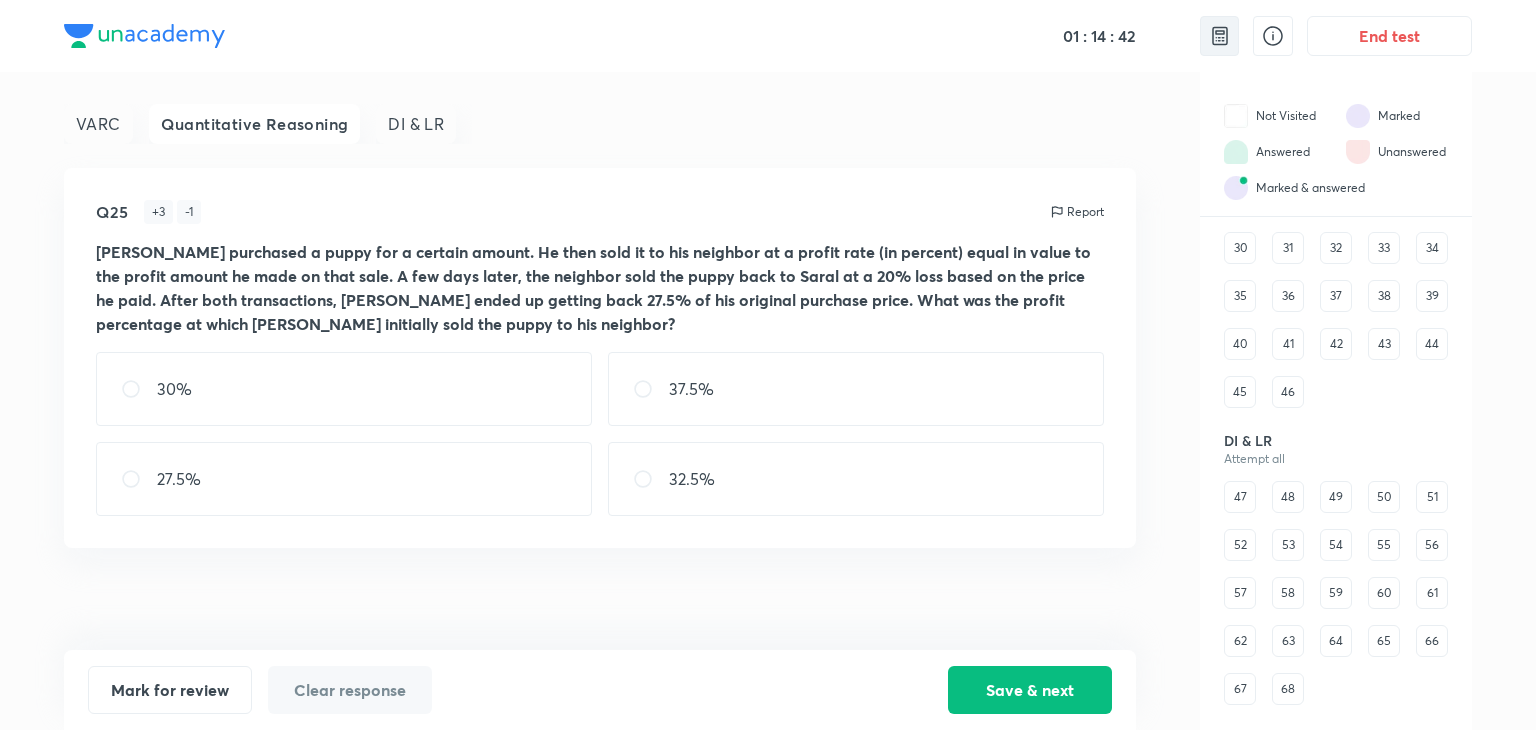 click at bounding box center (1220, 36) 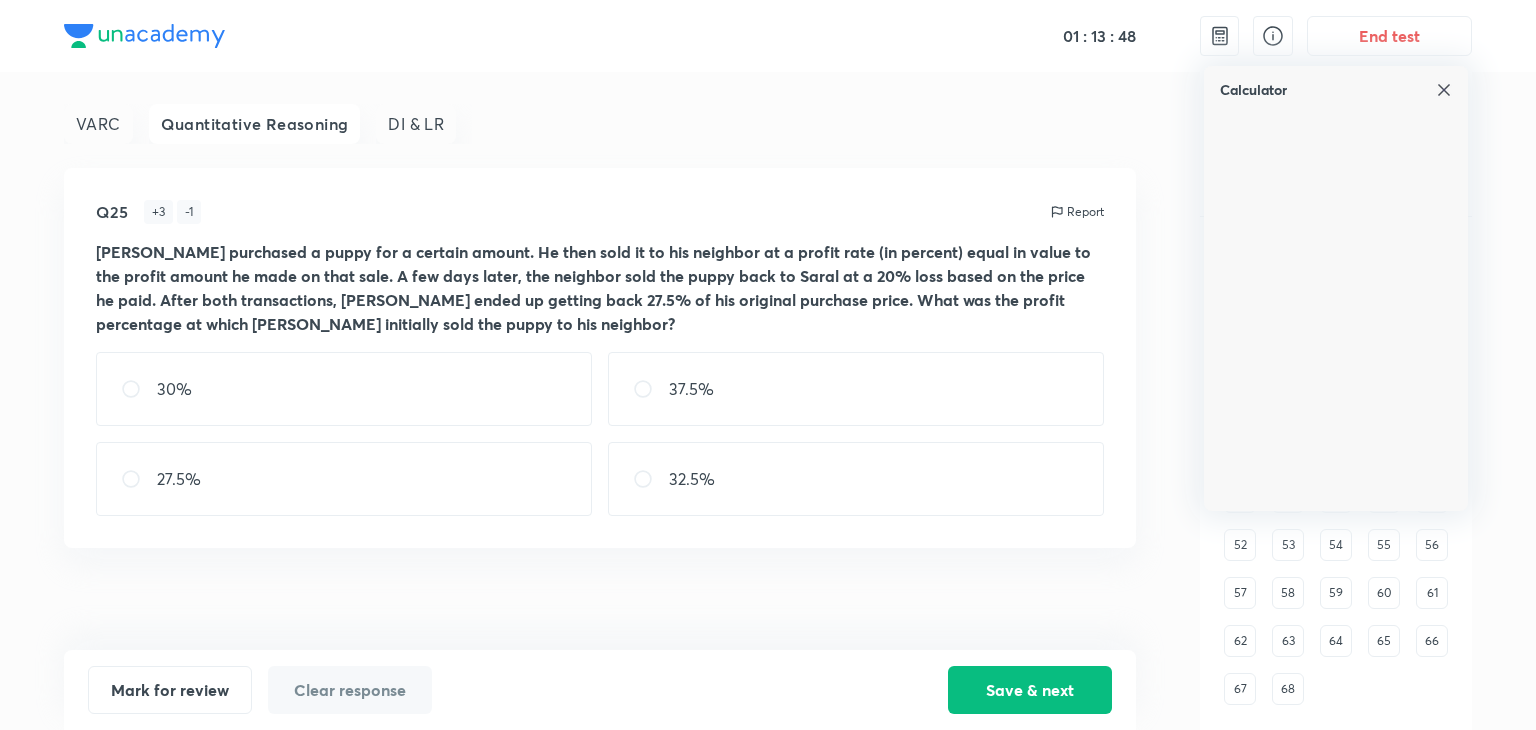 click on "37.5%" at bounding box center [856, 389] 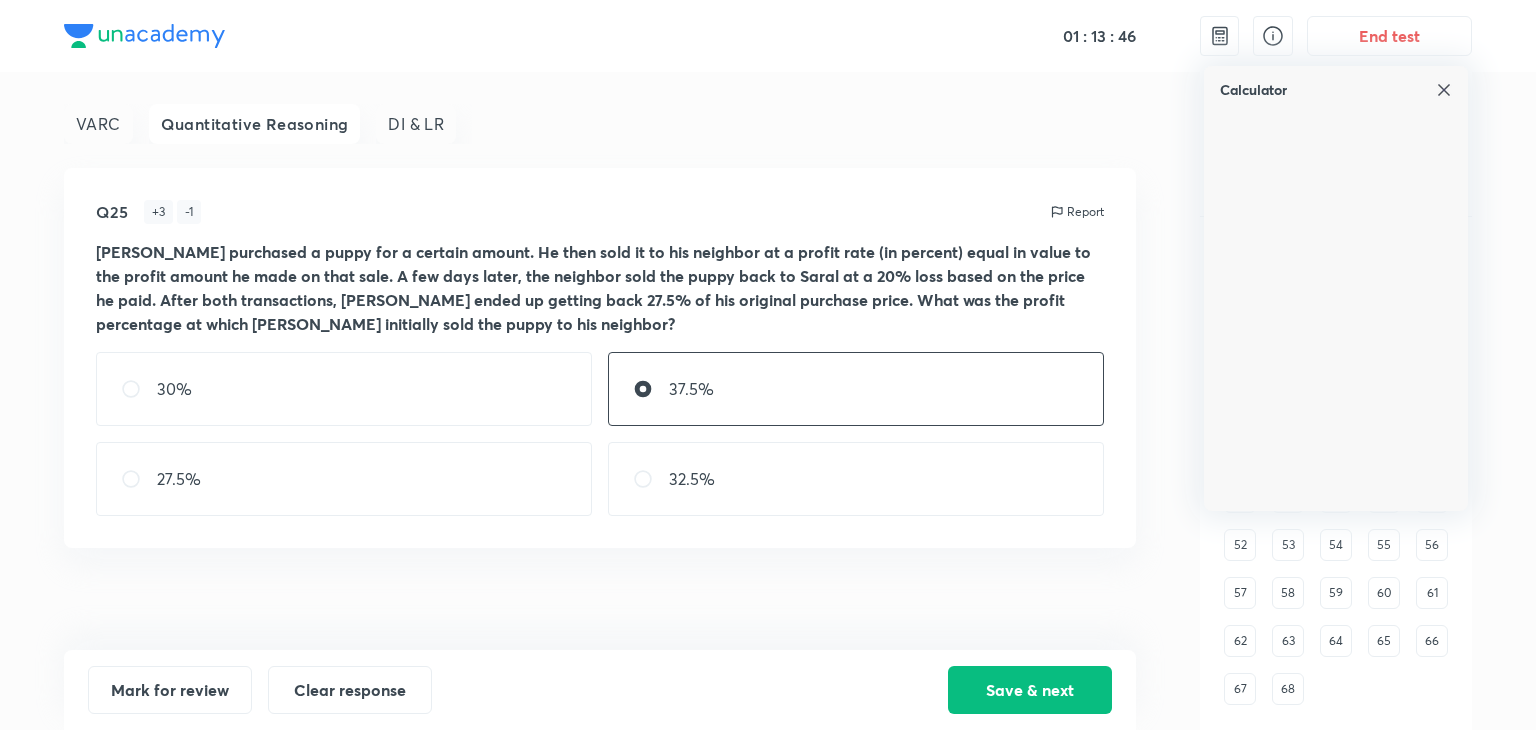 click on "Calculator" at bounding box center (1336, 82) 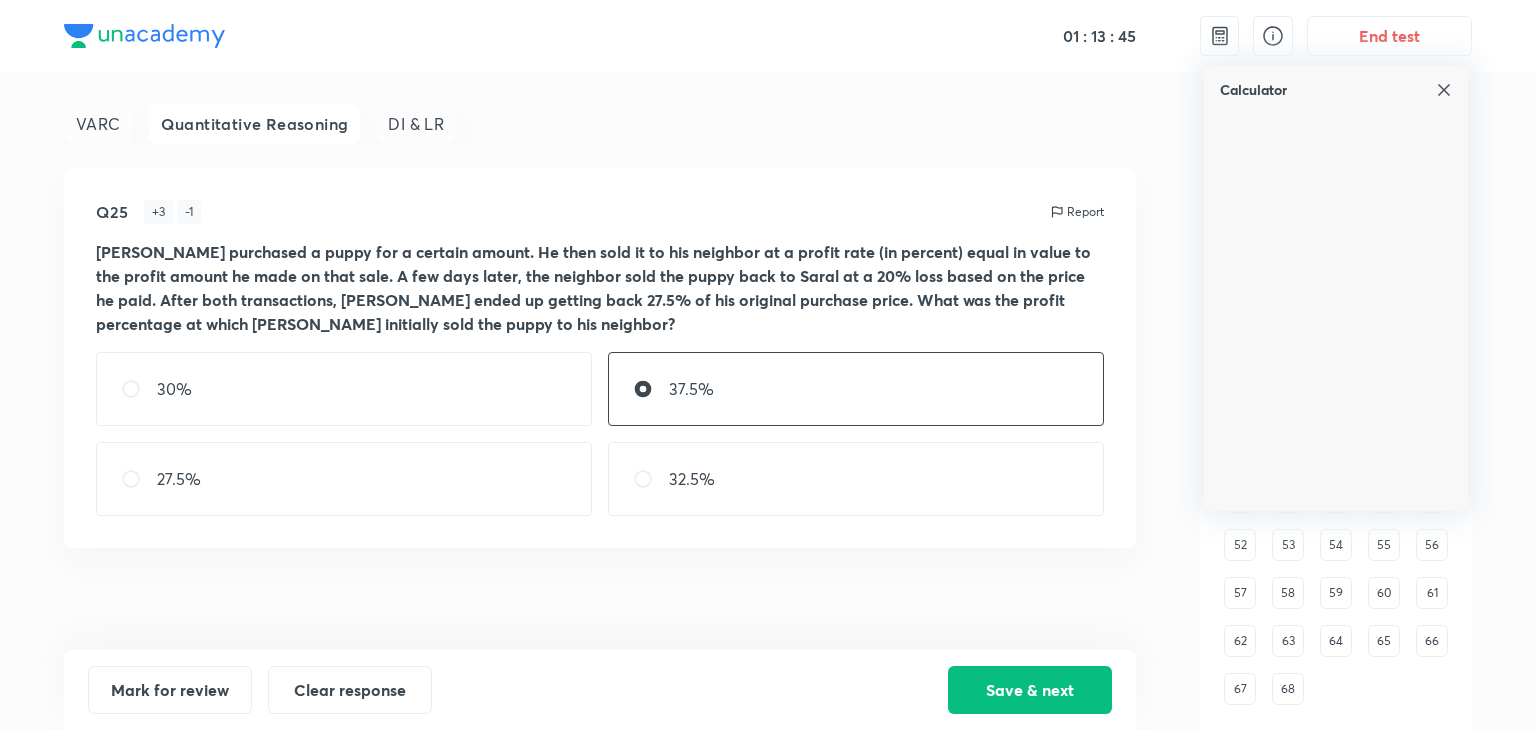 click at bounding box center (1444, 90) 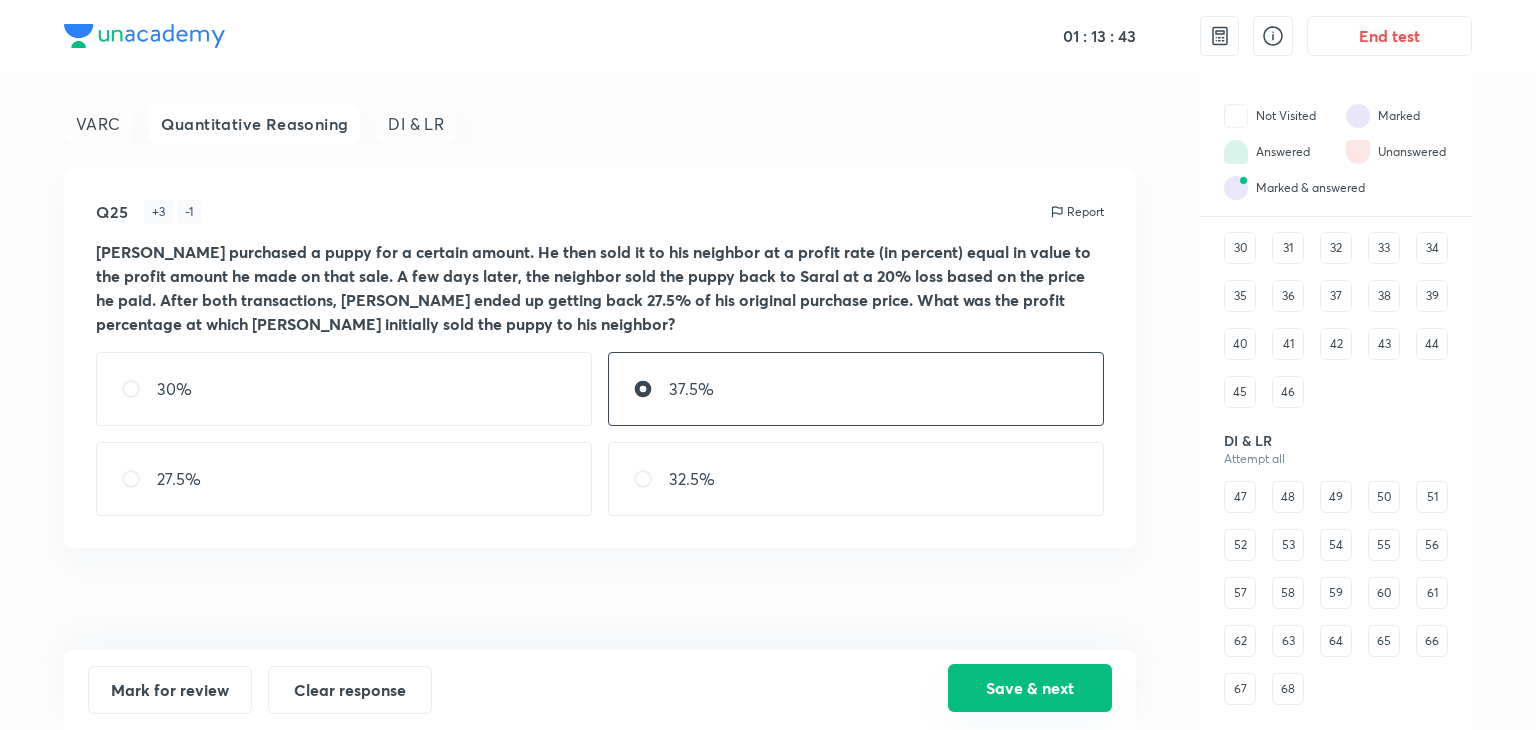 click on "Save & next" at bounding box center [1030, 688] 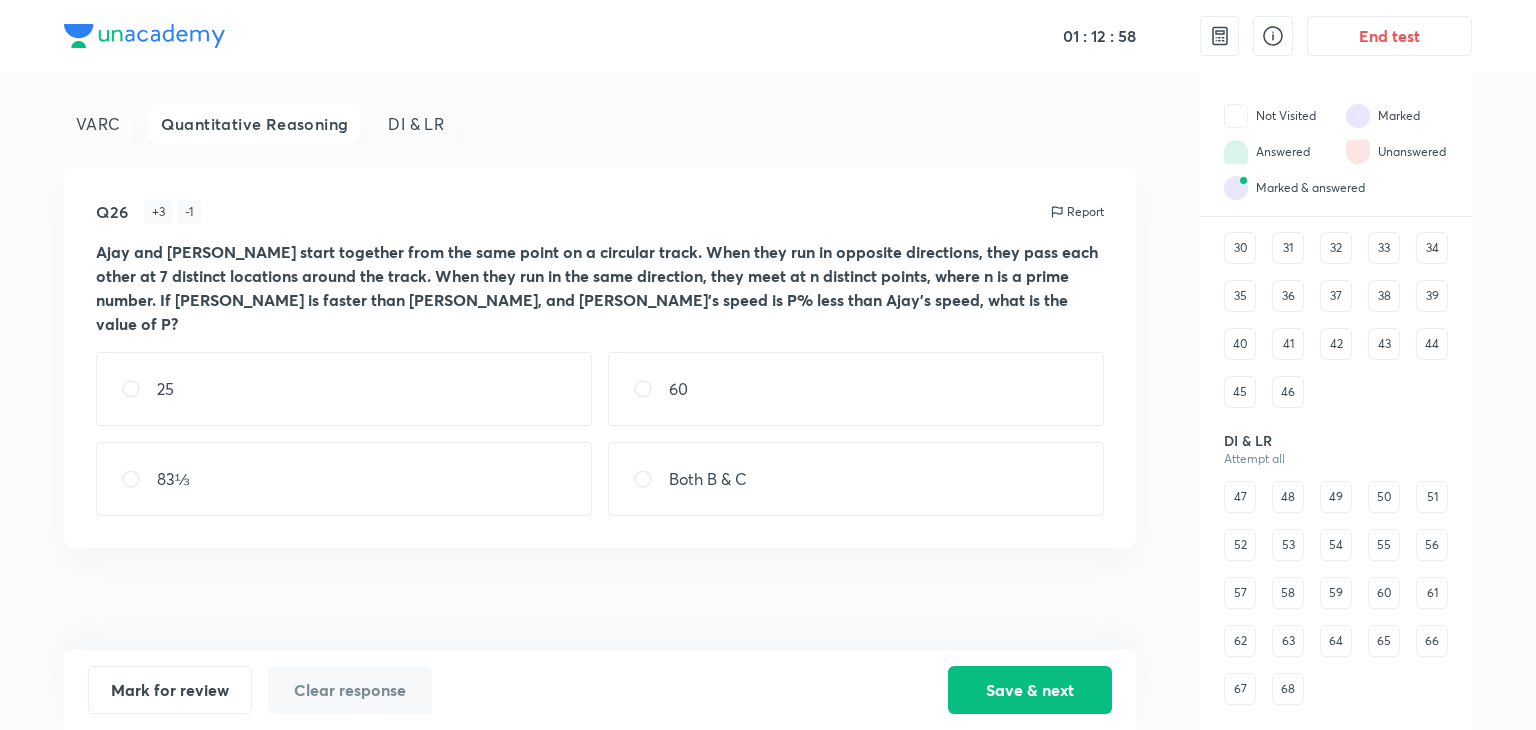 click at bounding box center [651, 479] 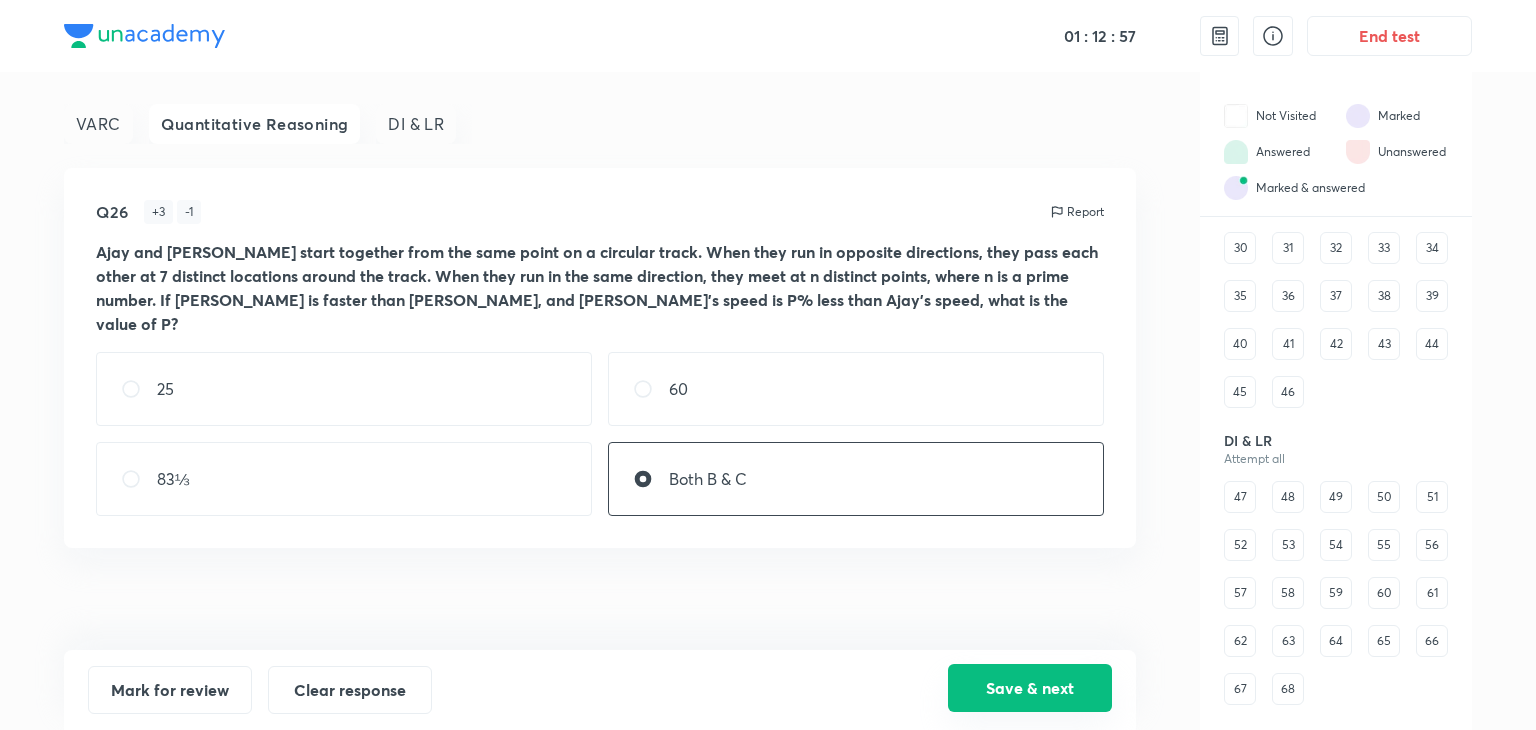 click on "Save & next" at bounding box center [1030, 688] 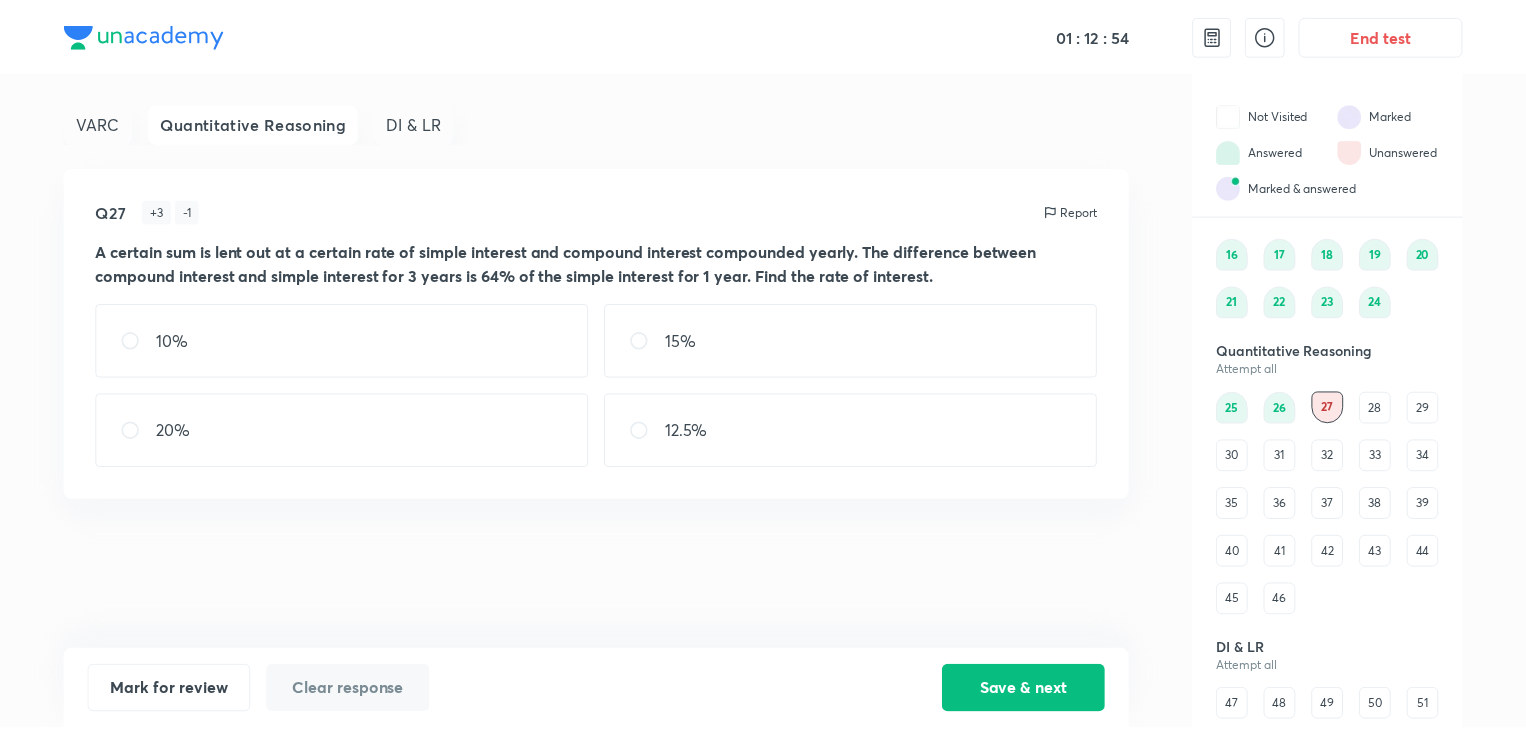 scroll, scrollTop: 181, scrollLeft: 0, axis: vertical 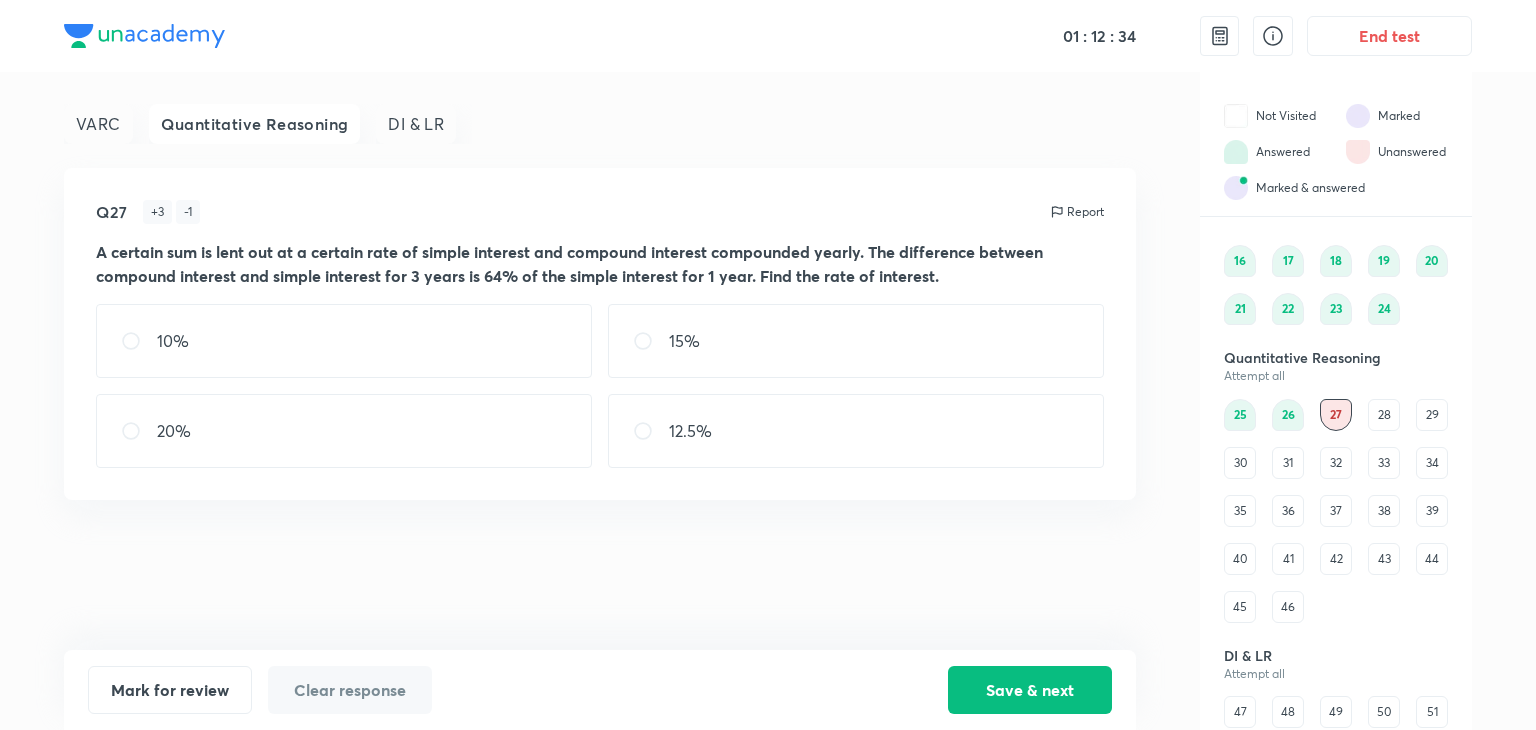 click on "Quantitative Reasoning Attempt all 25 26 27 28 29 30 31 32 33 34 35 36 37 38 39 40 41 42 43 44 45 46" at bounding box center (1336, 486) 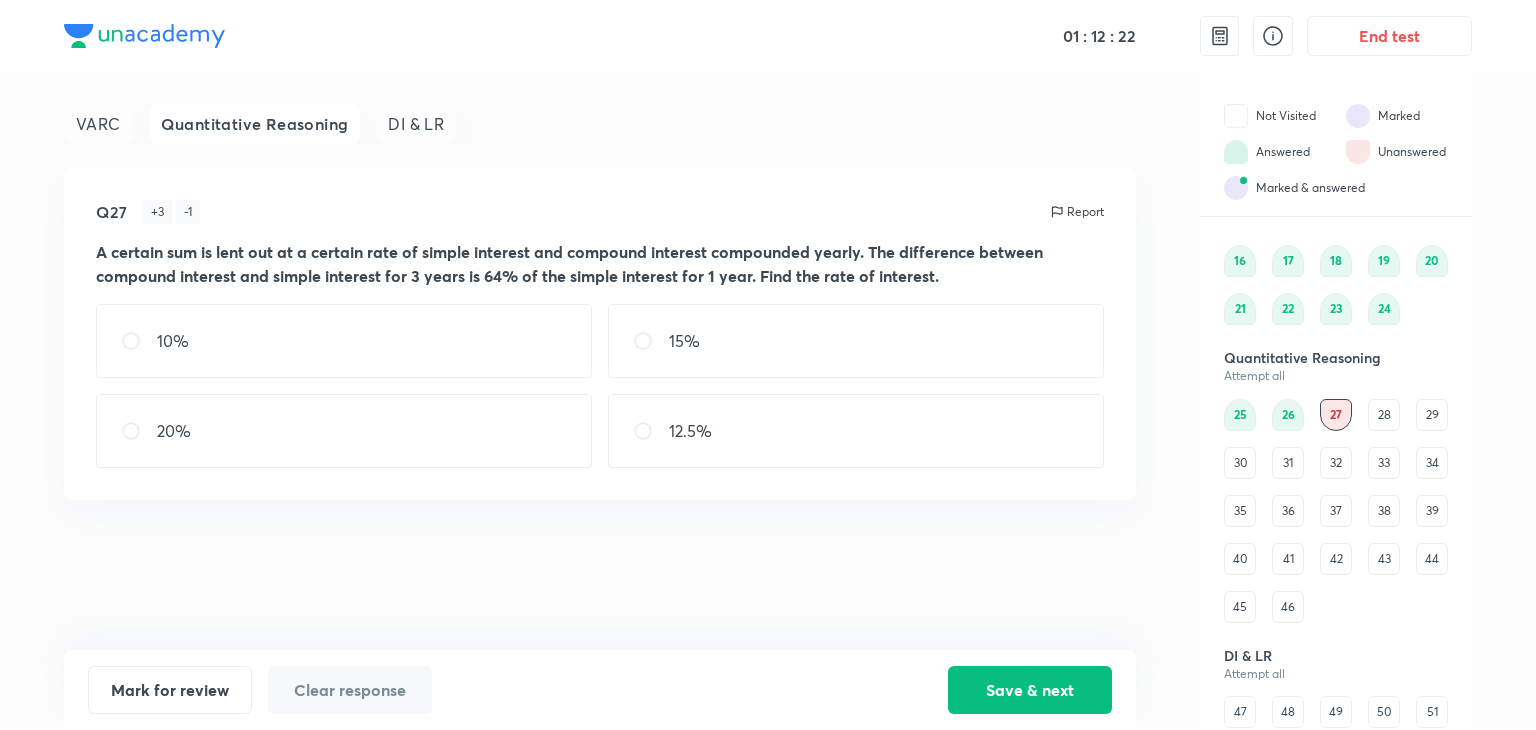 click on "28" at bounding box center [1384, 415] 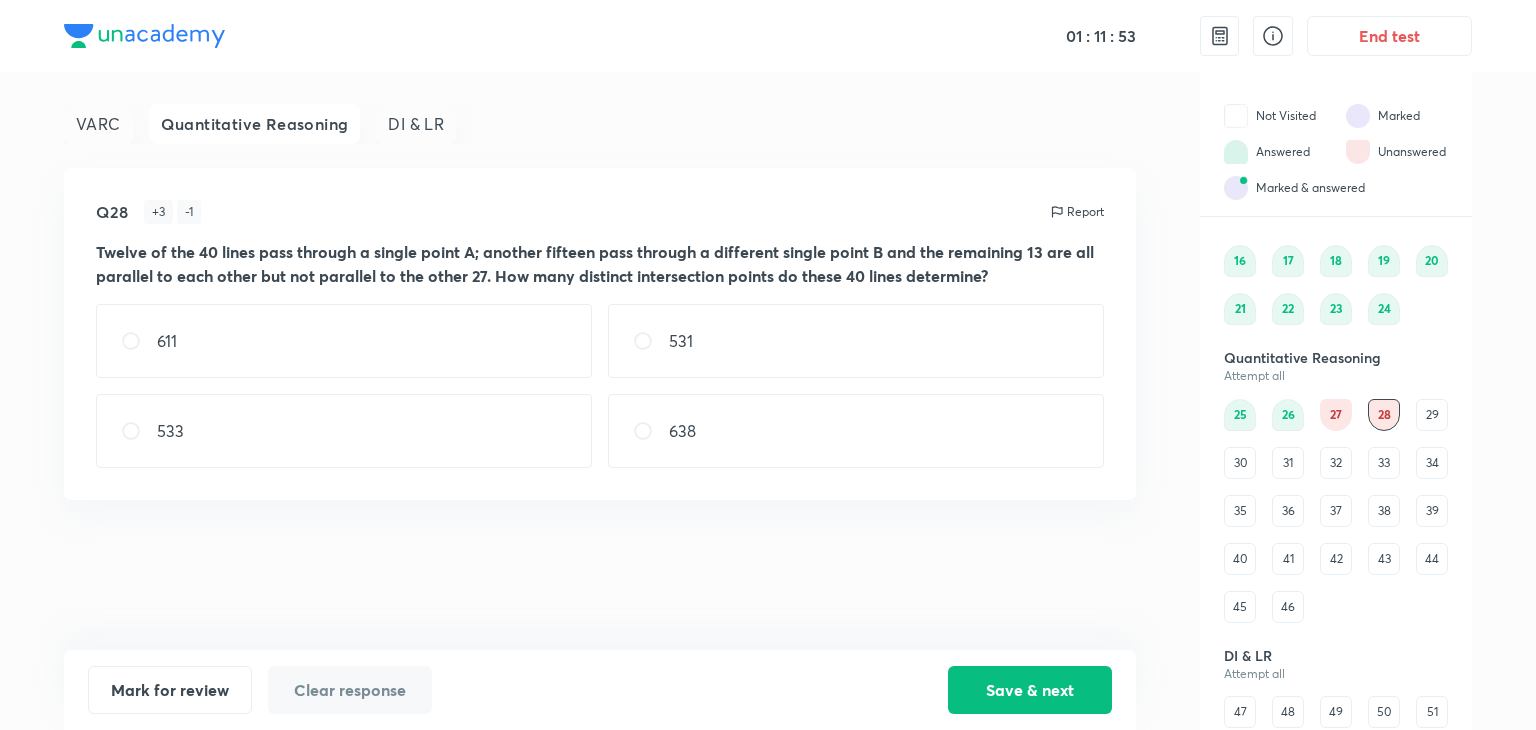 click on "29" at bounding box center (1432, 415) 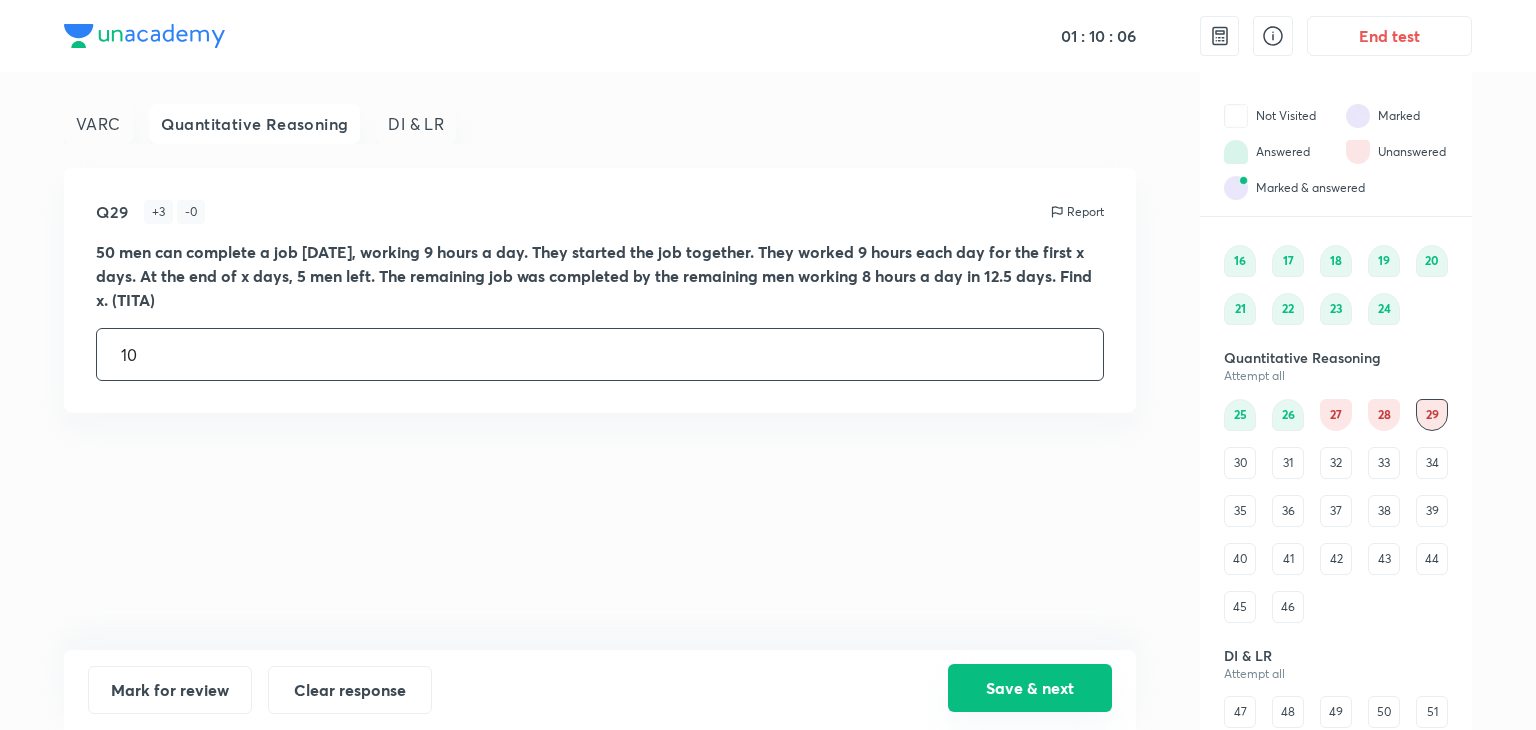 type on "10" 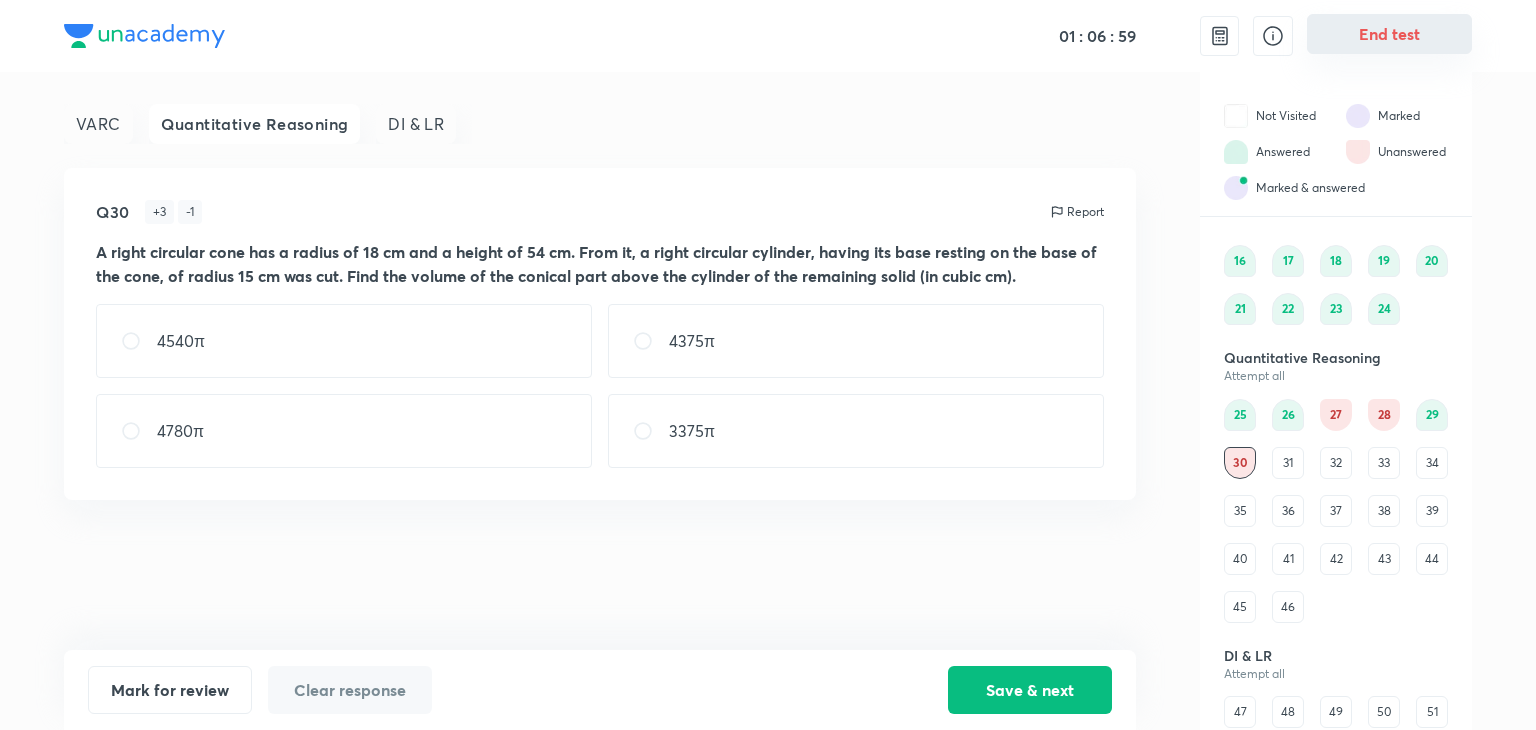click on "End test" at bounding box center [1389, 34] 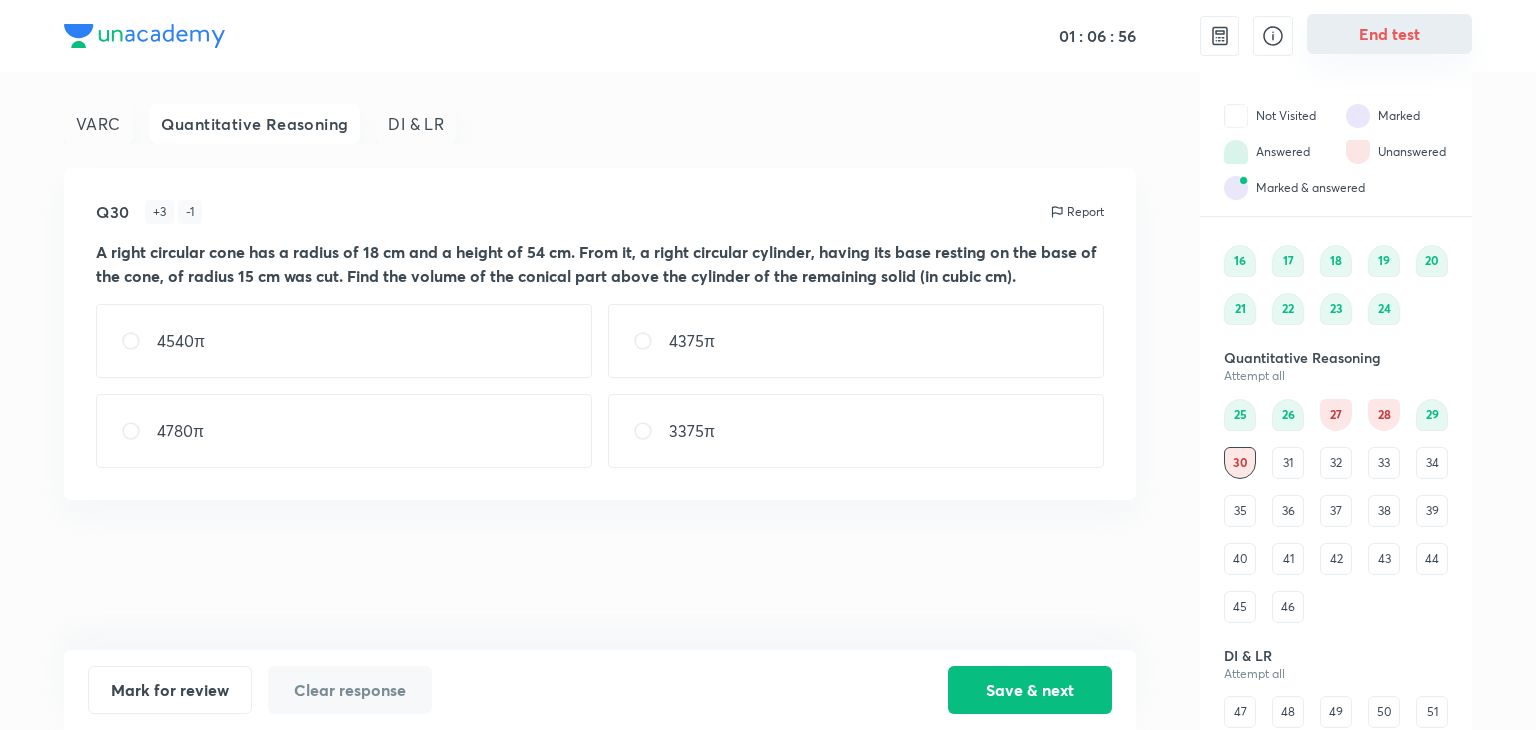 click on "End test" at bounding box center (1389, 34) 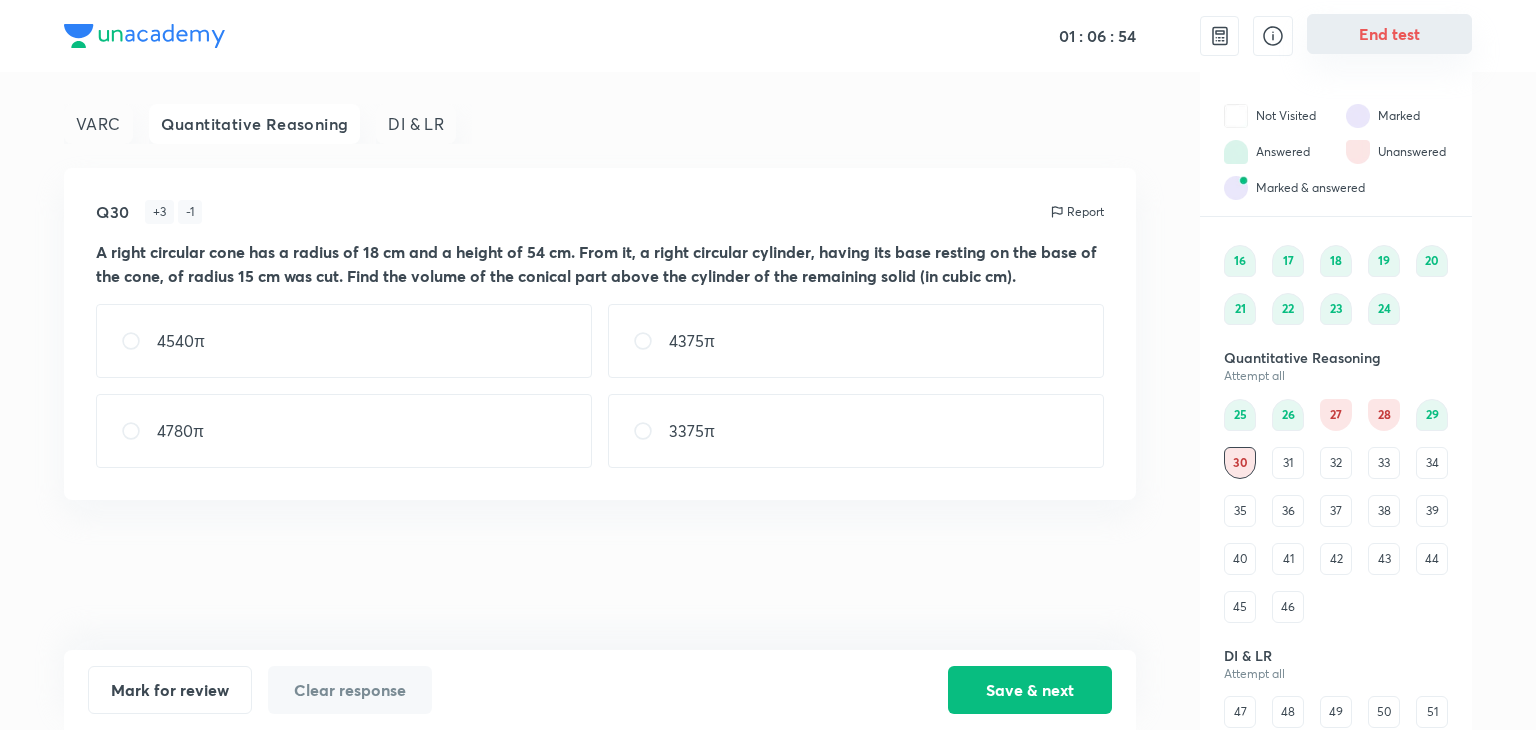 click on "End test" at bounding box center (1389, 34) 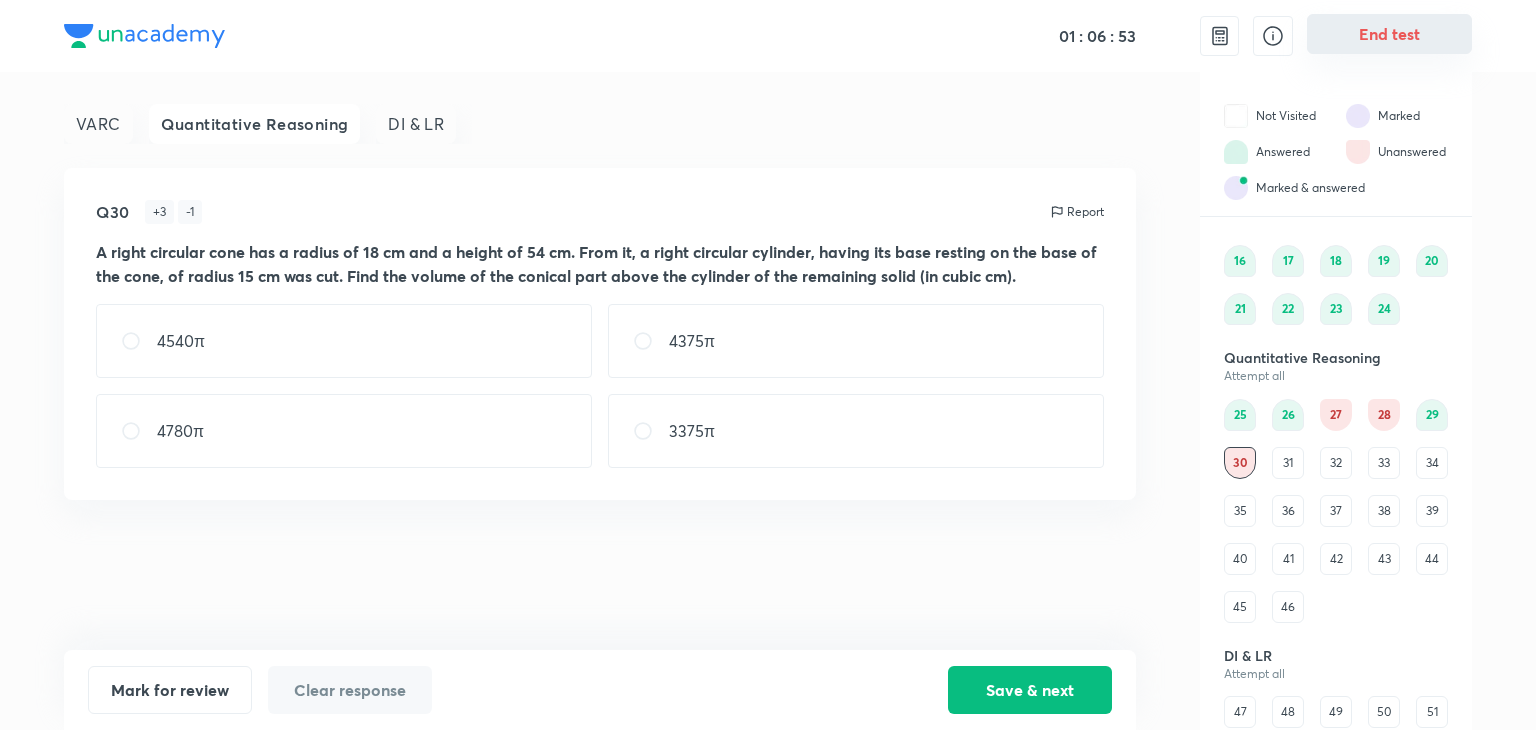 click on "End test" at bounding box center [1389, 34] 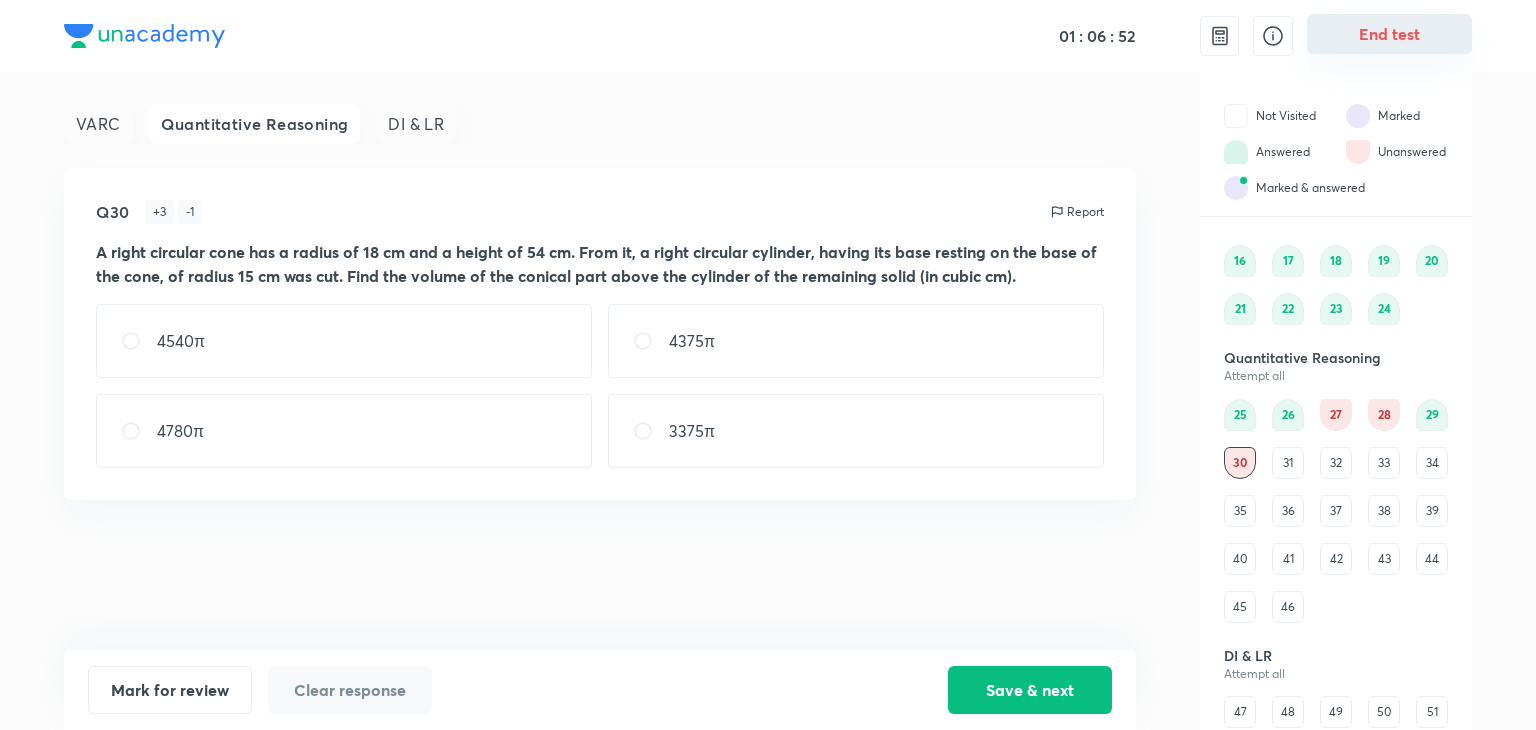 click on "End test" at bounding box center (1389, 34) 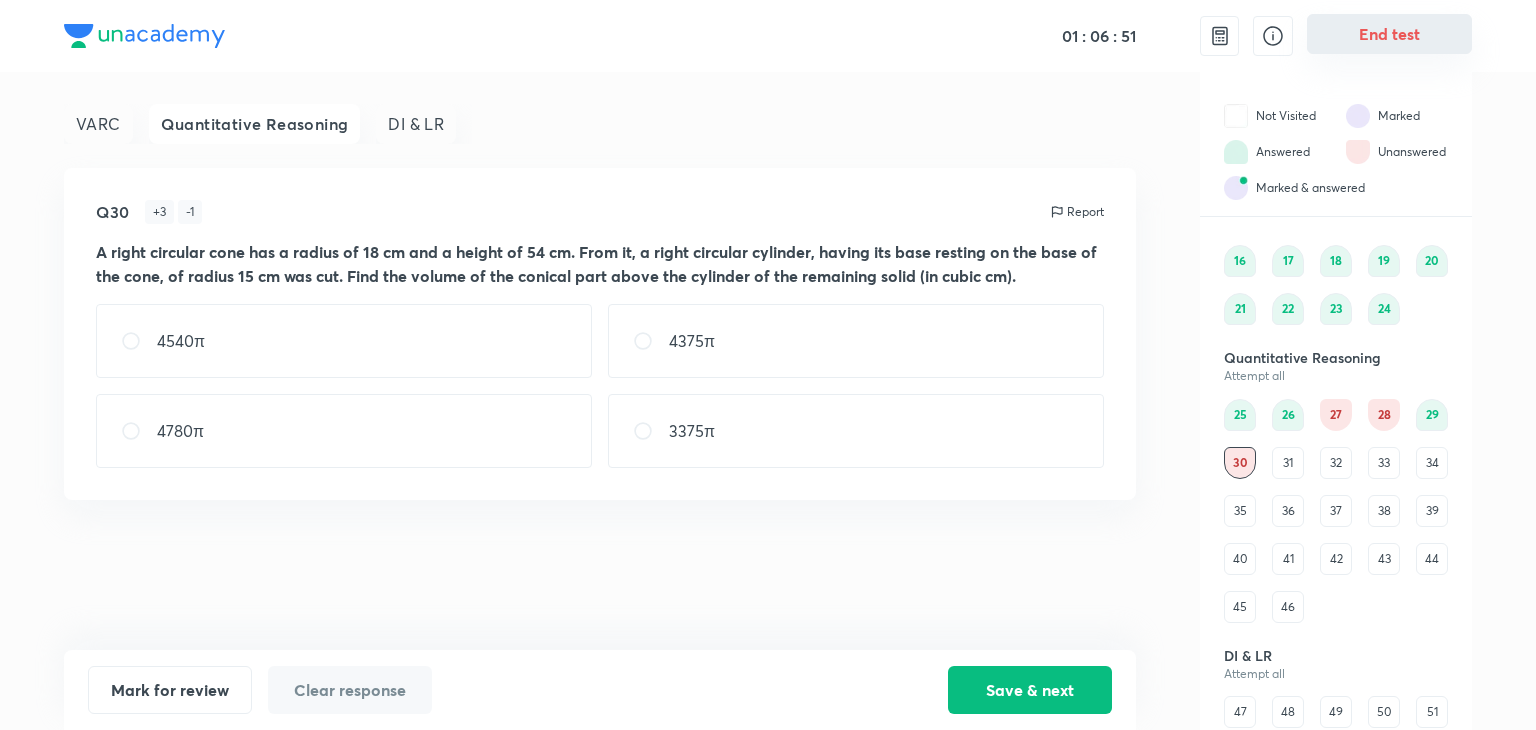 click on "End test" at bounding box center [1389, 34] 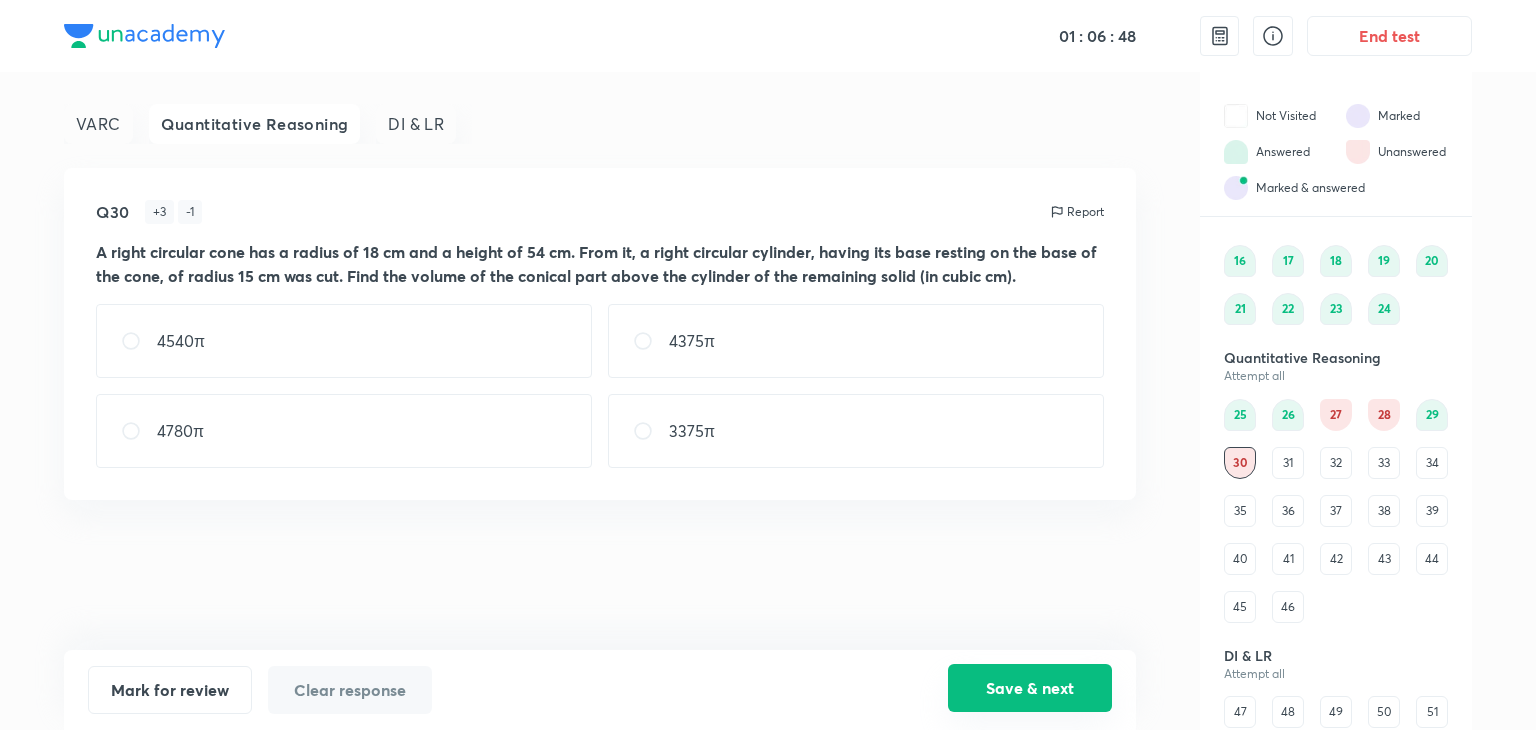 click on "Save & next" at bounding box center (1030, 688) 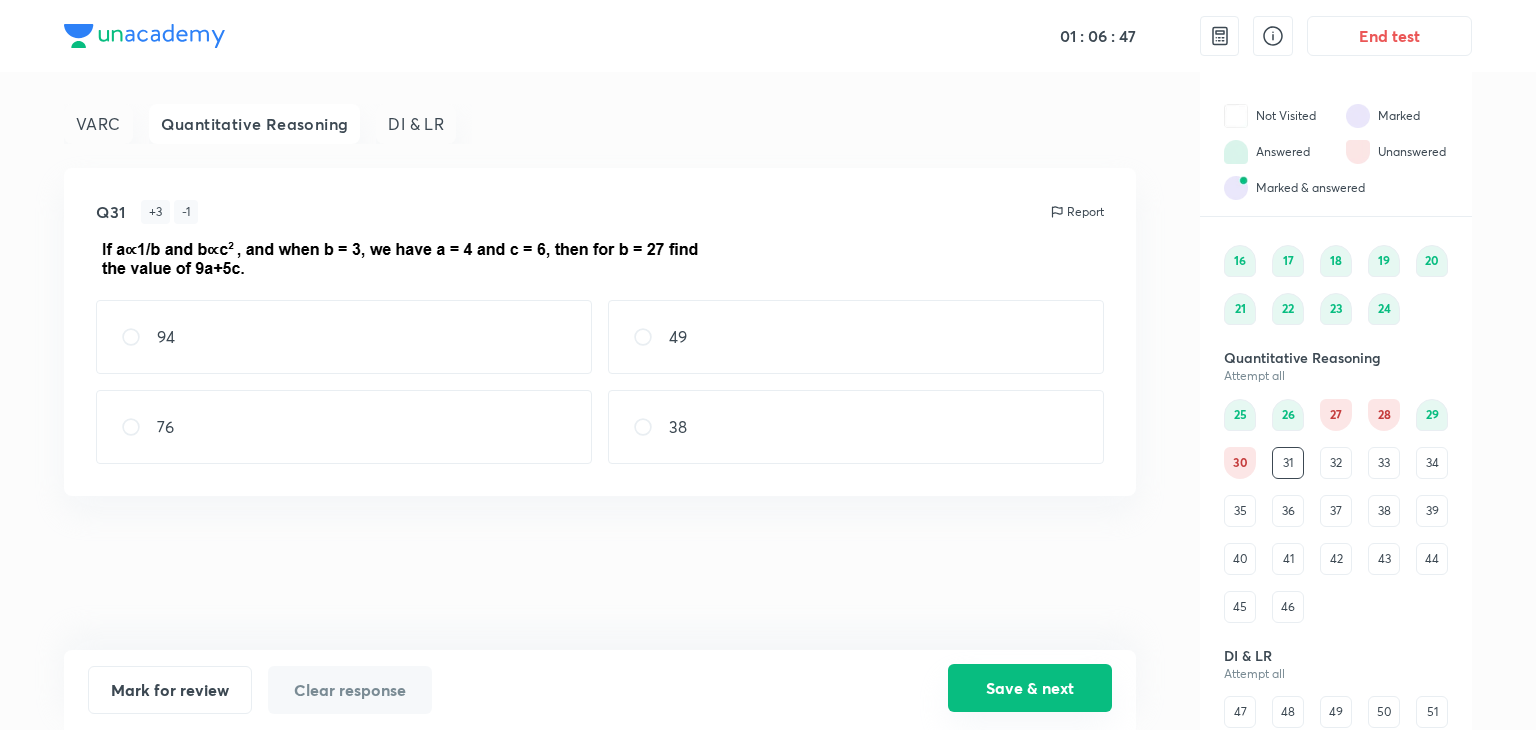 click on "Save & next" at bounding box center (1030, 688) 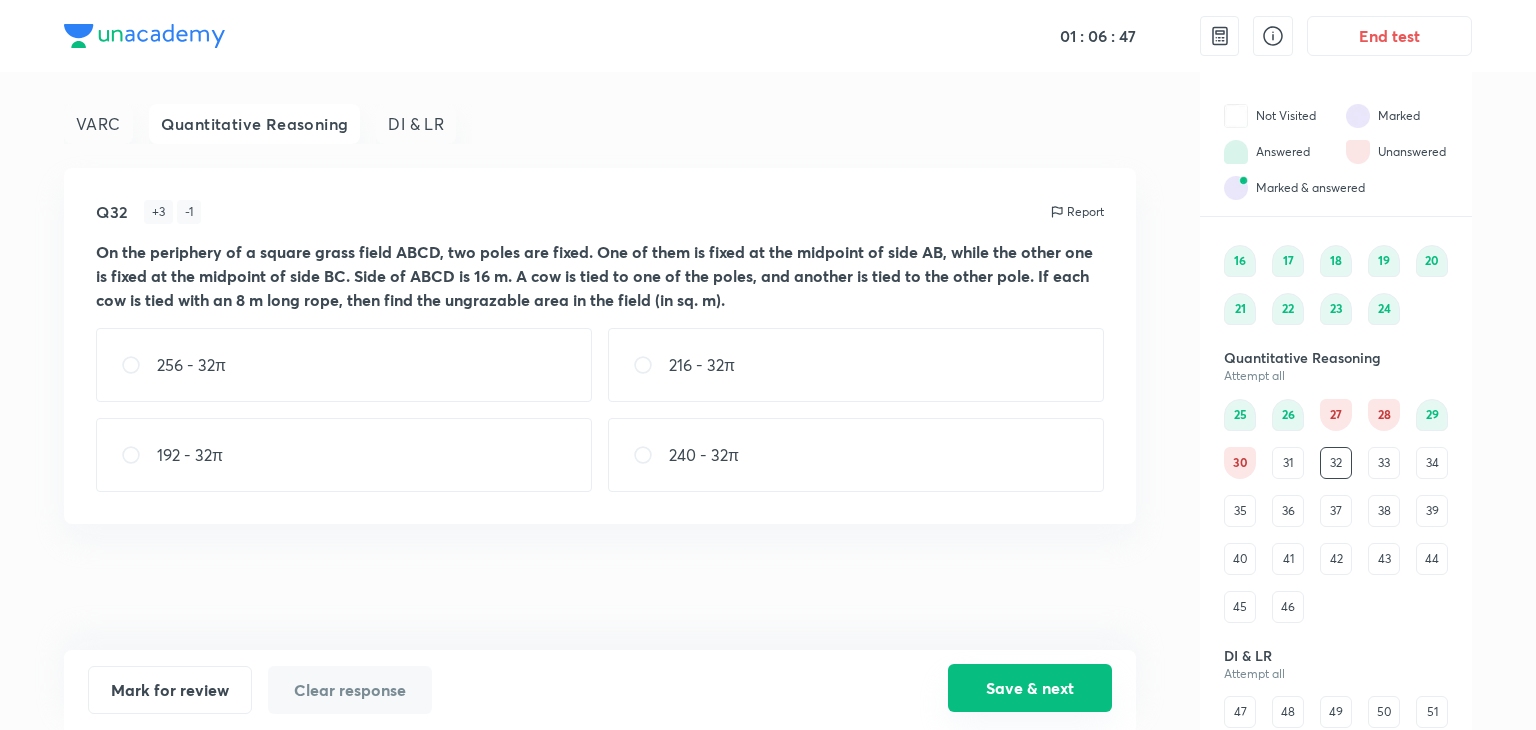 click on "Save & next" at bounding box center [1030, 688] 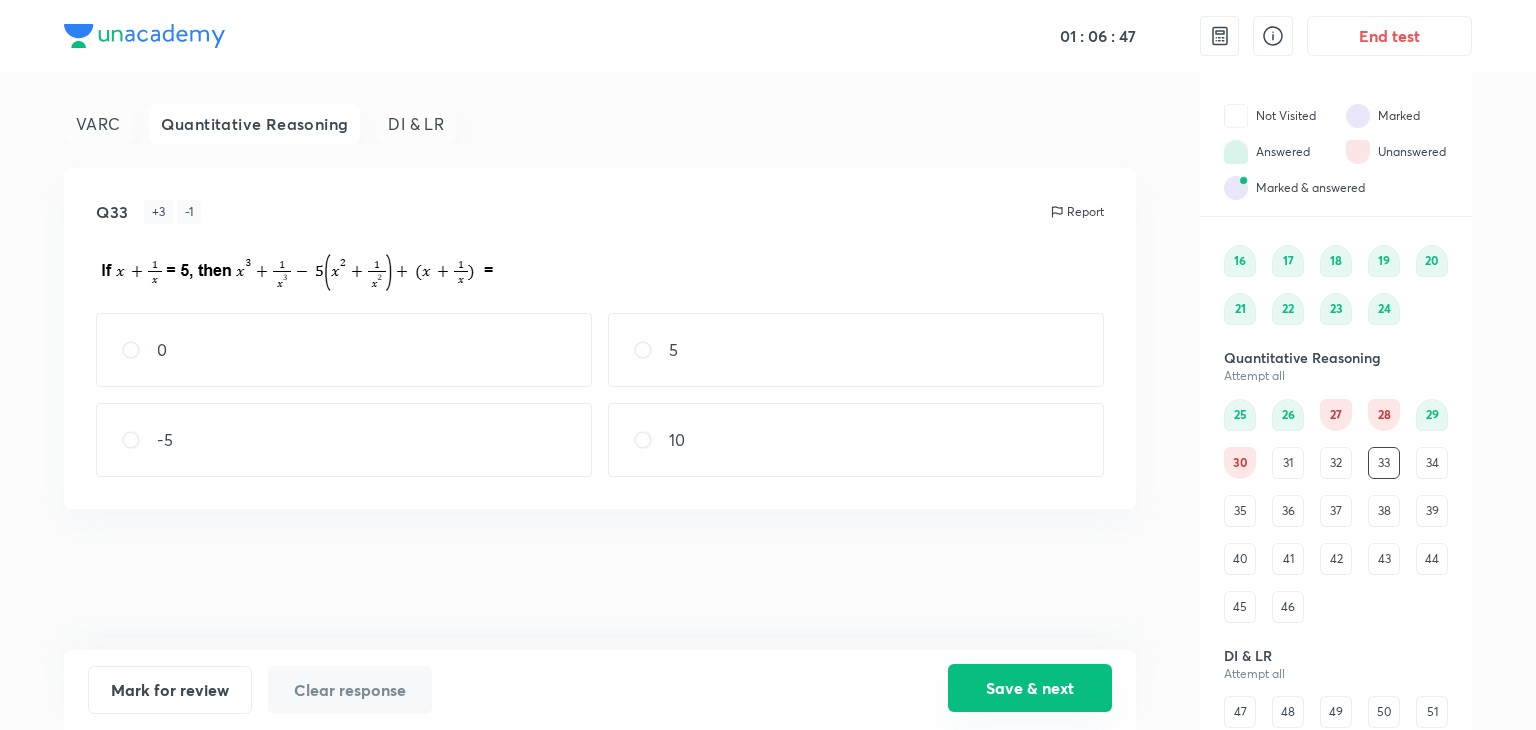 click on "Save & next" at bounding box center [1030, 688] 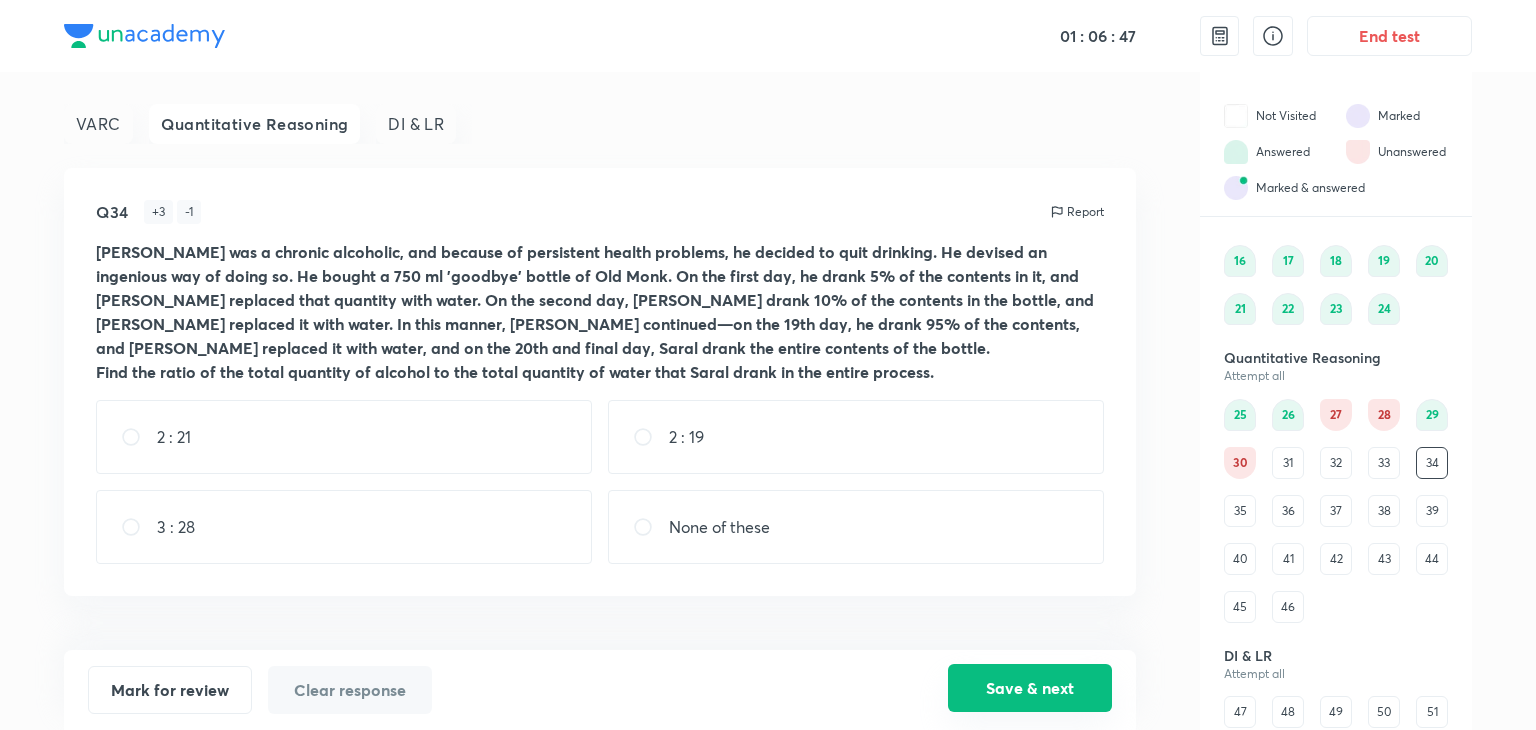 click on "Save & next" at bounding box center (1030, 688) 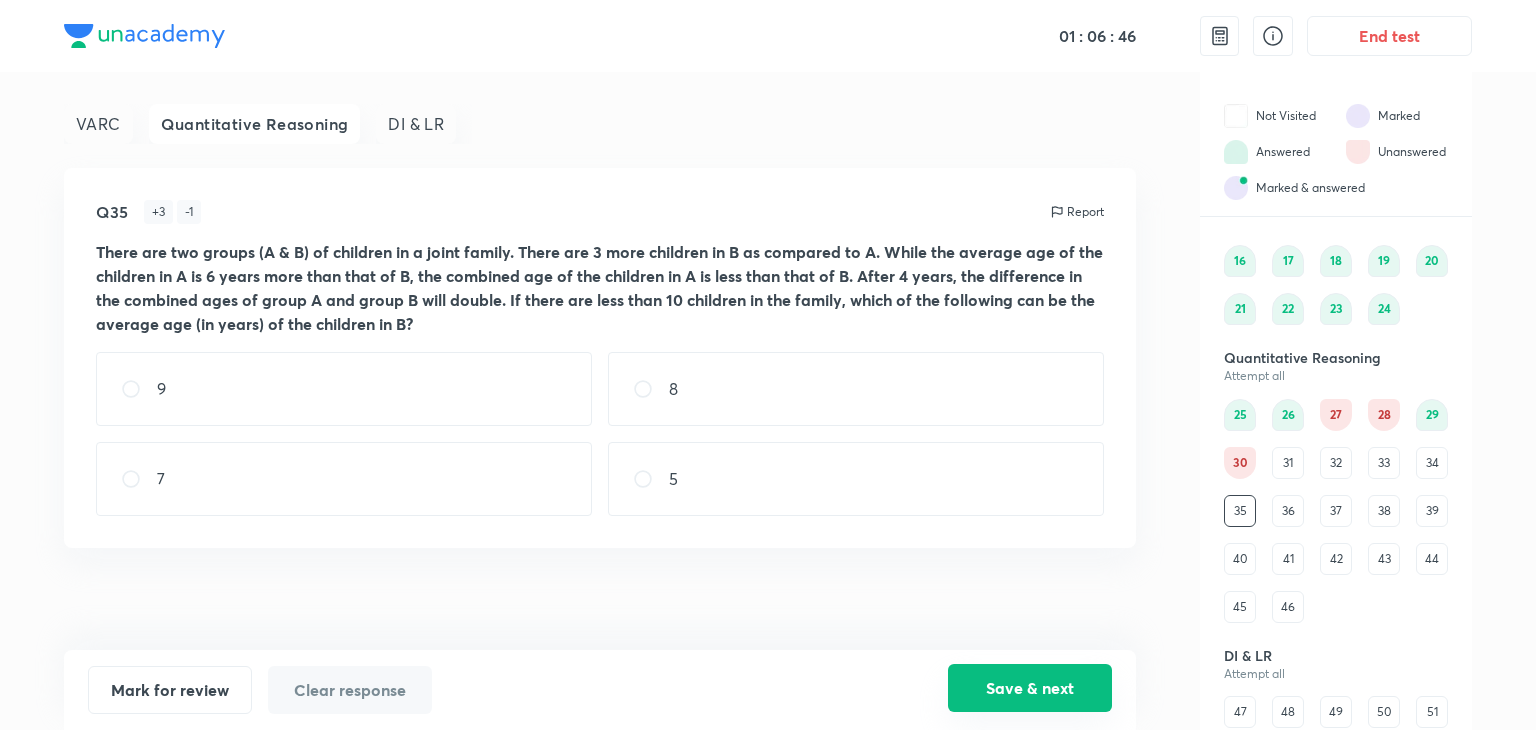 click on "Save & next" at bounding box center (1030, 688) 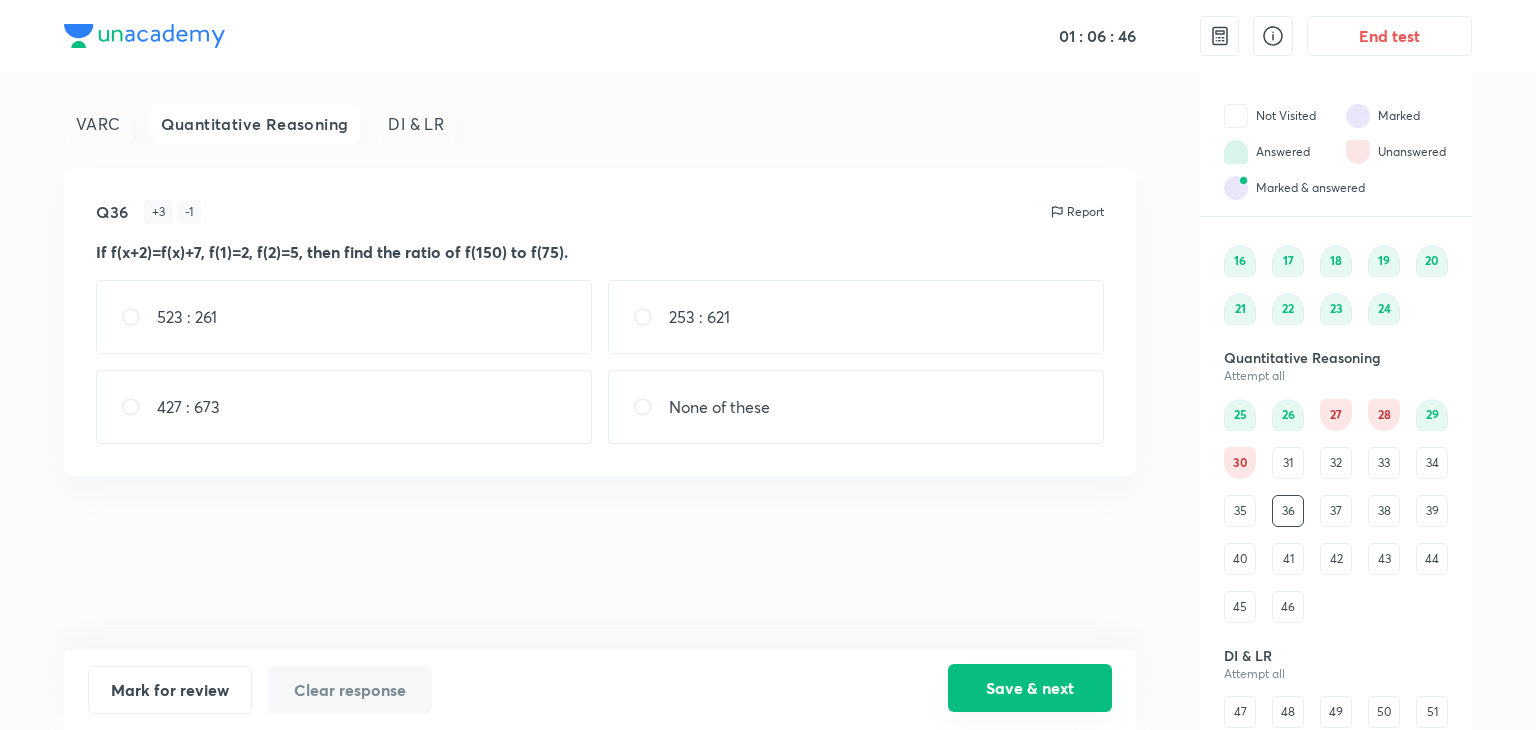 click on "Save & next" at bounding box center (1030, 688) 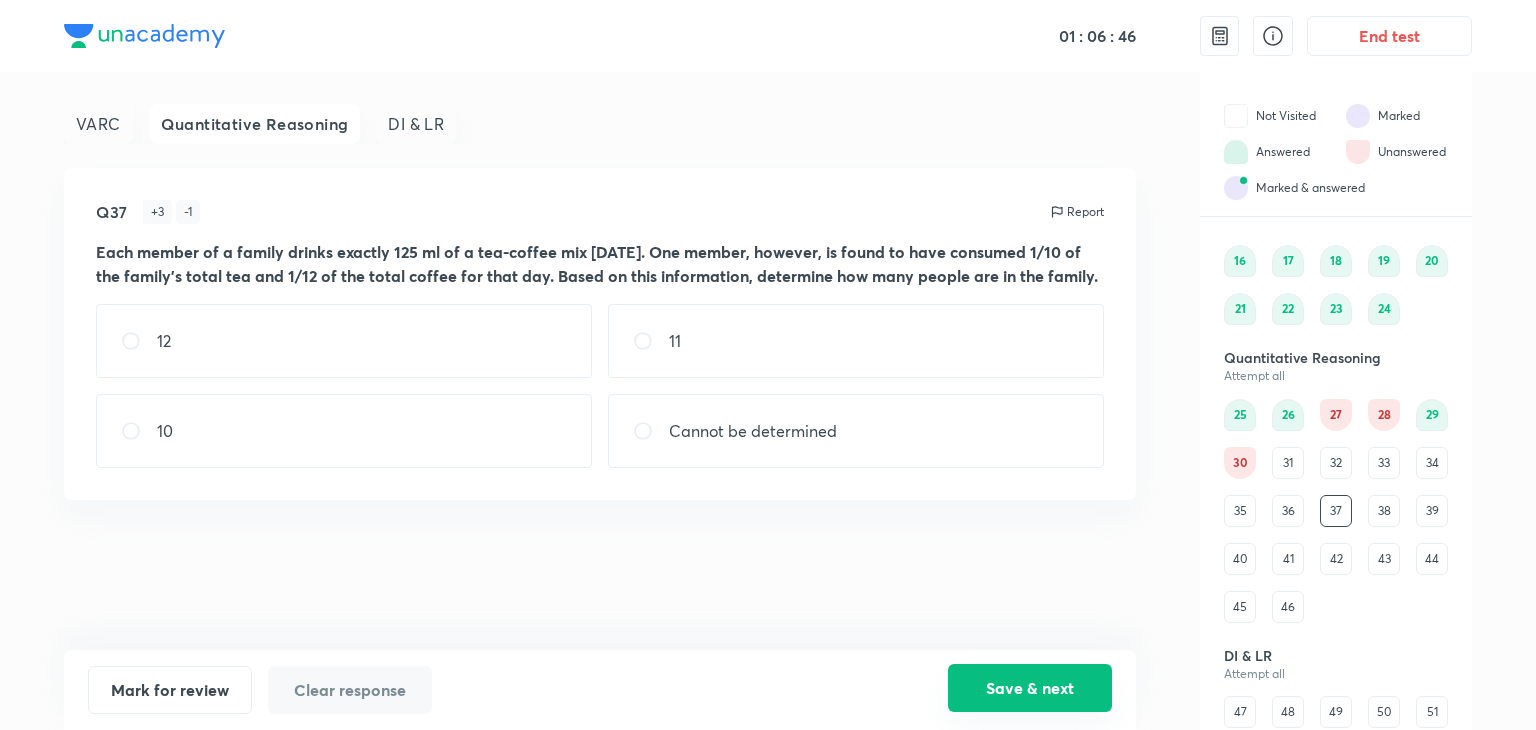 click on "Save & next" at bounding box center [1030, 688] 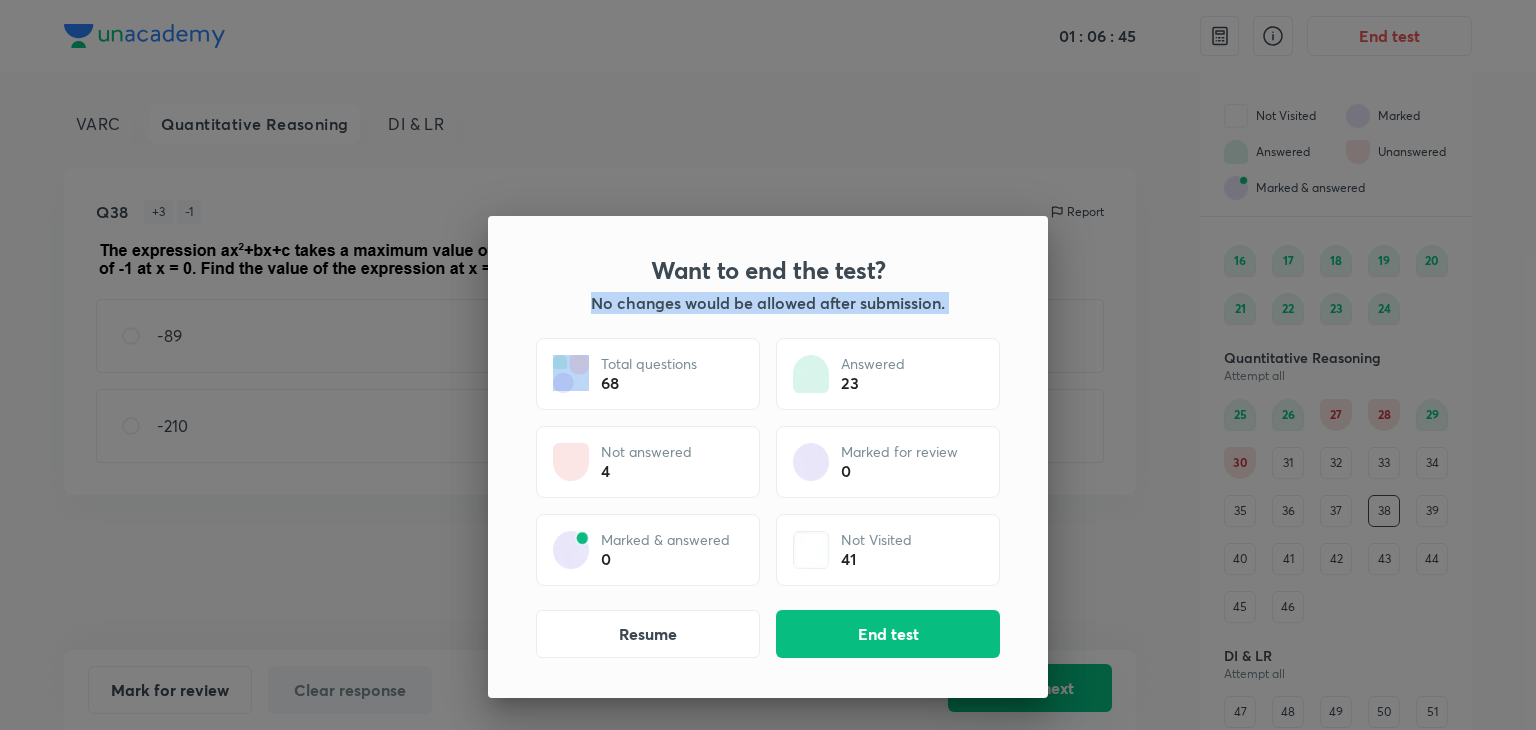 click on "Want to end the test? No changes would be allowed after submission. Total questions 68 Answered 23 Not answered 4 Marked for review 0 Marked & answered 0 Not Visited 41 Resume End test" at bounding box center [768, 365] 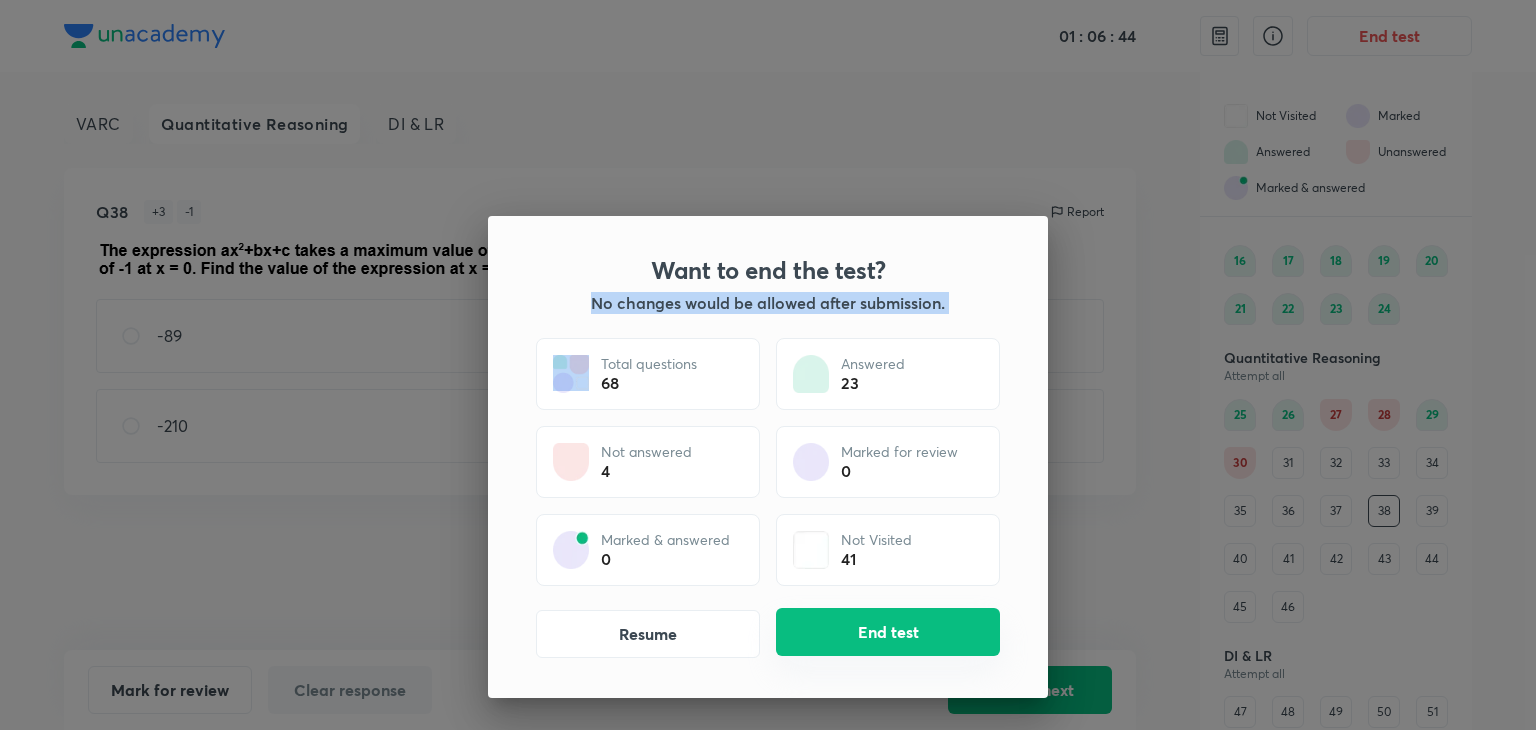 click on "End test" at bounding box center [888, 632] 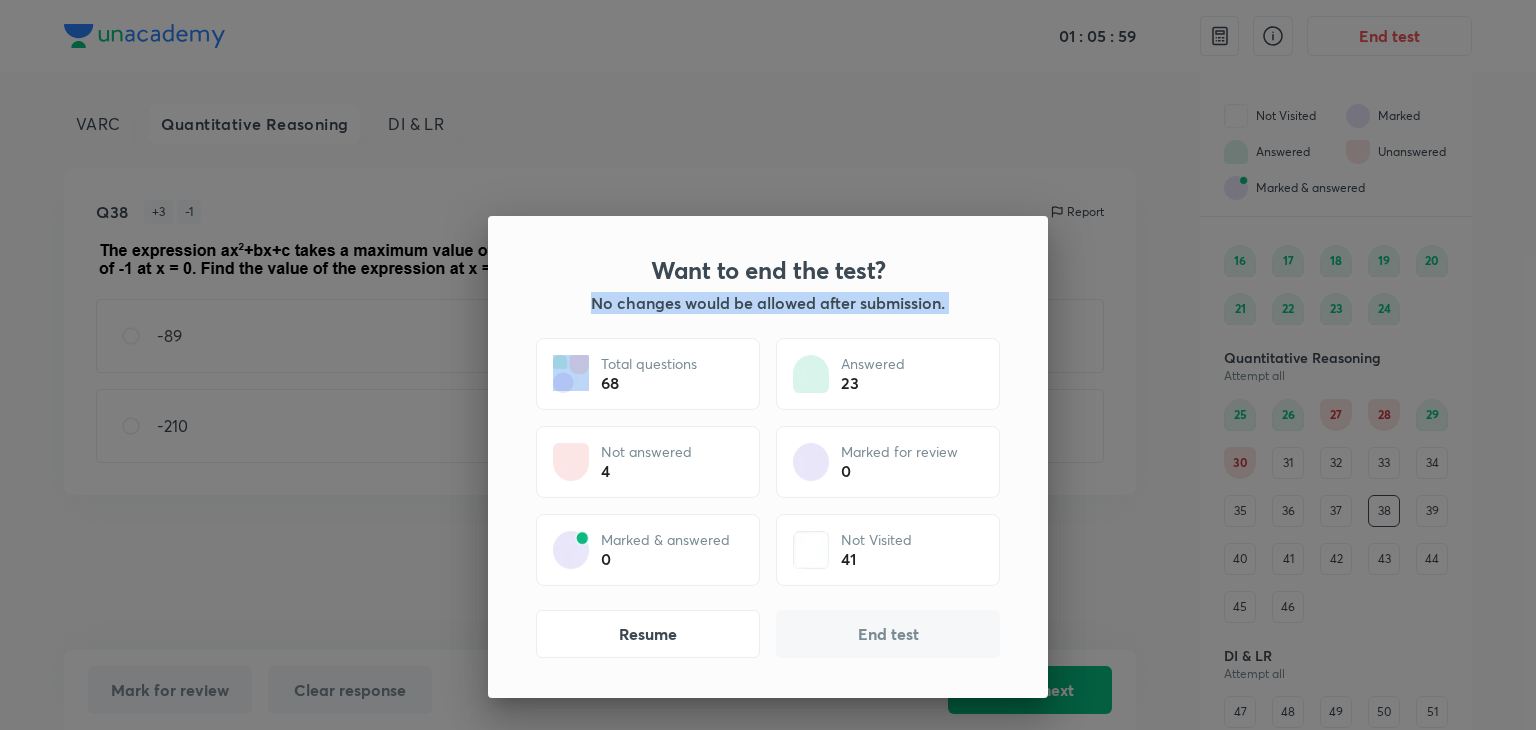 type 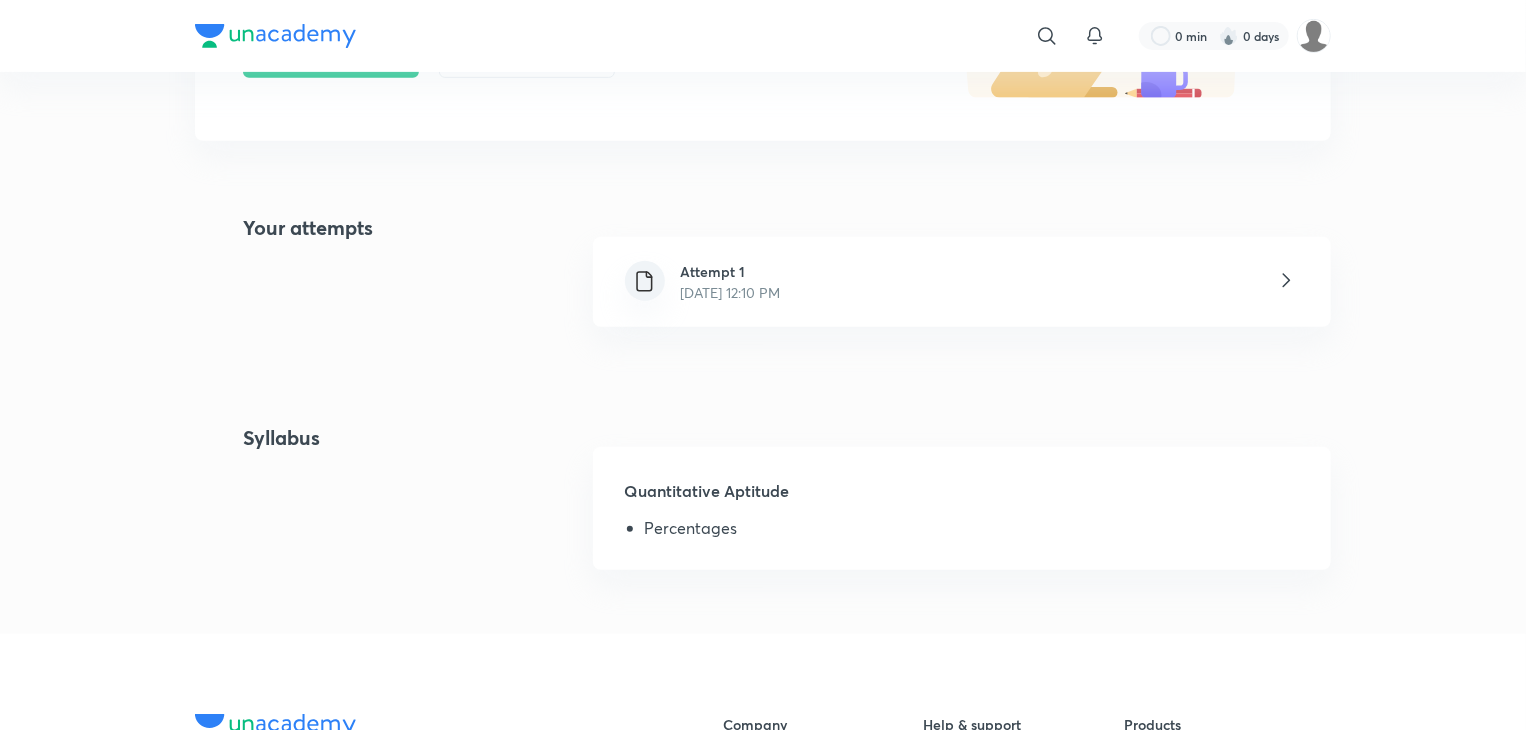 scroll, scrollTop: 404, scrollLeft: 0, axis: vertical 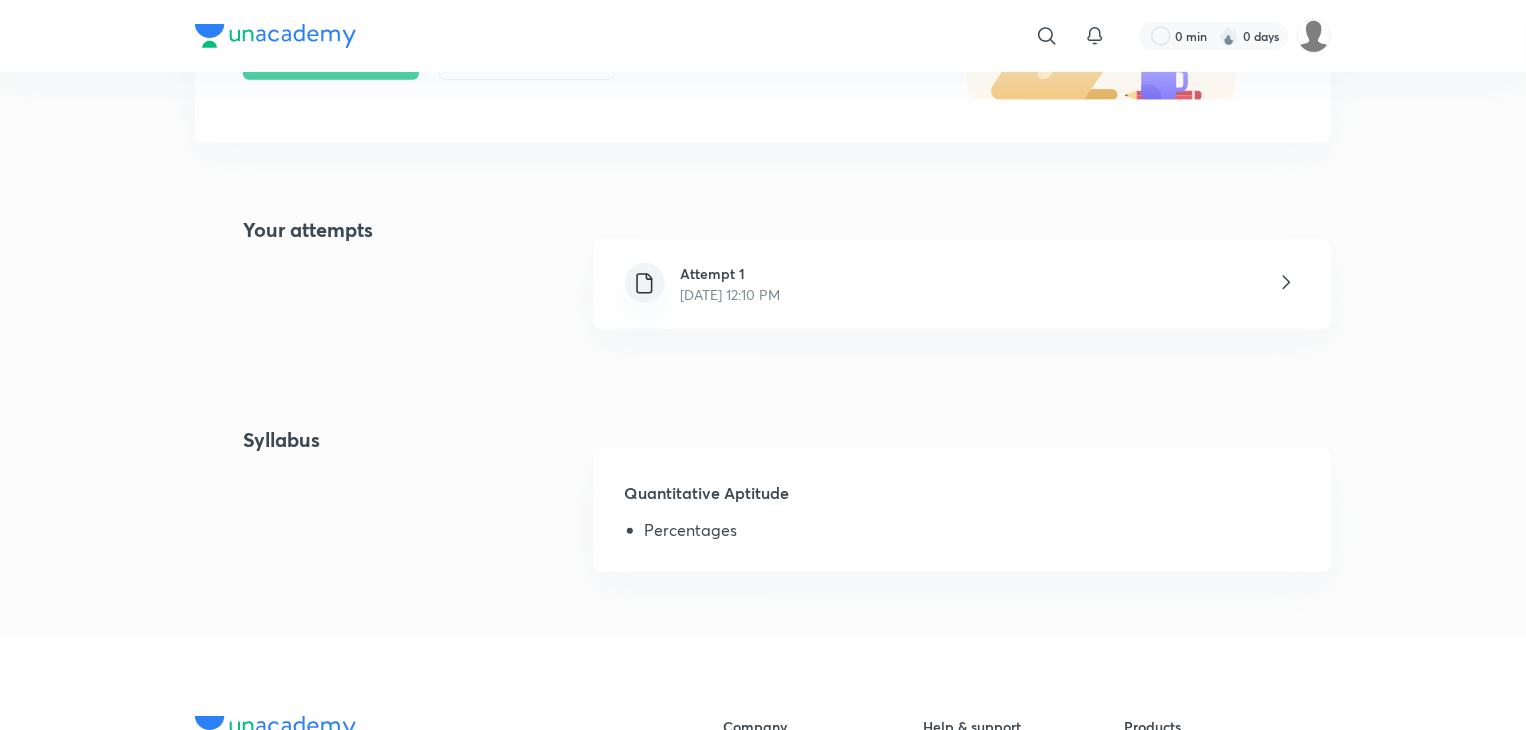 click on "Jul 12, 2025, 12:10 PM" at bounding box center [731, 294] 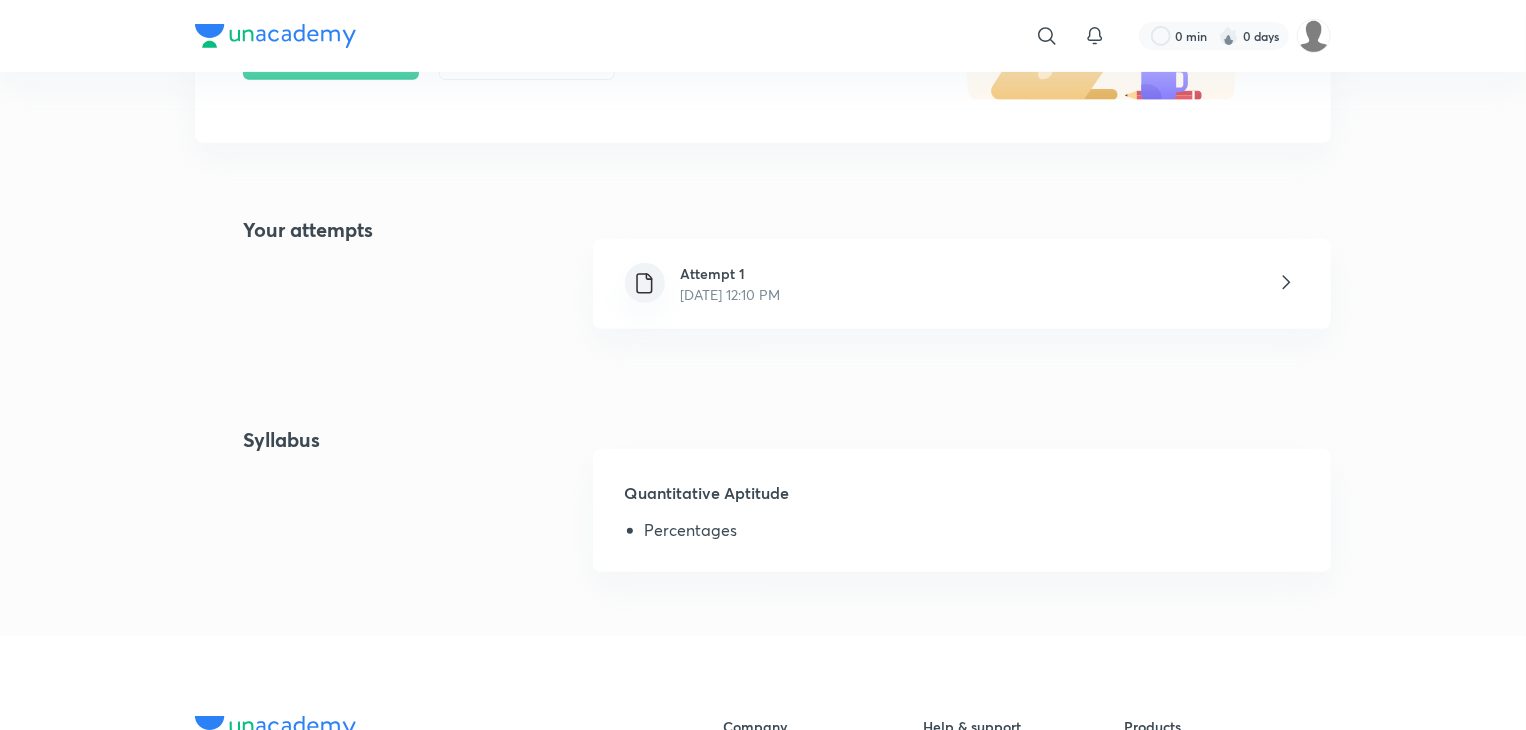 click 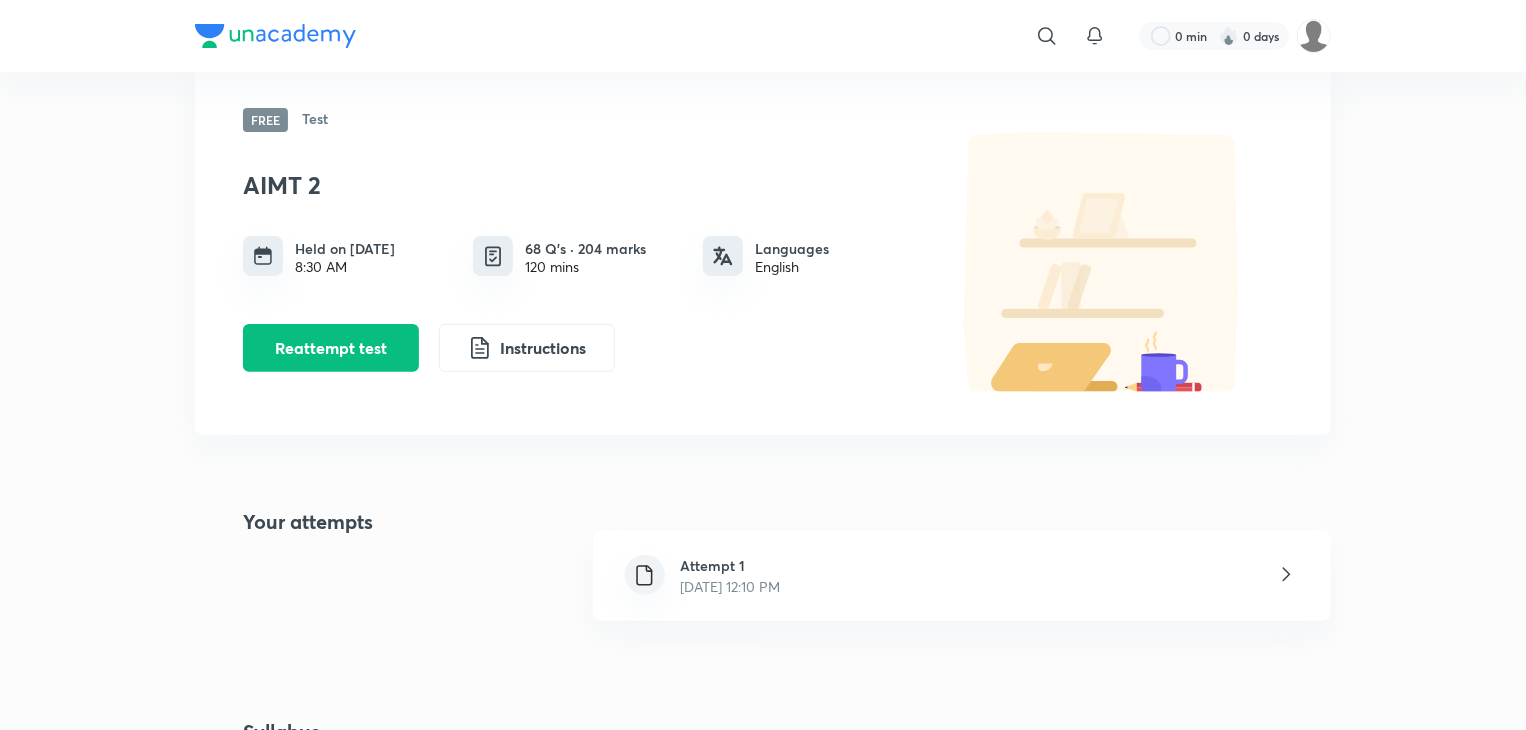 scroll, scrollTop: 151, scrollLeft: 0, axis: vertical 